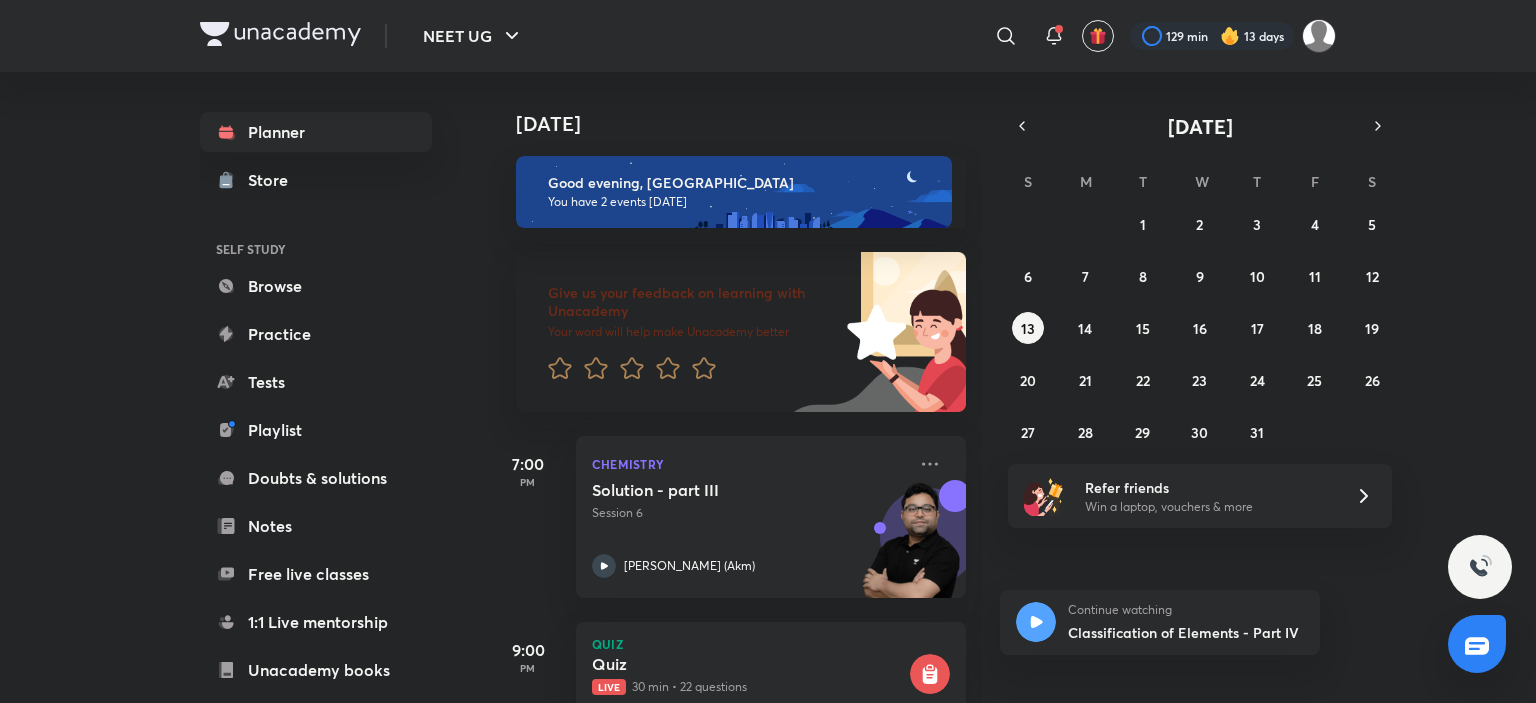 scroll, scrollTop: 0, scrollLeft: 0, axis: both 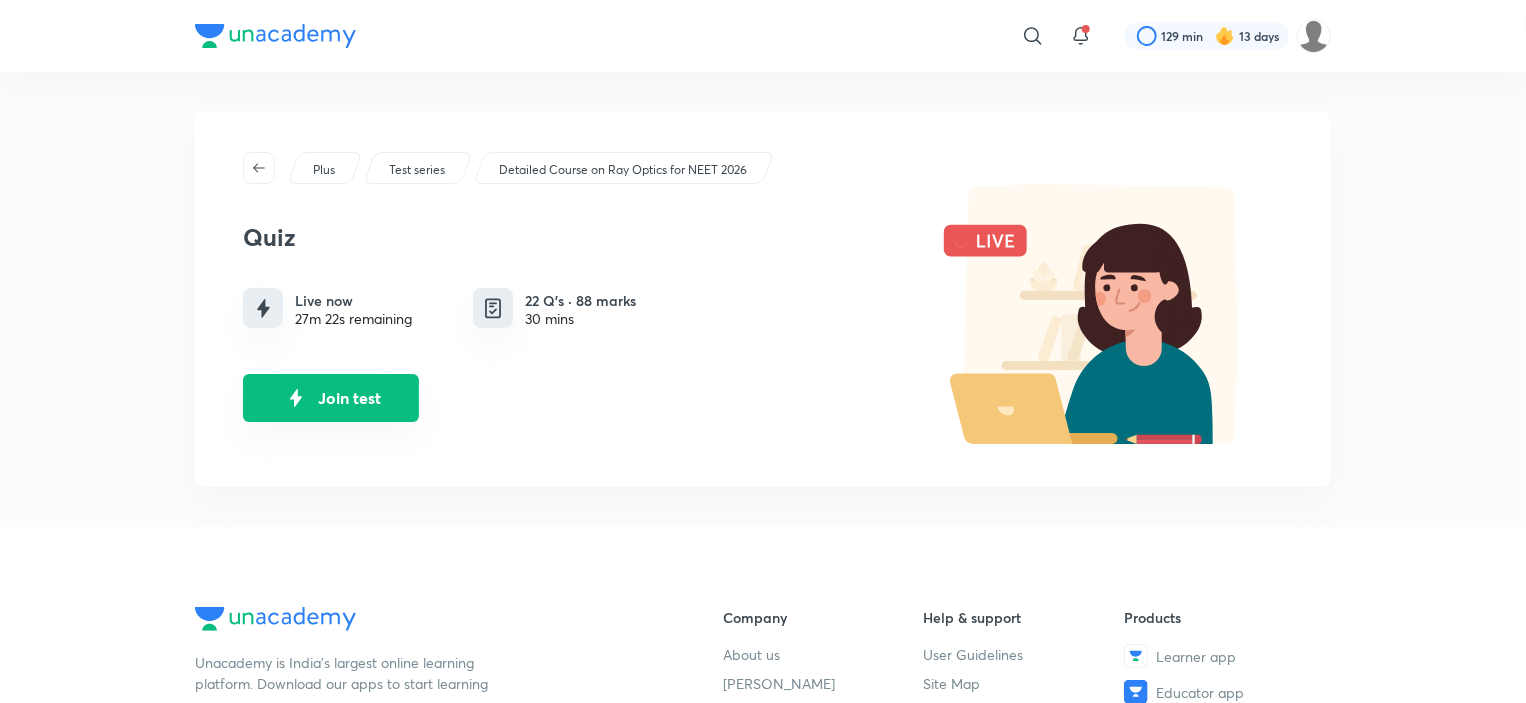 click on "Join test" at bounding box center [331, 398] 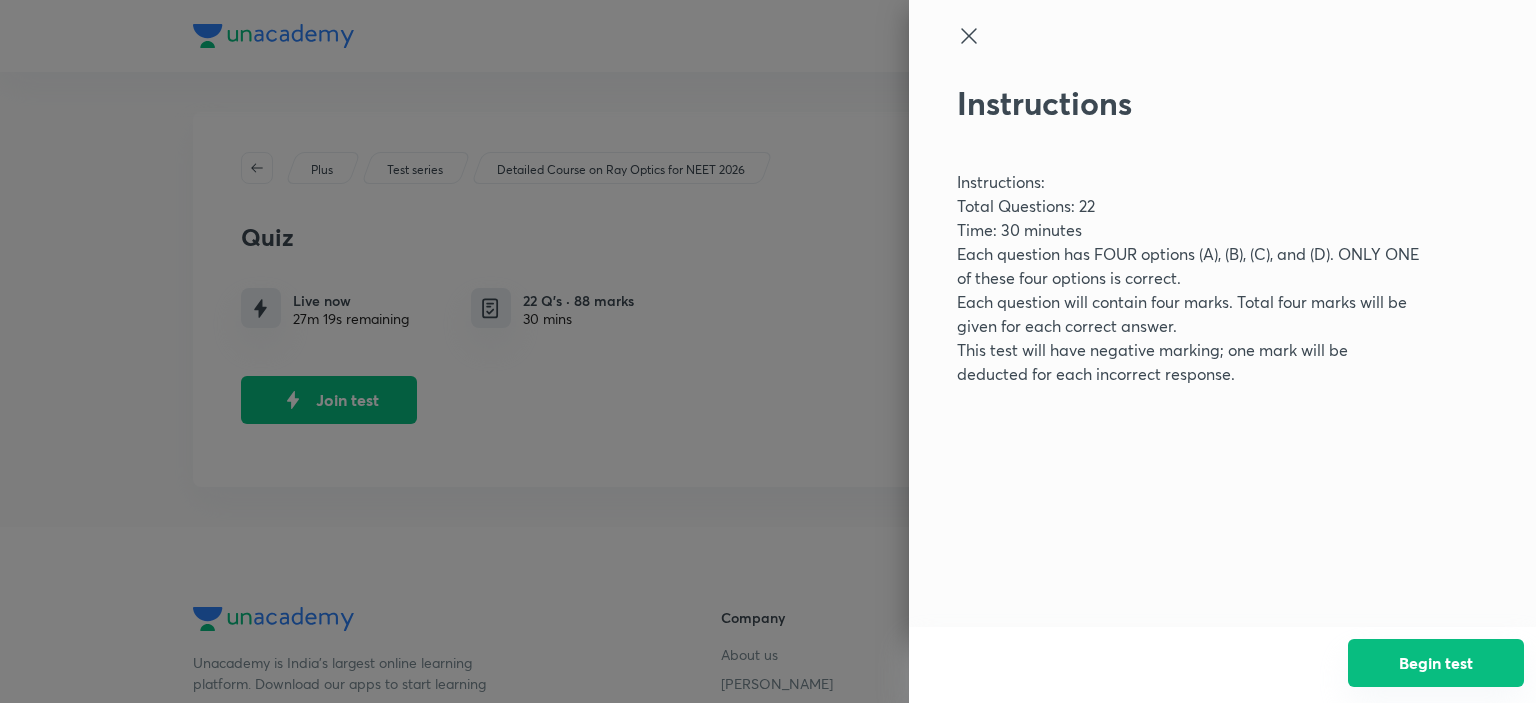 click on "Begin test" at bounding box center [1436, 663] 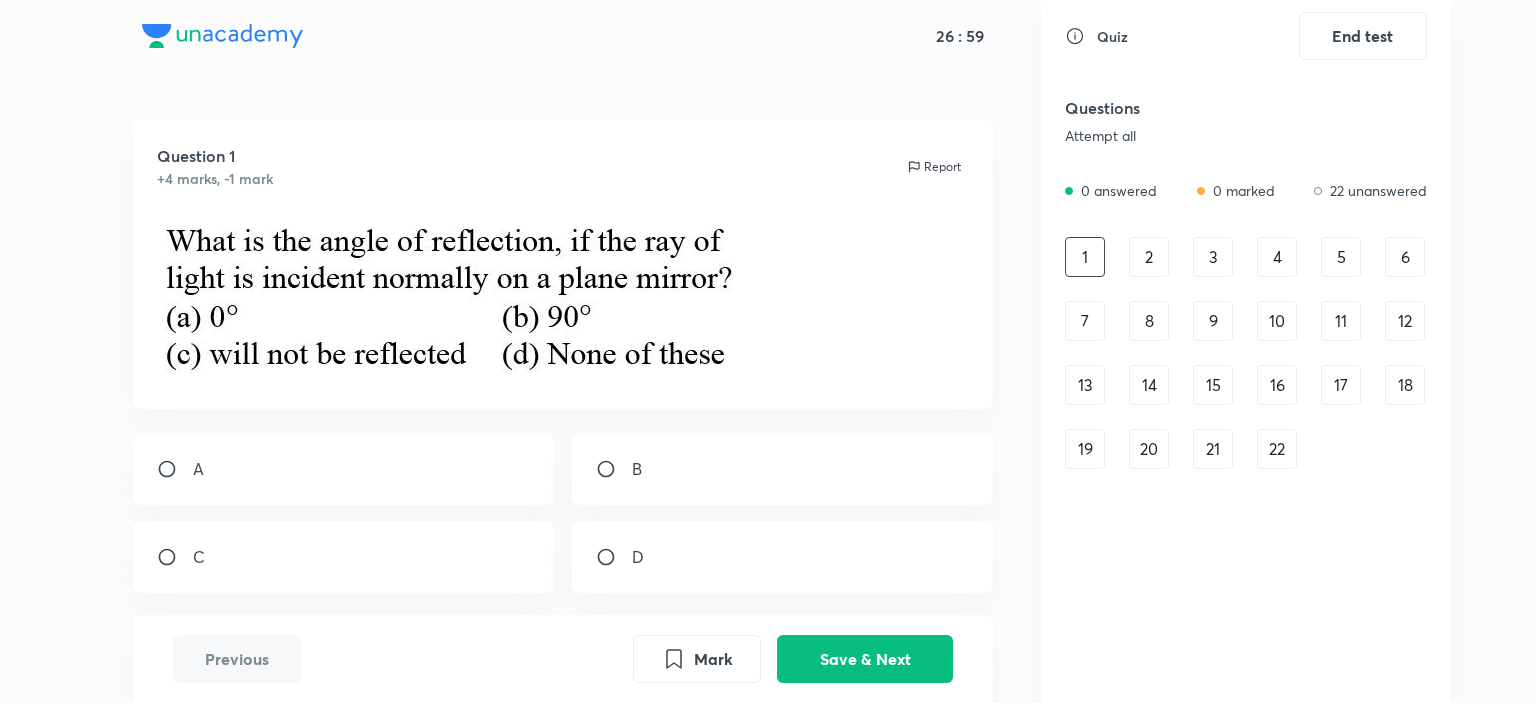 click on "A" at bounding box center [344, 469] 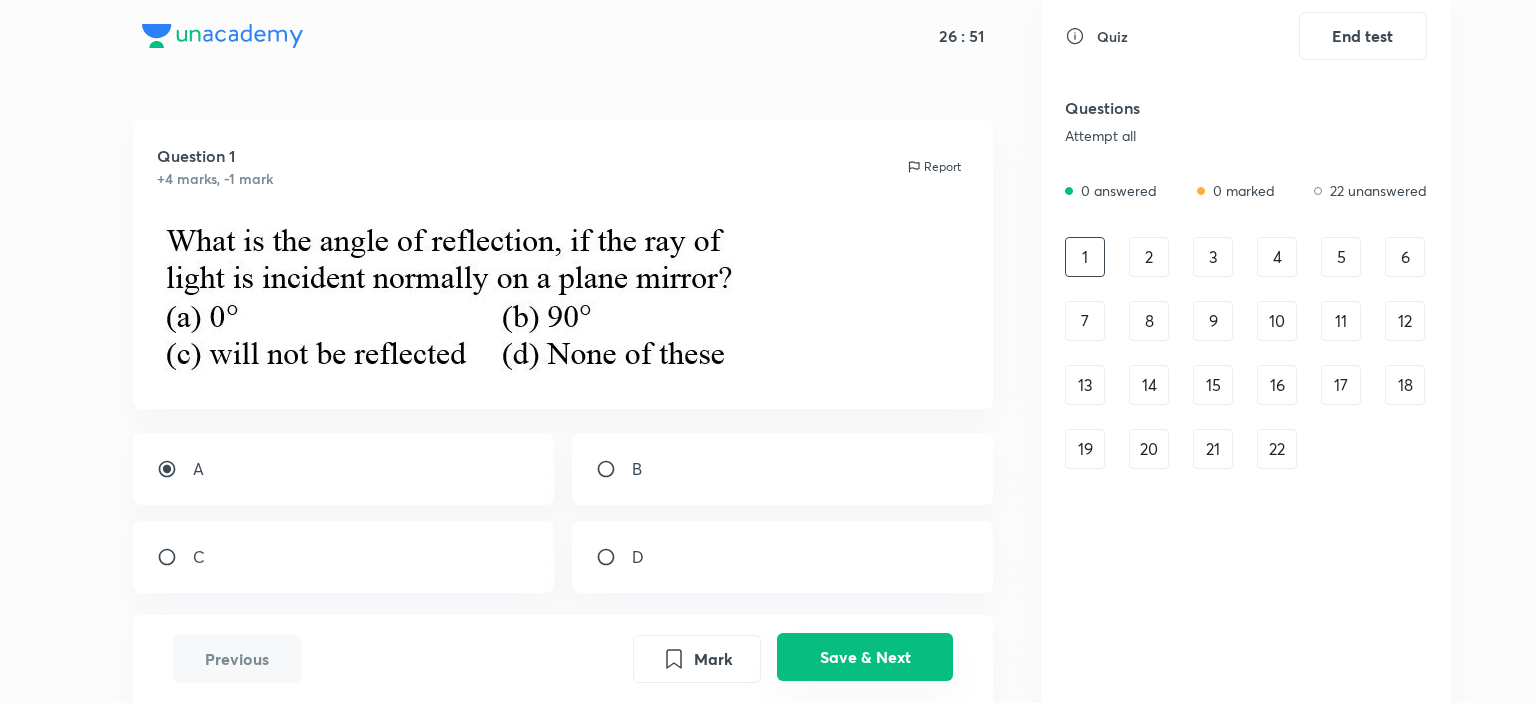 click on "Save & Next" at bounding box center (865, 657) 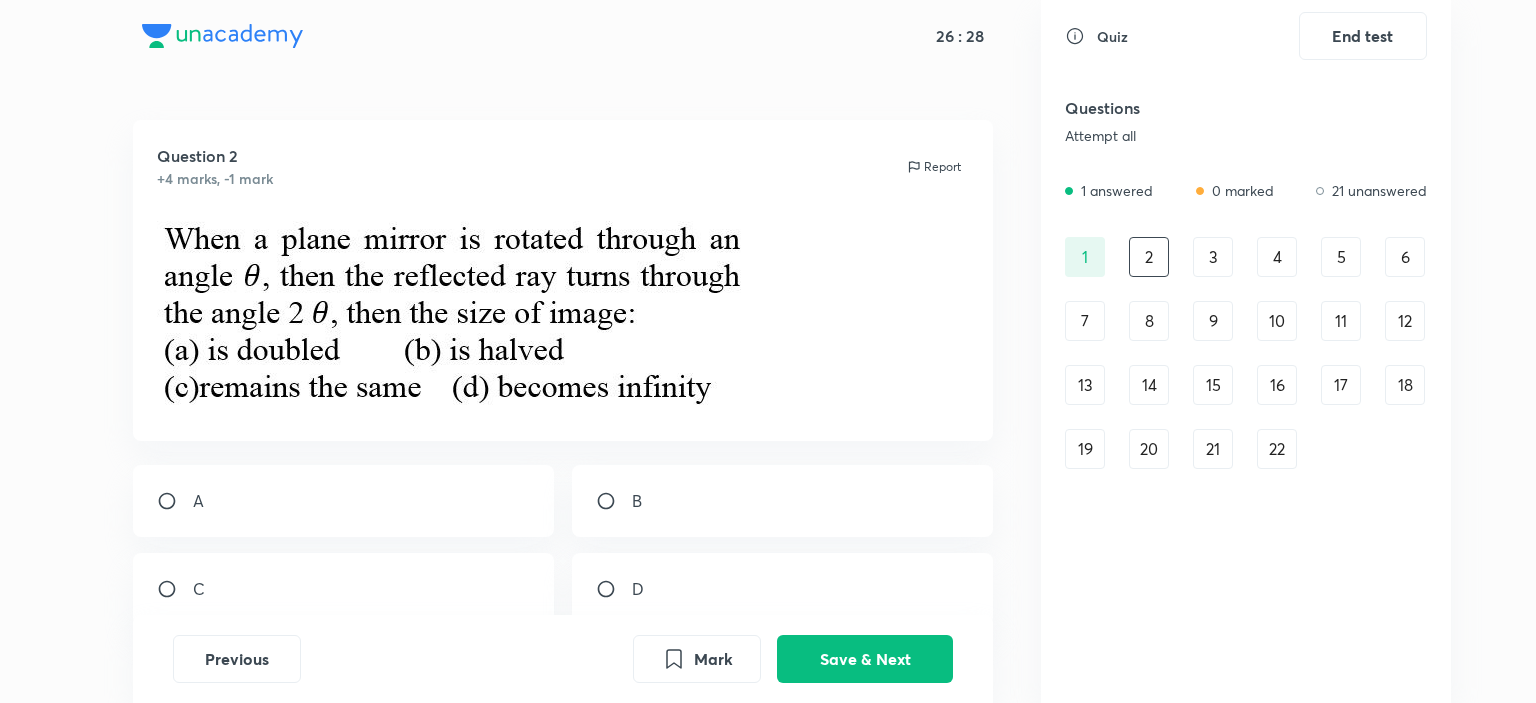click on "3" at bounding box center (1213, 257) 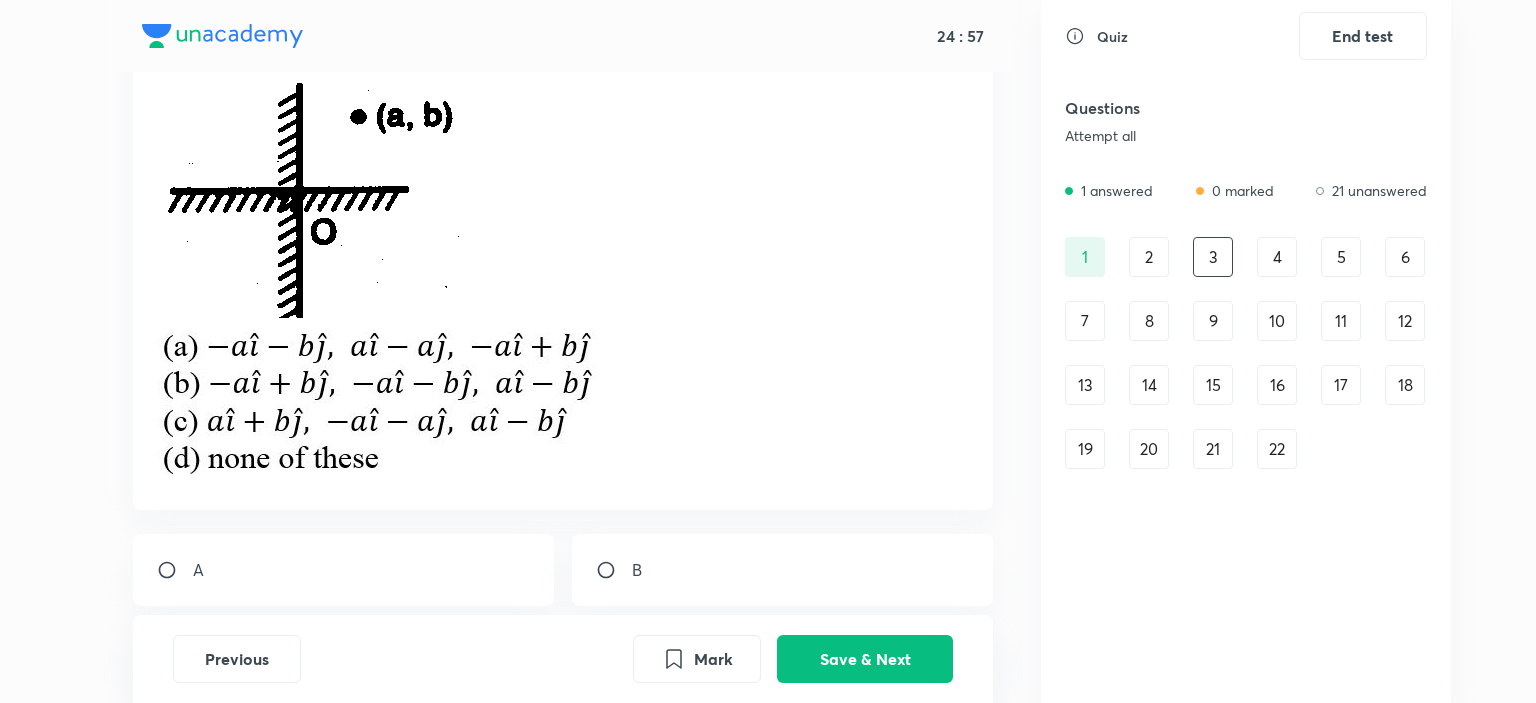 scroll, scrollTop: 452, scrollLeft: 0, axis: vertical 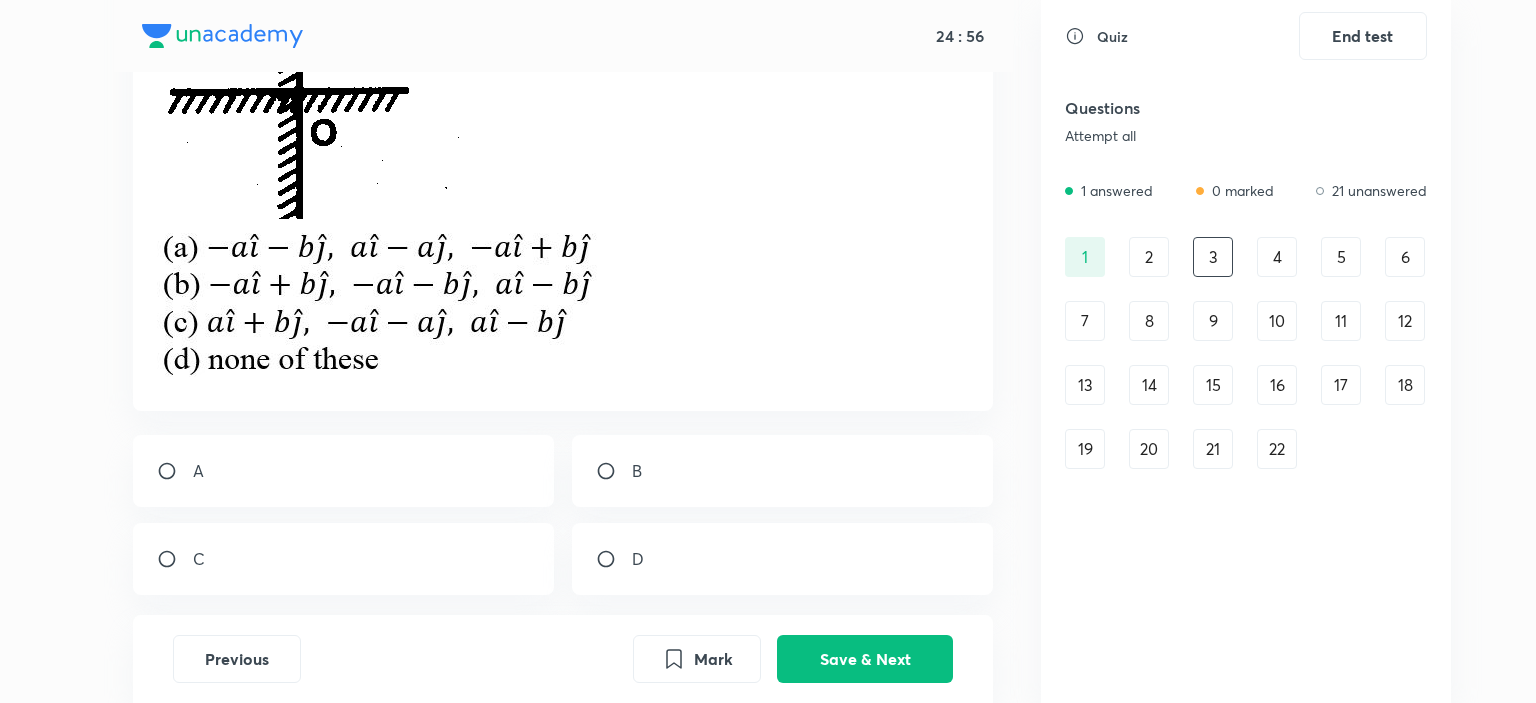 click on "A" at bounding box center (344, 471) 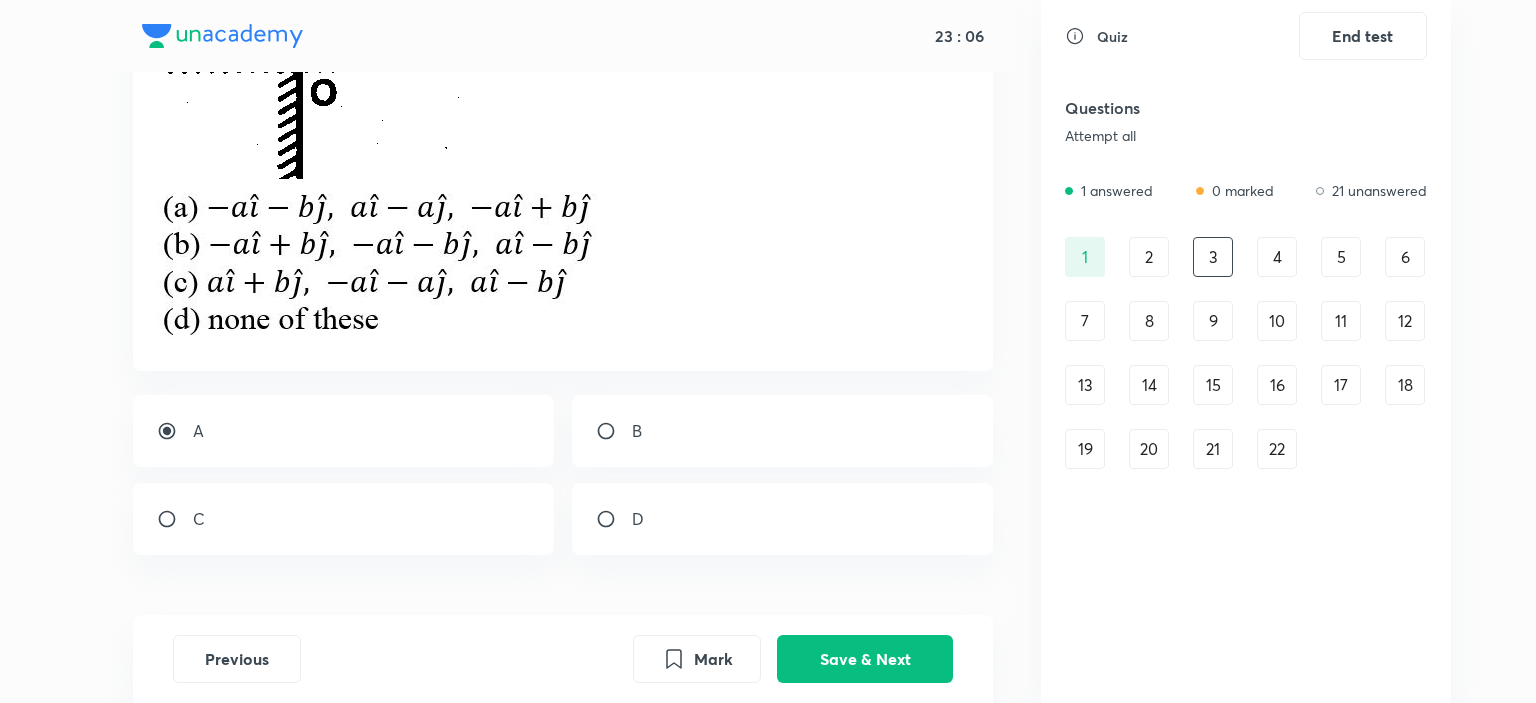 scroll, scrollTop: 552, scrollLeft: 0, axis: vertical 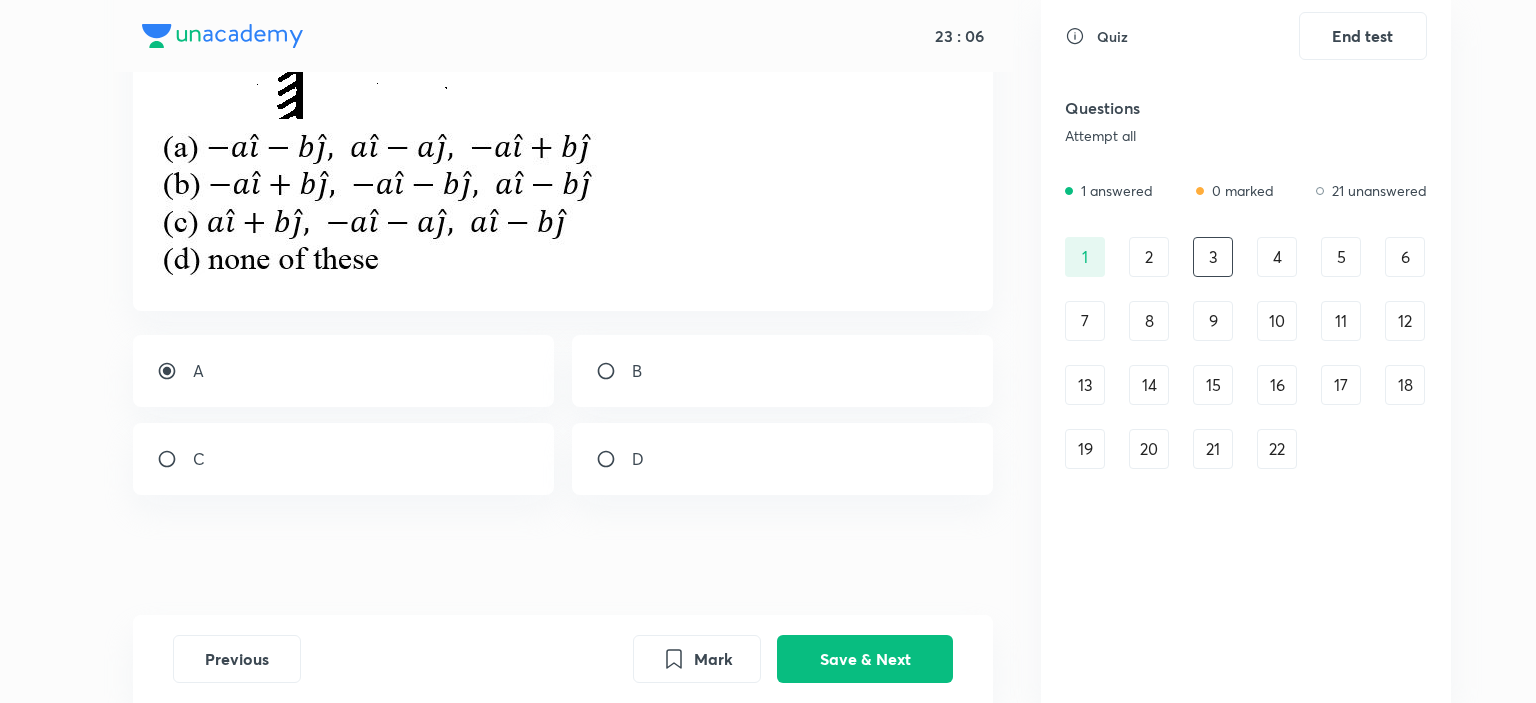 drag, startPoint x: 609, startPoint y: 462, endPoint x: 748, endPoint y: 511, distance: 147.38385 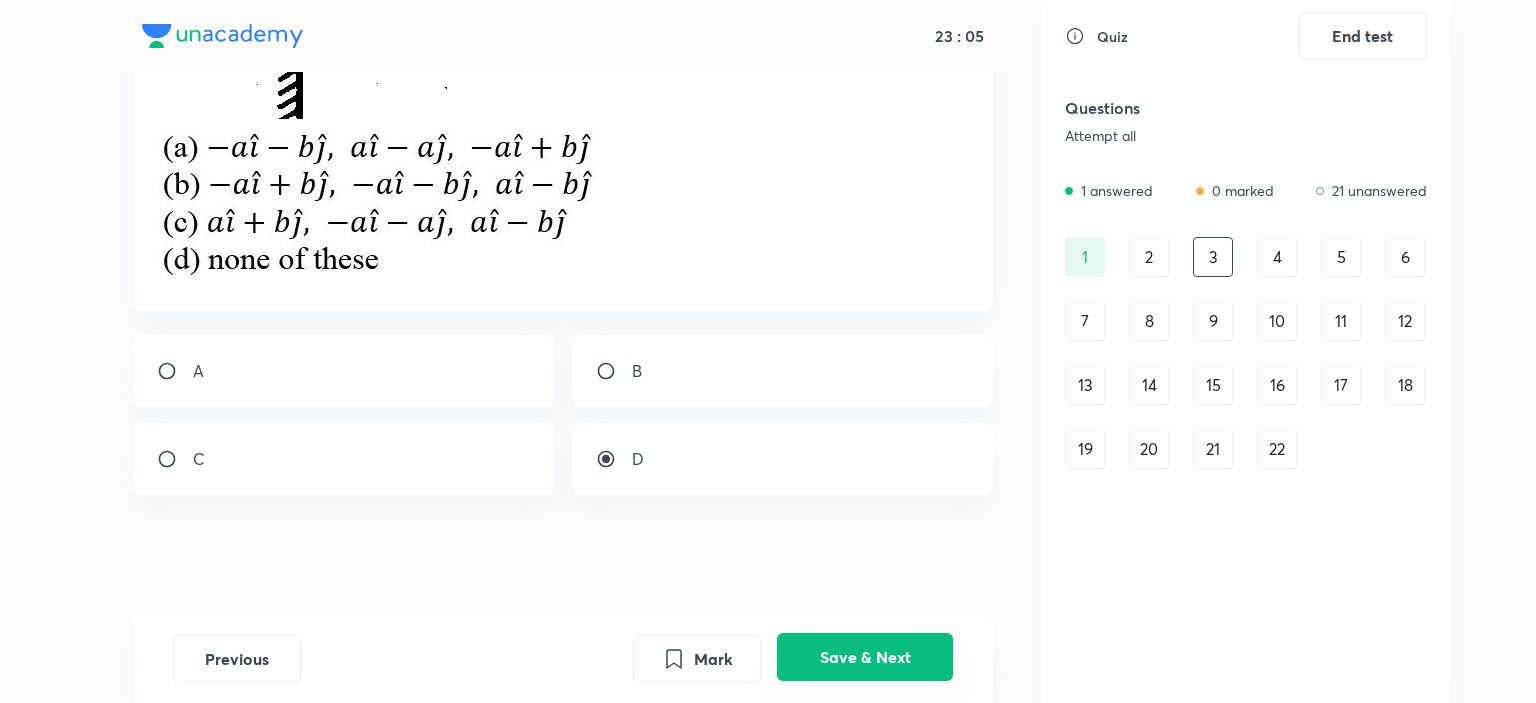 click on "Save & Next" at bounding box center [865, 657] 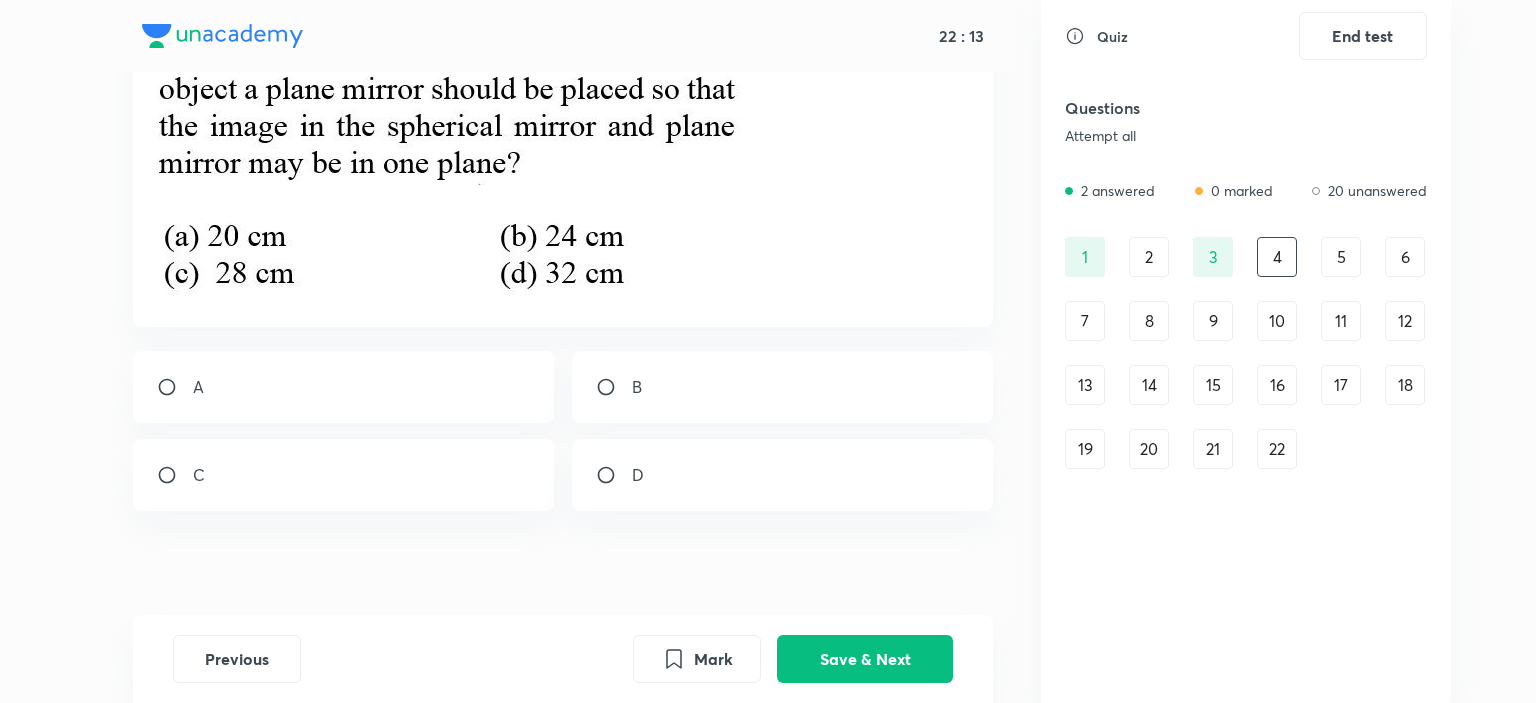 scroll, scrollTop: 300, scrollLeft: 0, axis: vertical 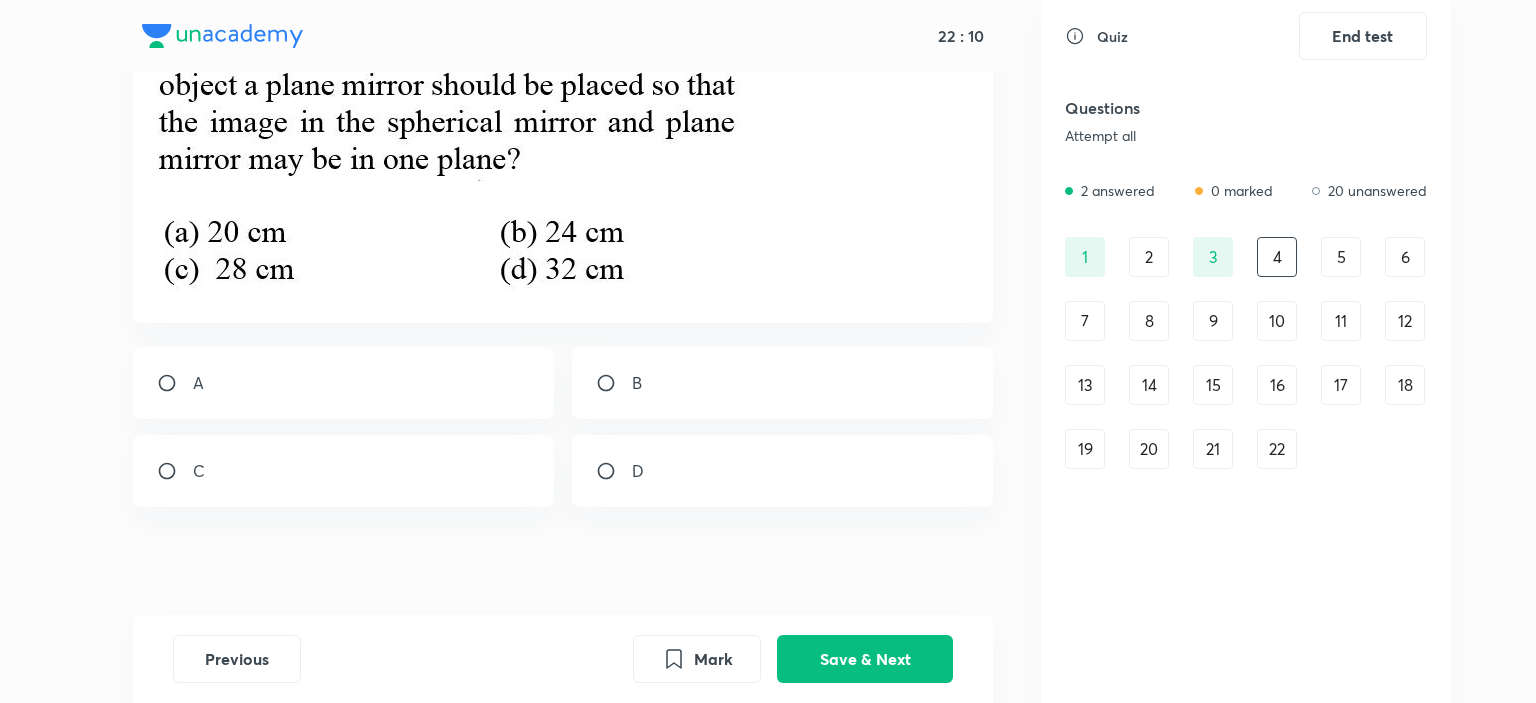 click on "5" at bounding box center (1341, 257) 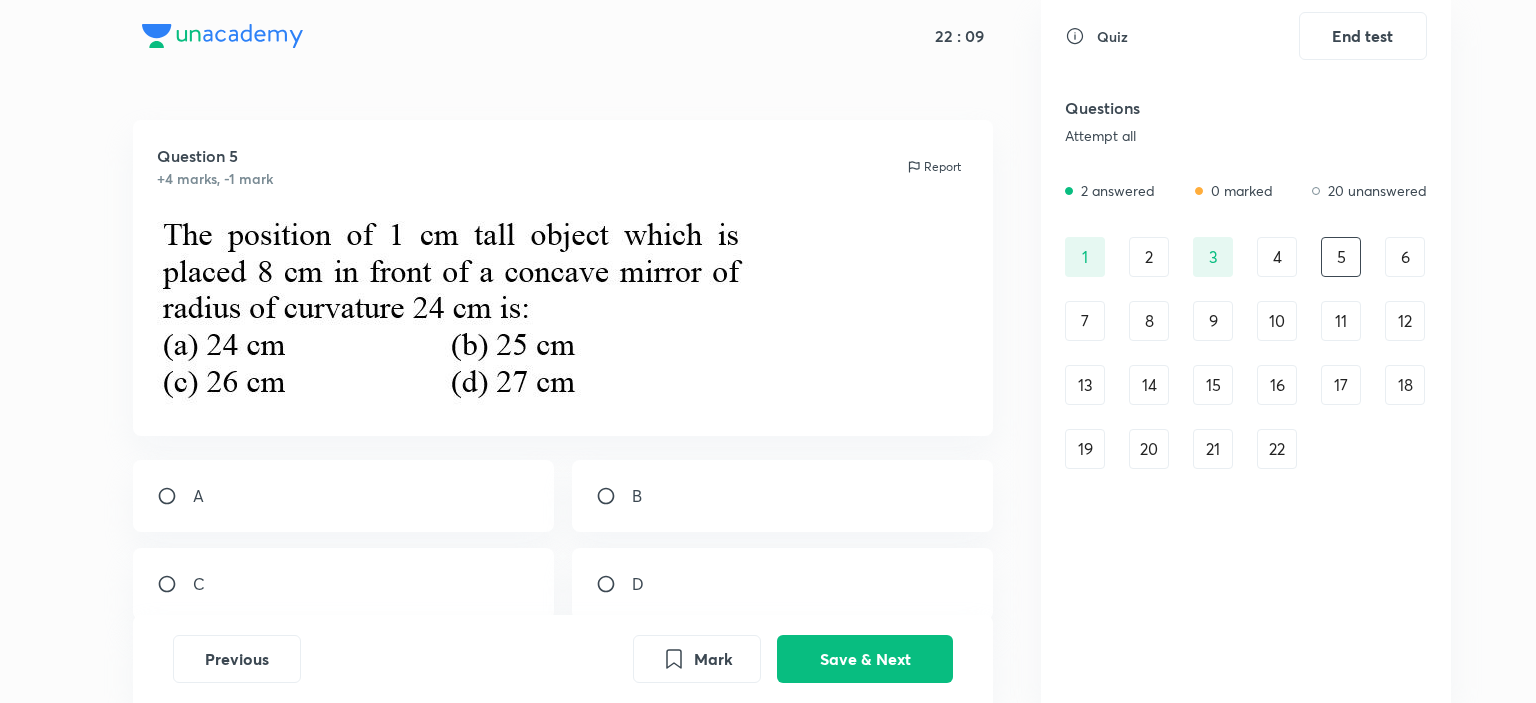 click on "2" at bounding box center (1149, 257) 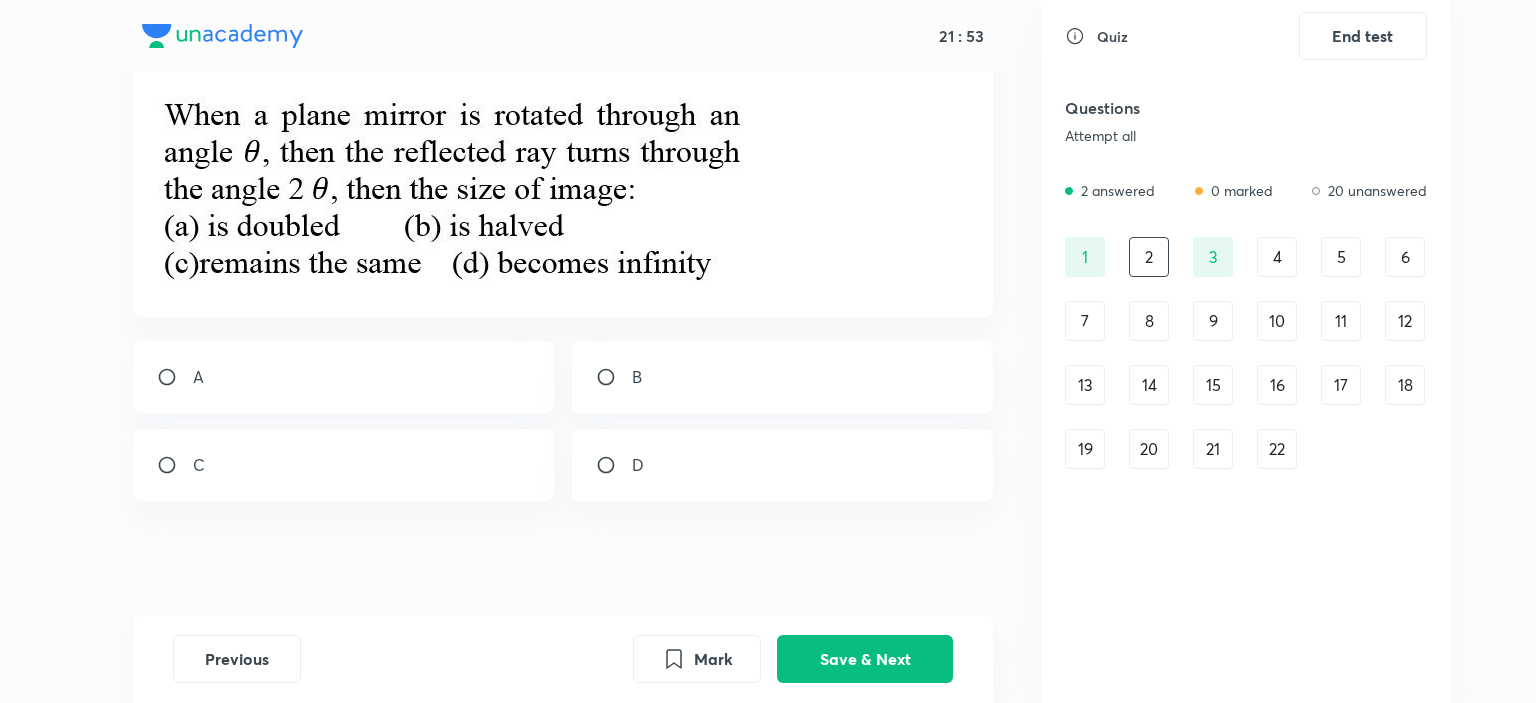 scroll, scrollTop: 130, scrollLeft: 0, axis: vertical 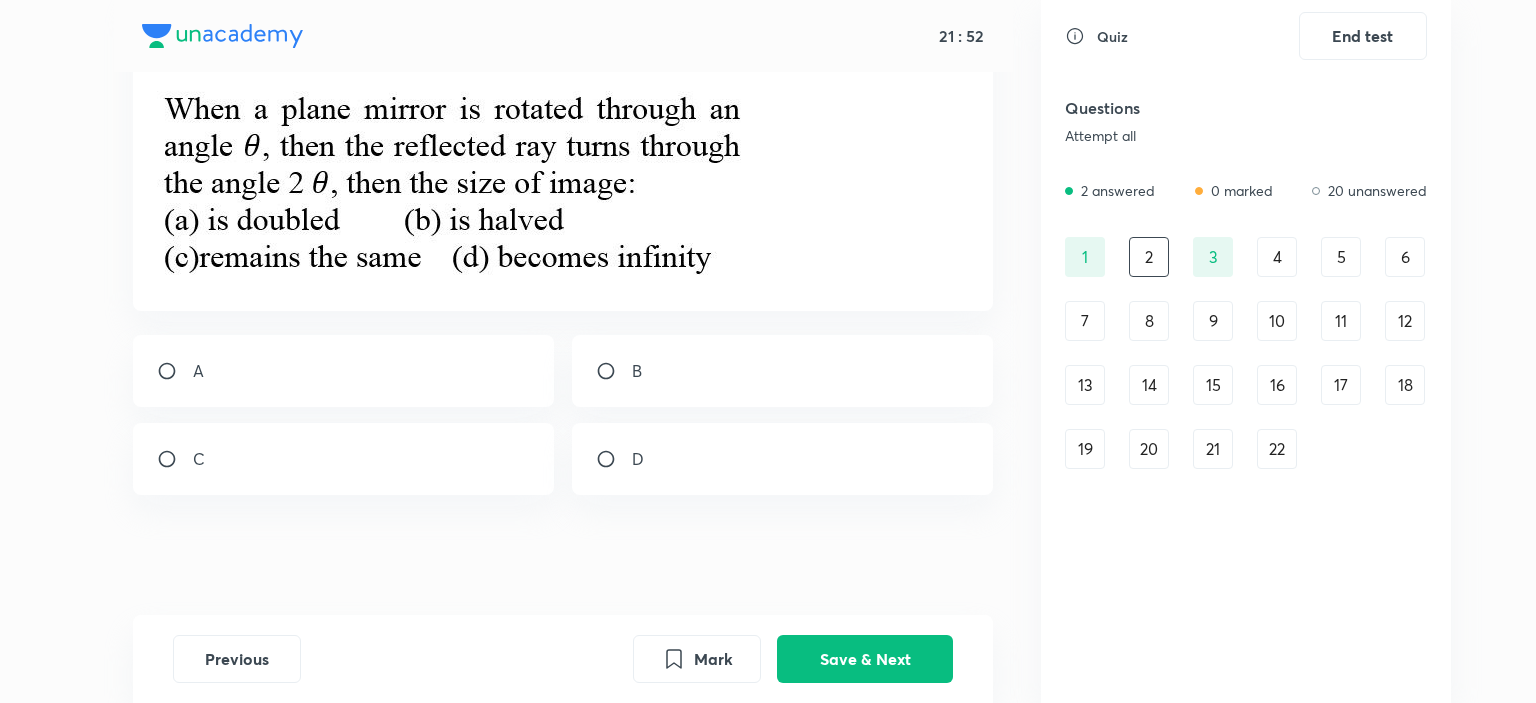 click on "C" at bounding box center [344, 459] 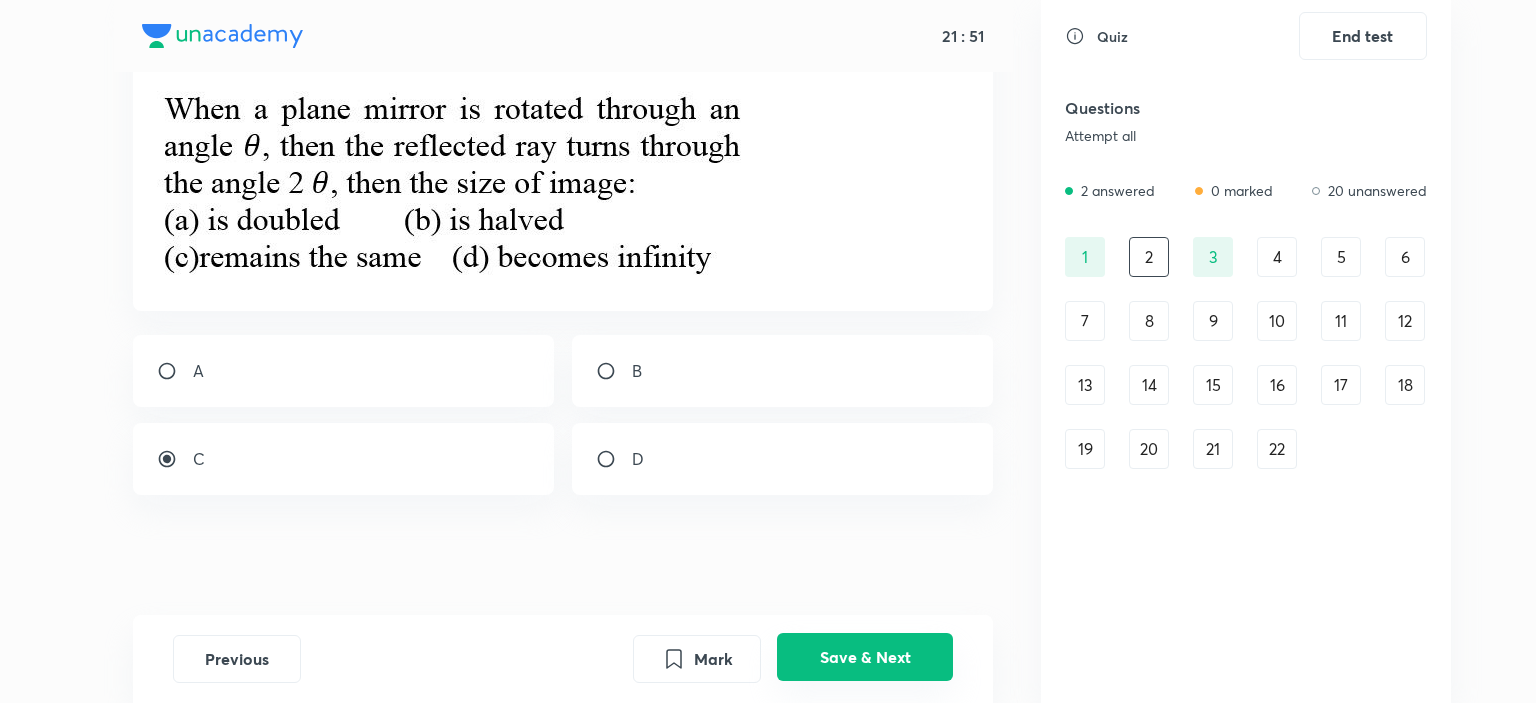 click on "Save & Next" at bounding box center [865, 657] 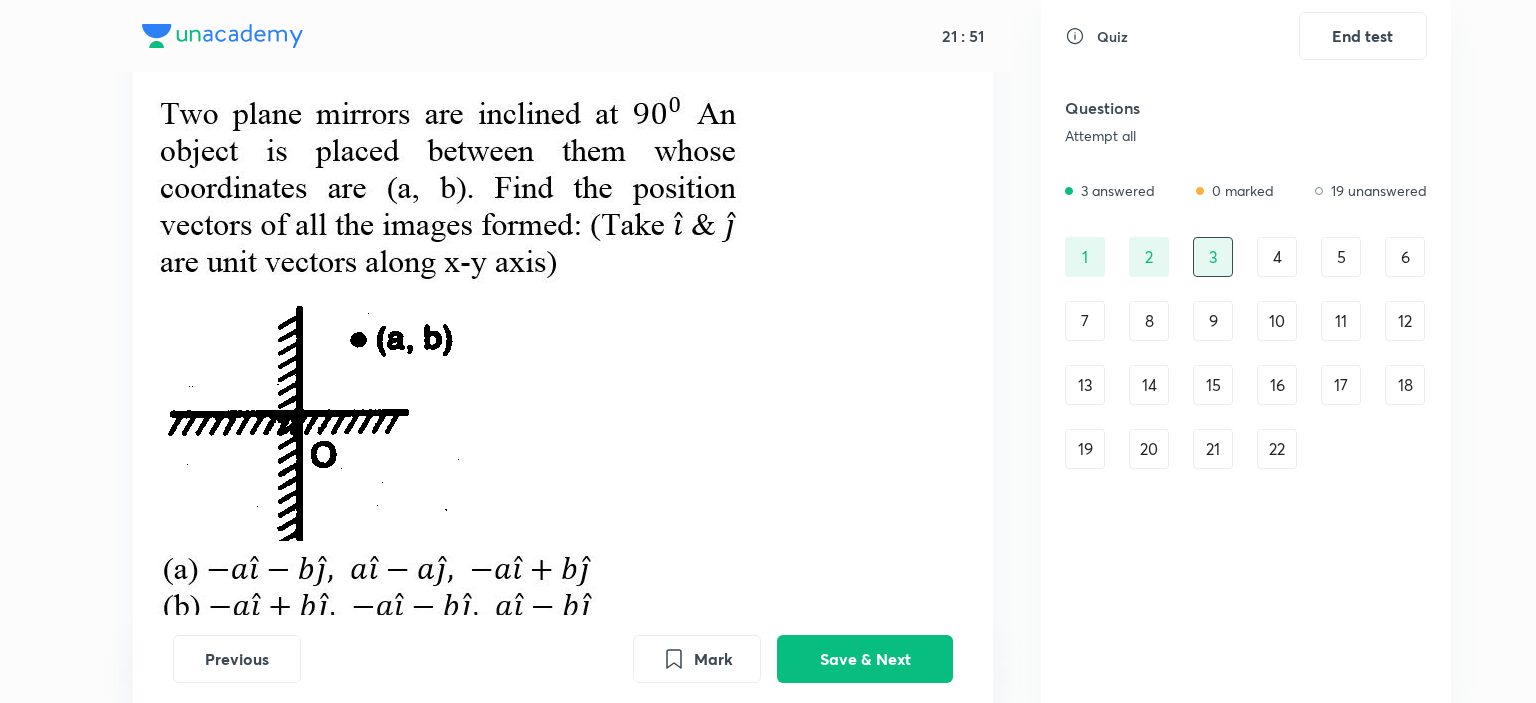 scroll, scrollTop: 0, scrollLeft: 0, axis: both 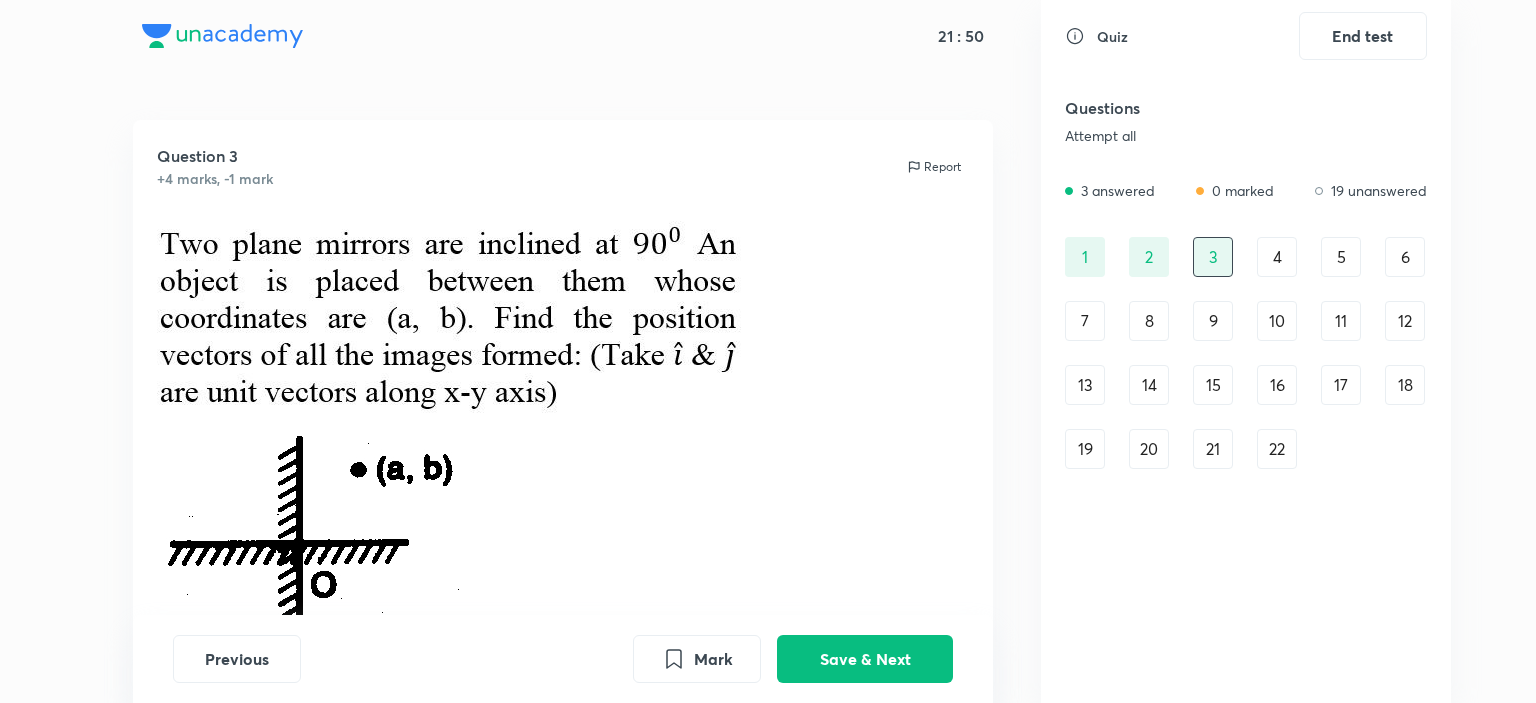 click on "4" at bounding box center [1277, 257] 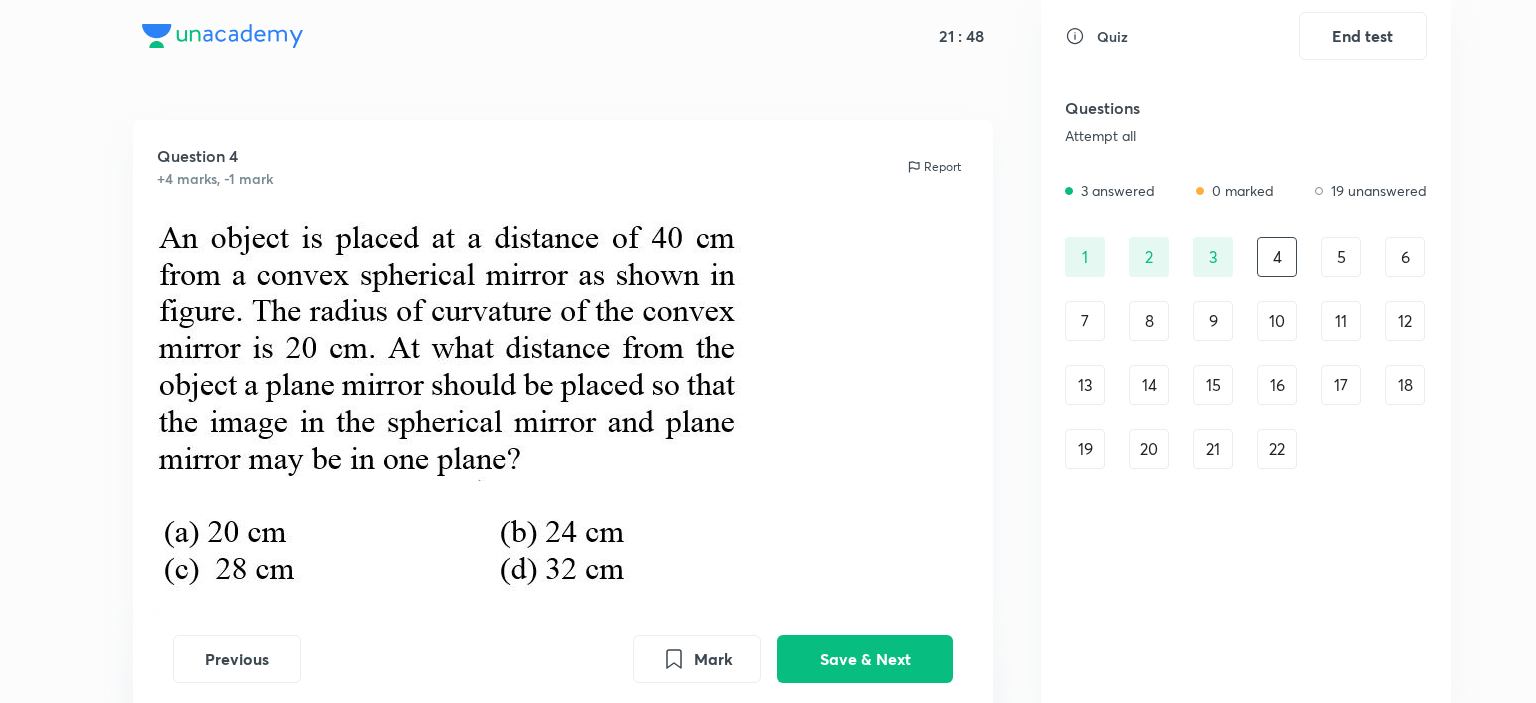 click on "5" at bounding box center [1341, 257] 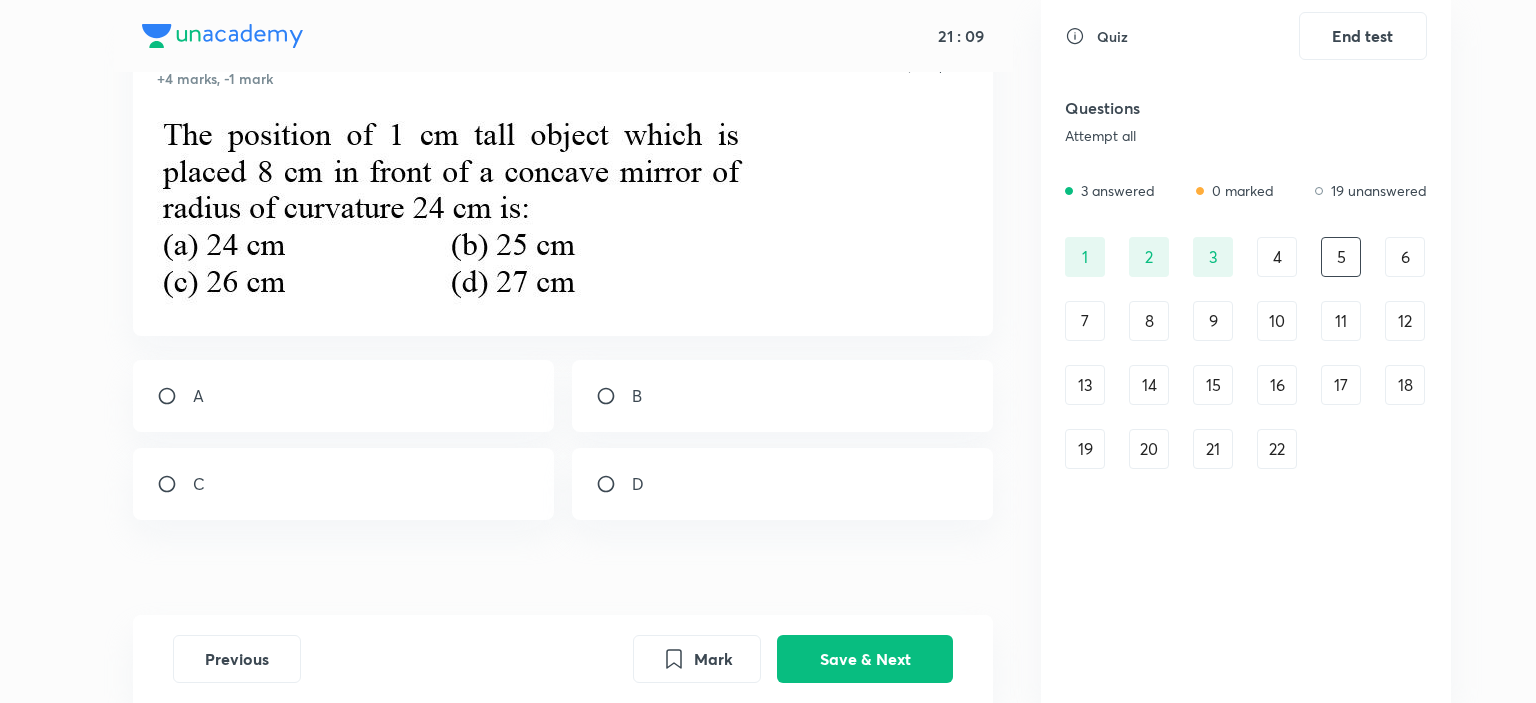 scroll, scrollTop: 125, scrollLeft: 0, axis: vertical 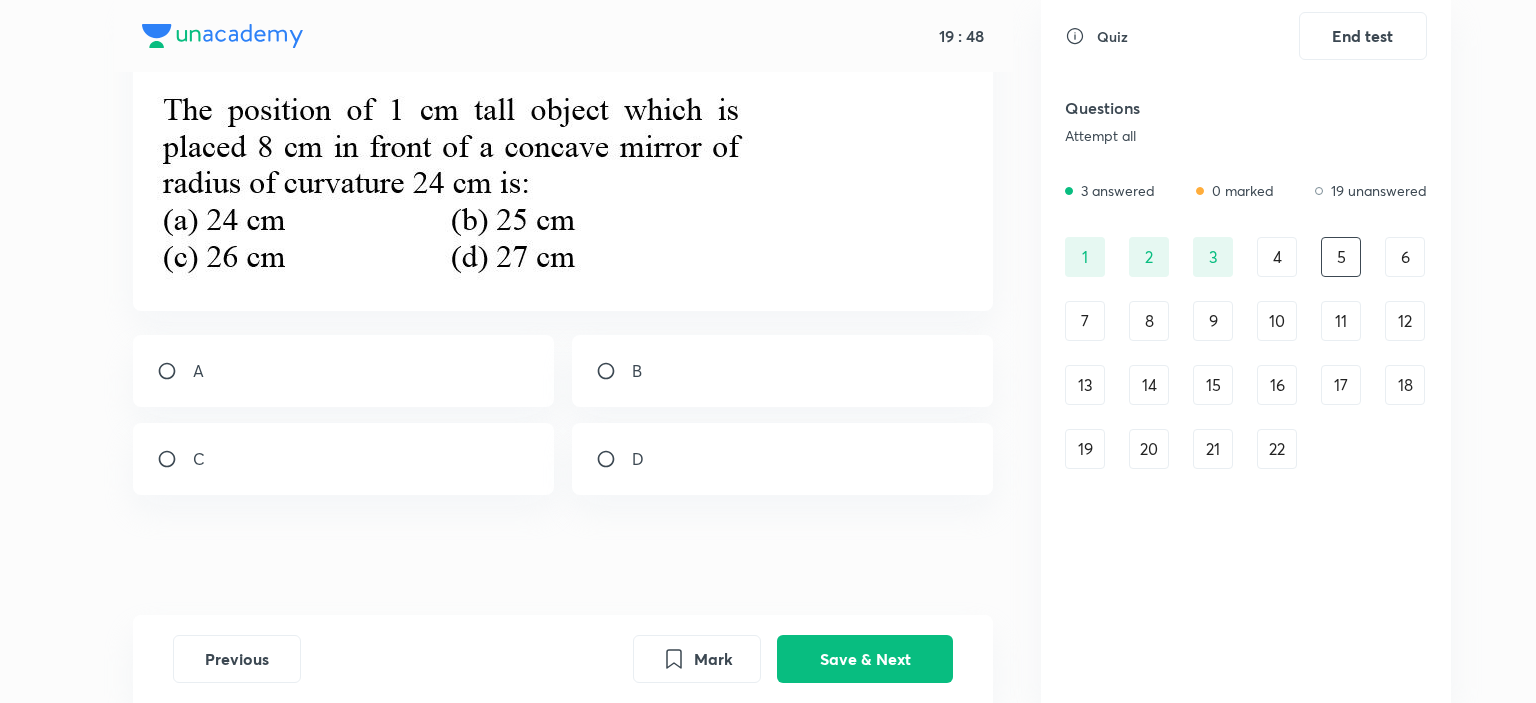click on "6" at bounding box center (1405, 257) 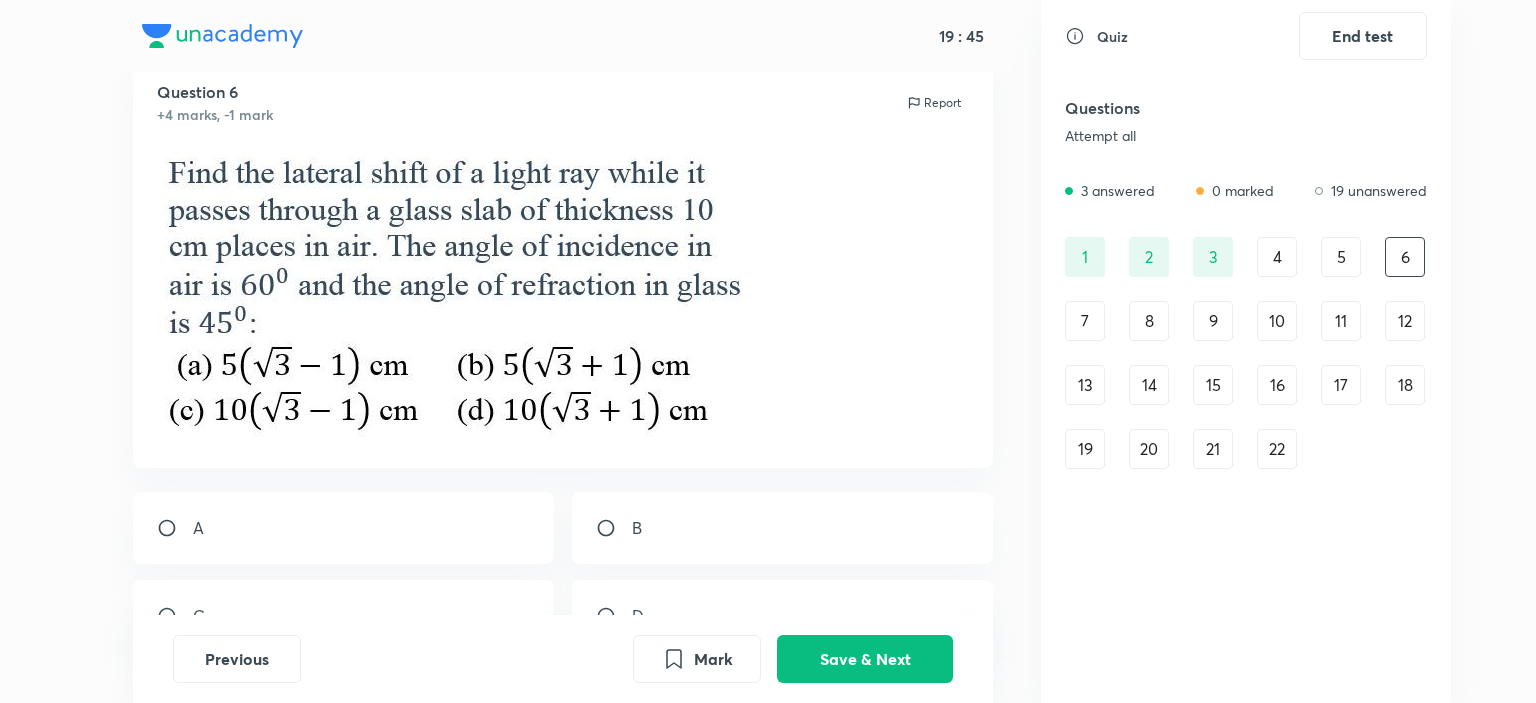 scroll, scrollTop: 100, scrollLeft: 0, axis: vertical 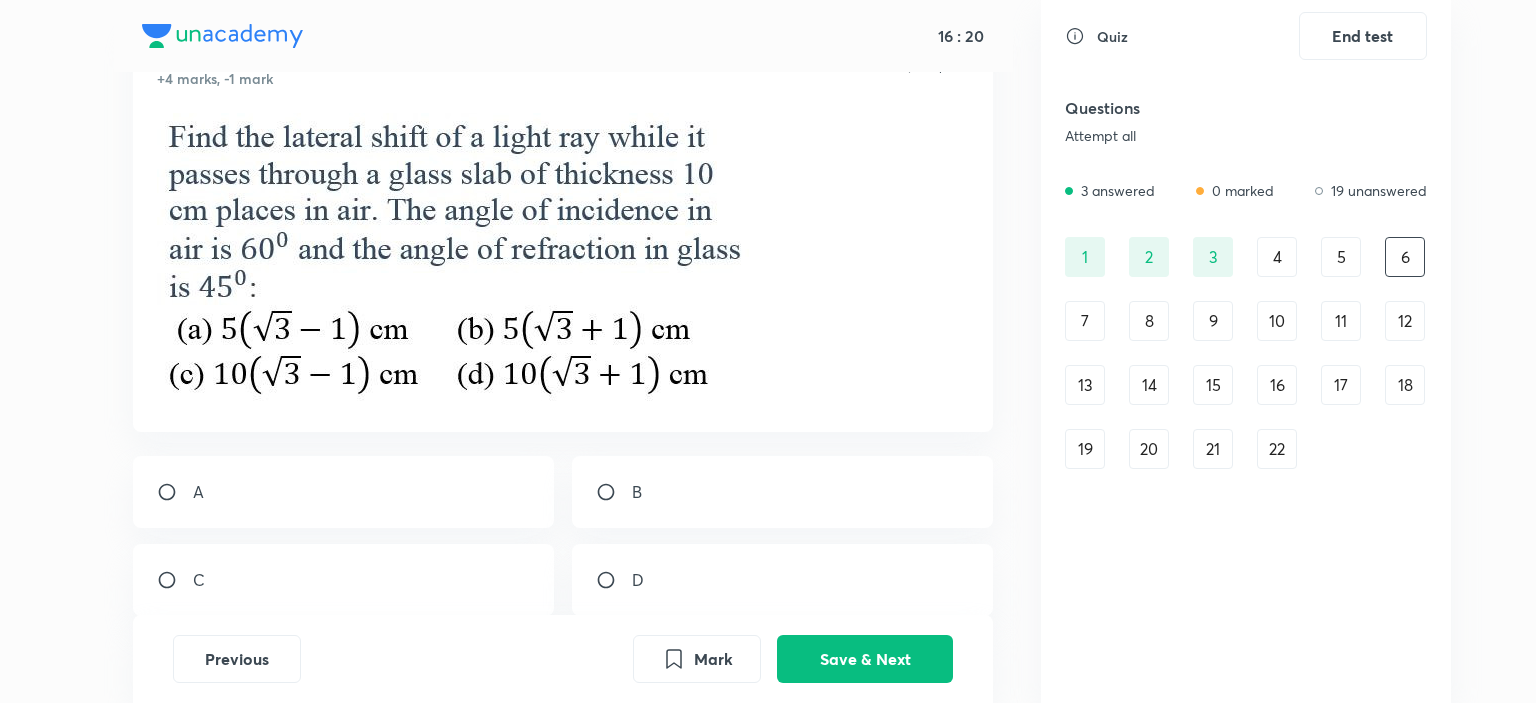click on "7" at bounding box center (1085, 321) 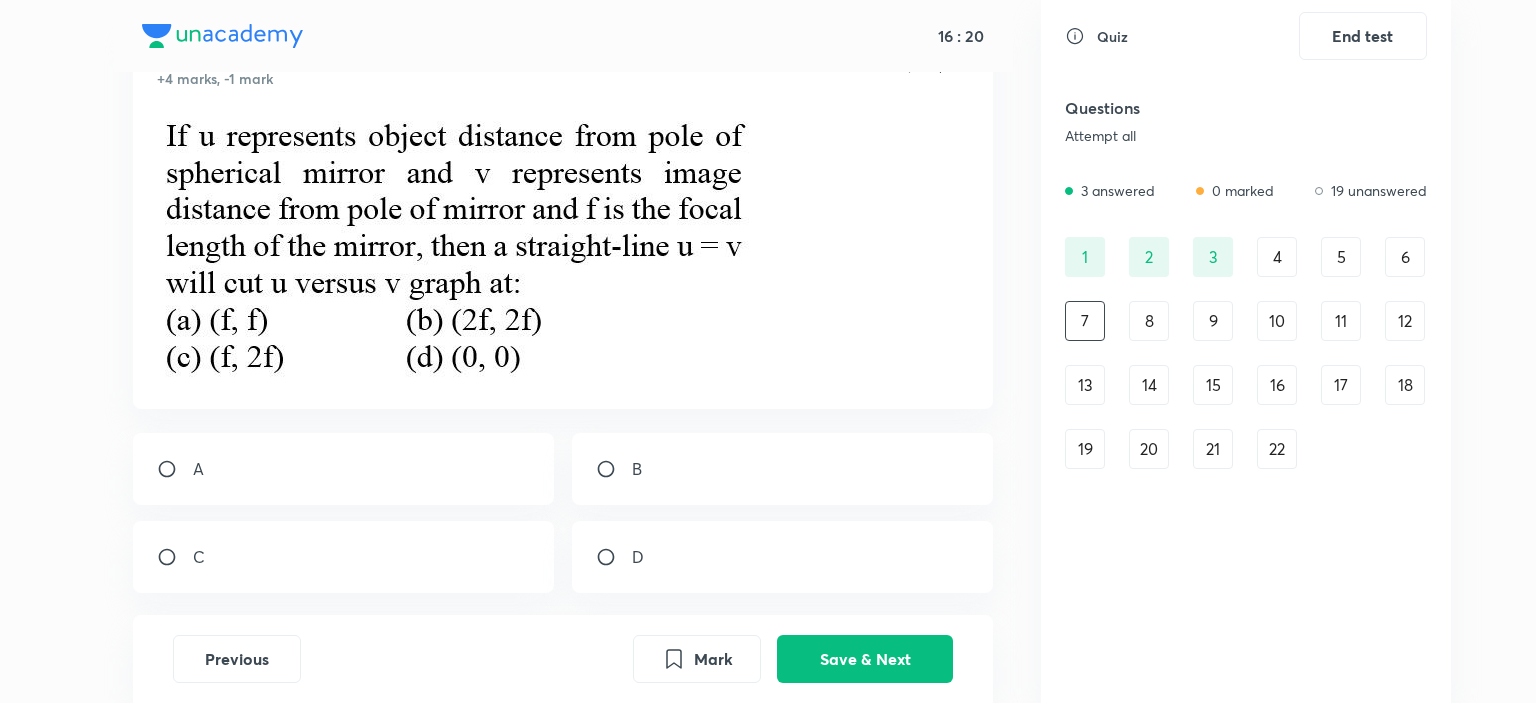 scroll, scrollTop: 0, scrollLeft: 0, axis: both 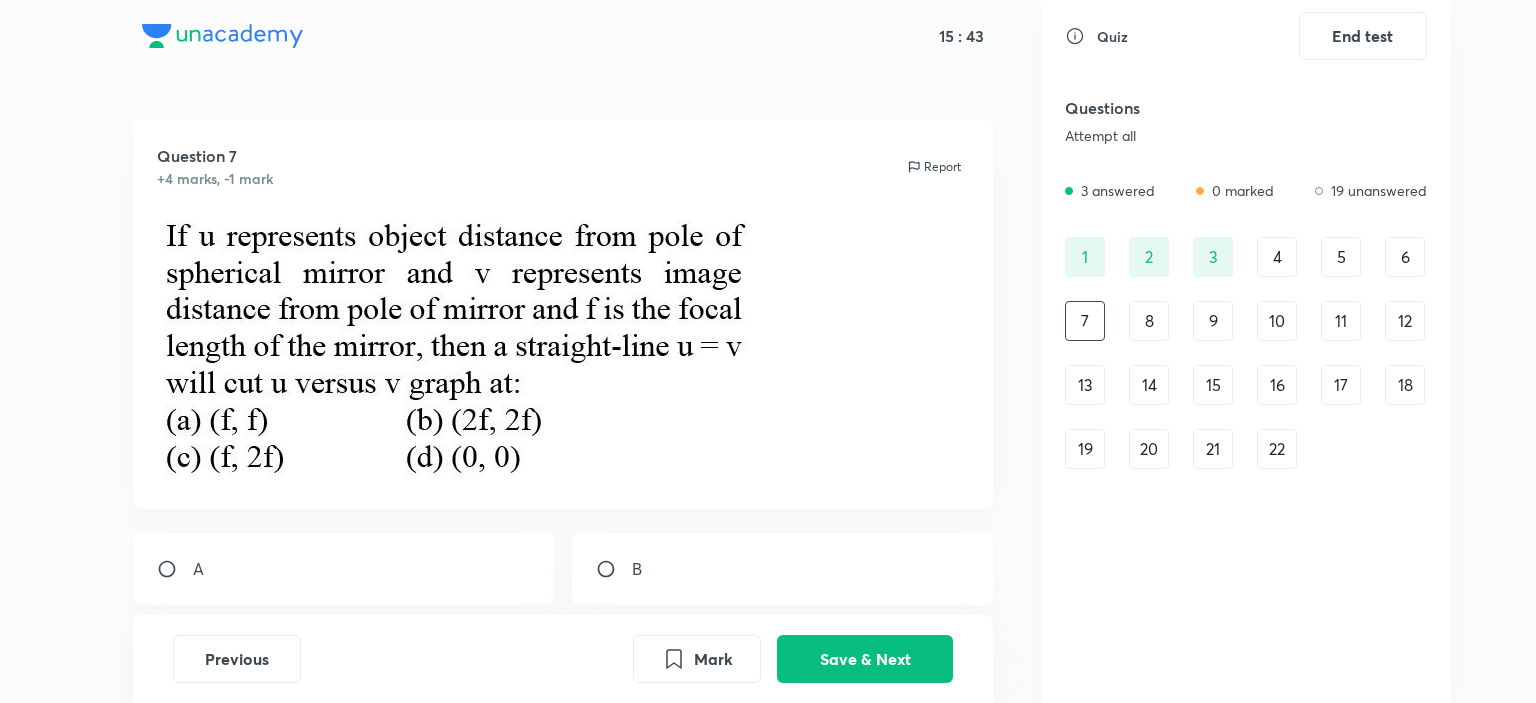 click on "8" at bounding box center (1149, 321) 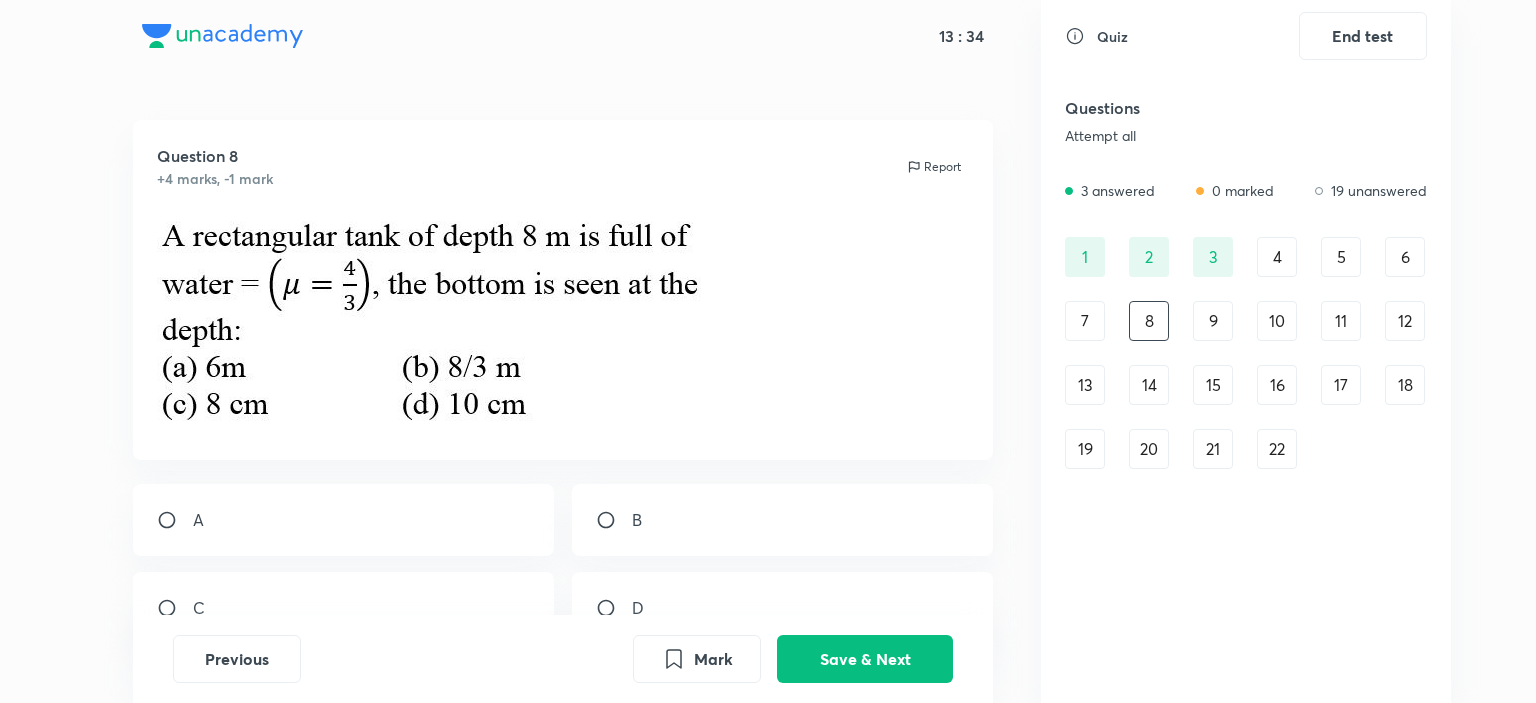 click on "9" at bounding box center [1213, 321] 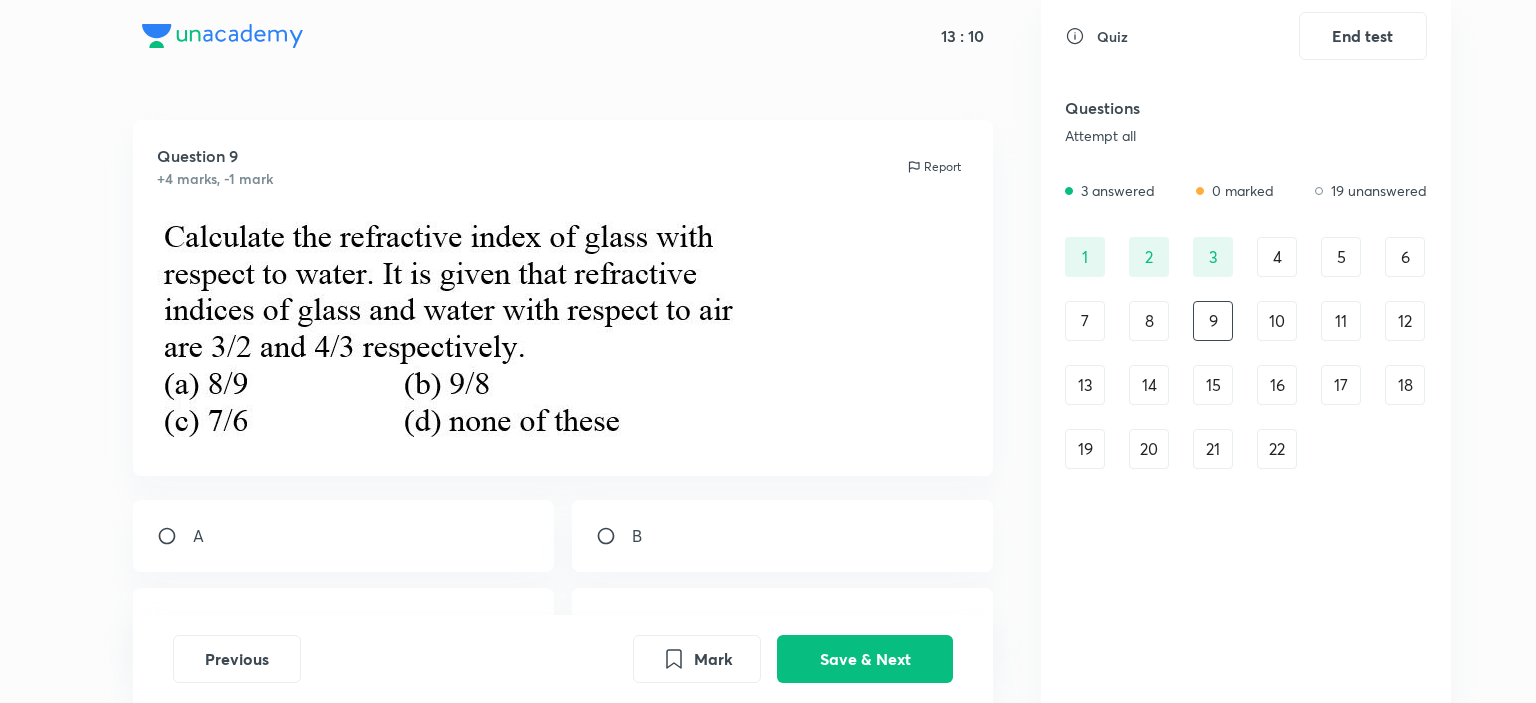 click at bounding box center (614, 536) 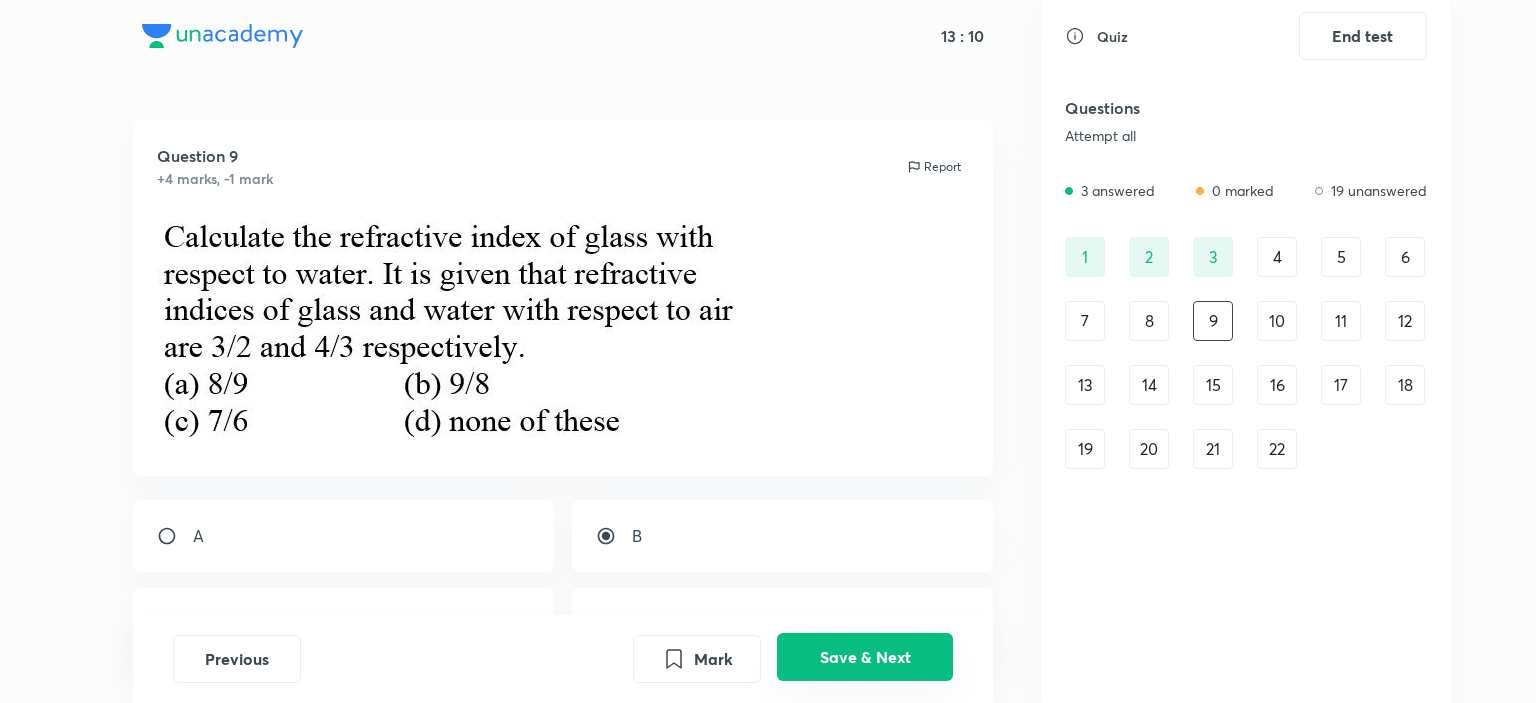 click on "Save & Next" at bounding box center [865, 657] 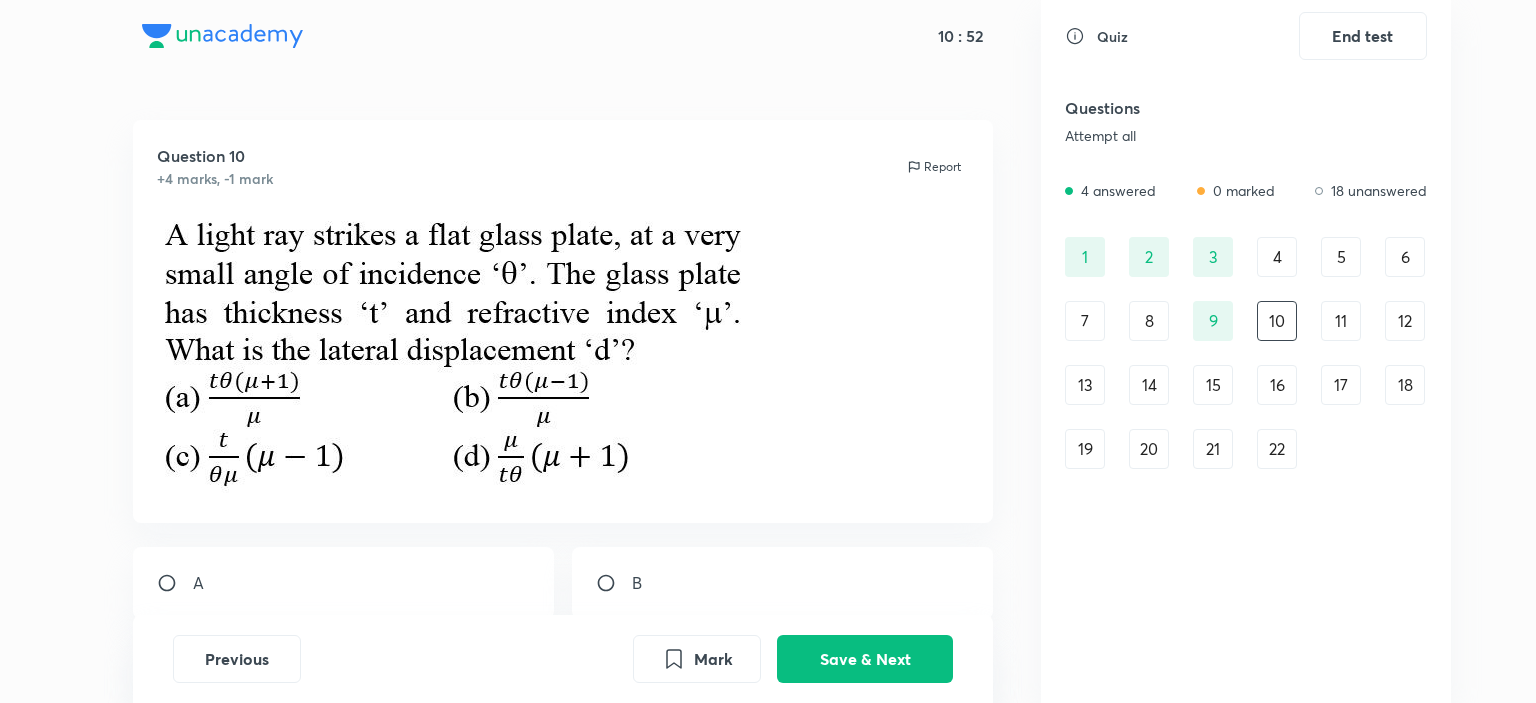 click on "11" at bounding box center (1341, 321) 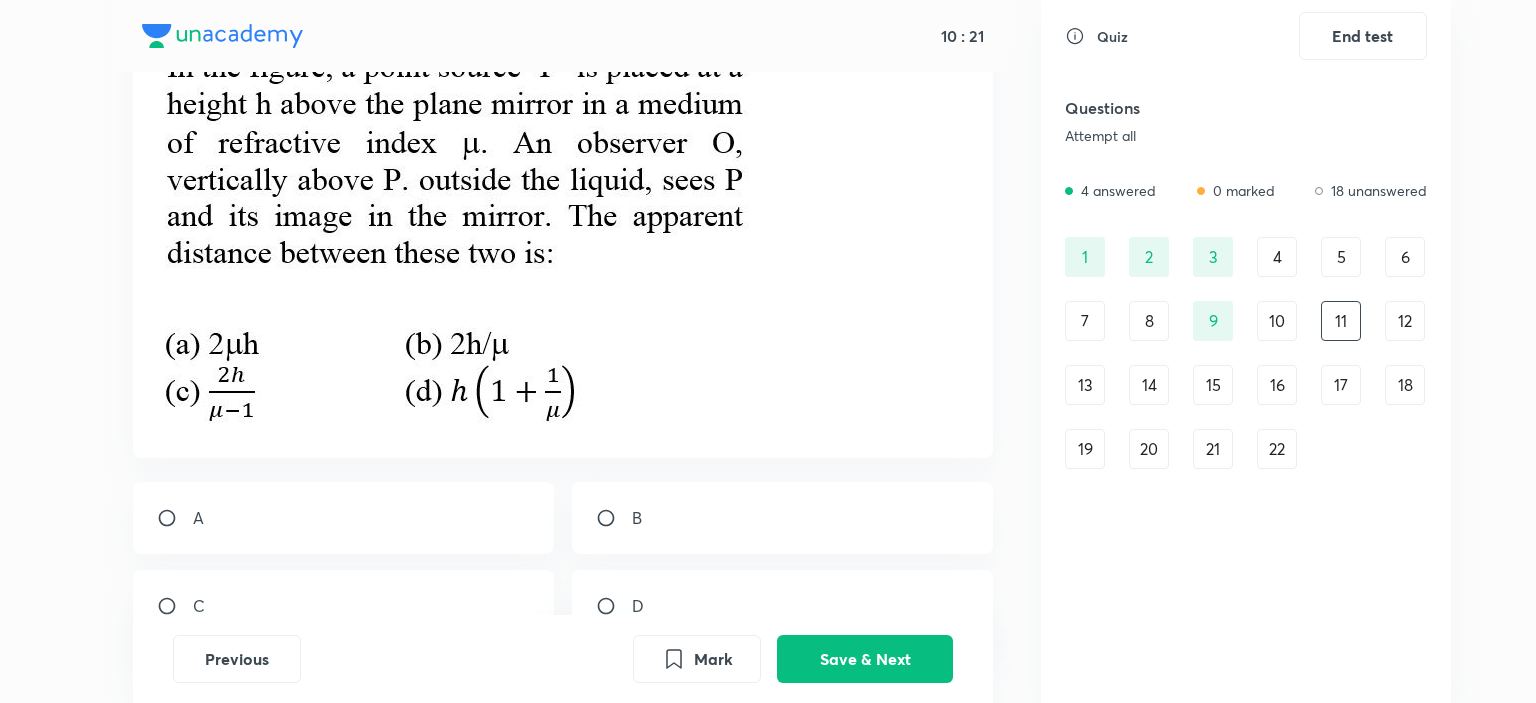 scroll, scrollTop: 200, scrollLeft: 0, axis: vertical 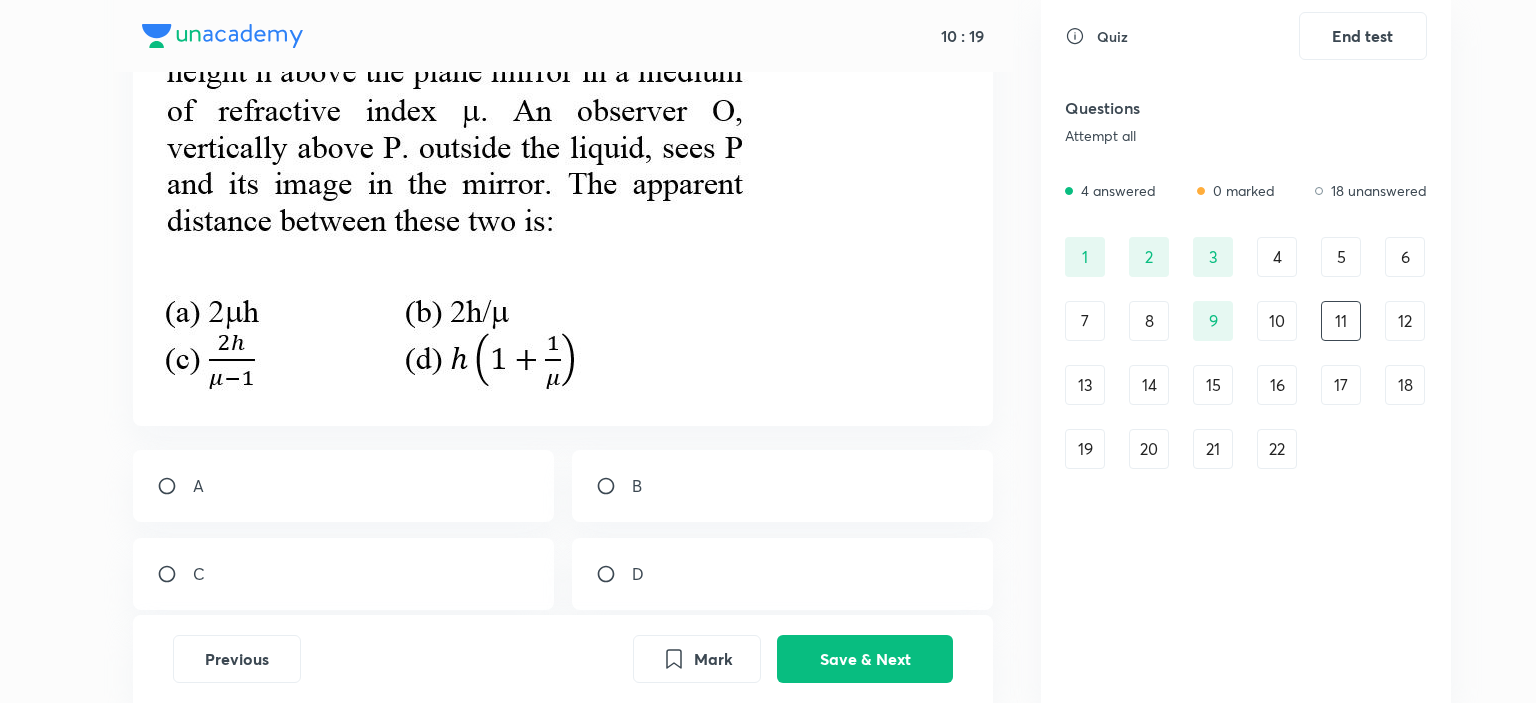 click on "1 2 3 4 5 6 7 8 9 10 11 12 13 14 15 16 17 18 19 20 21 22" at bounding box center (1246, 353) 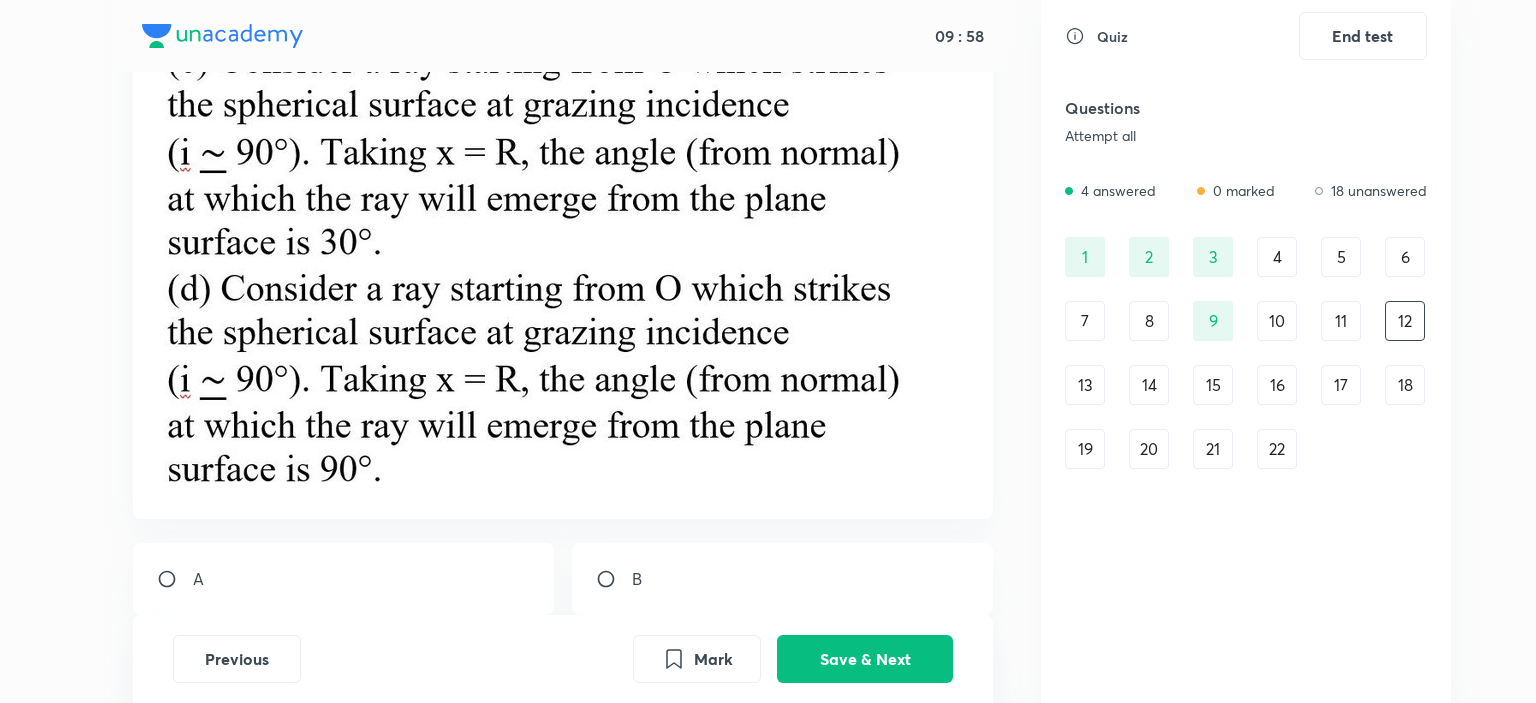 scroll, scrollTop: 1081, scrollLeft: 0, axis: vertical 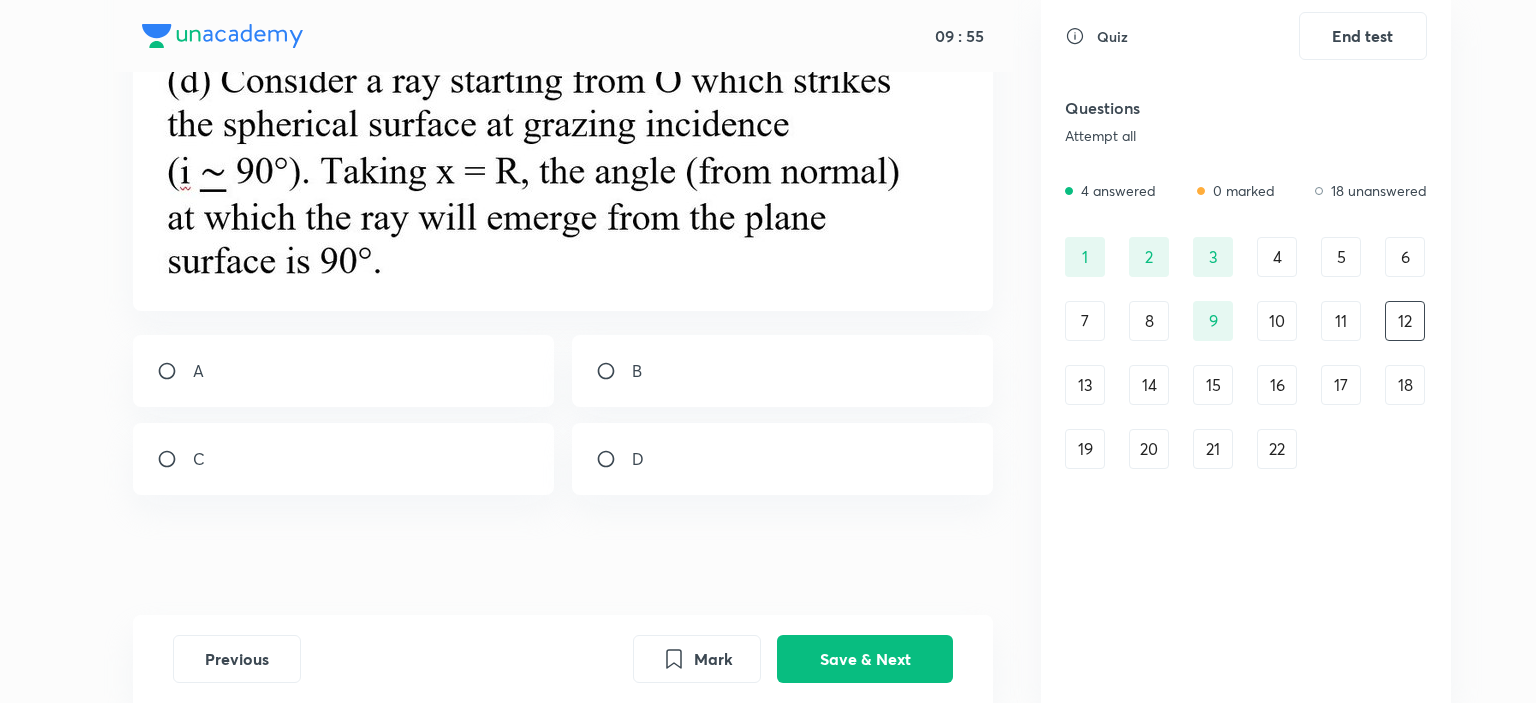 click on "13" at bounding box center [1085, 385] 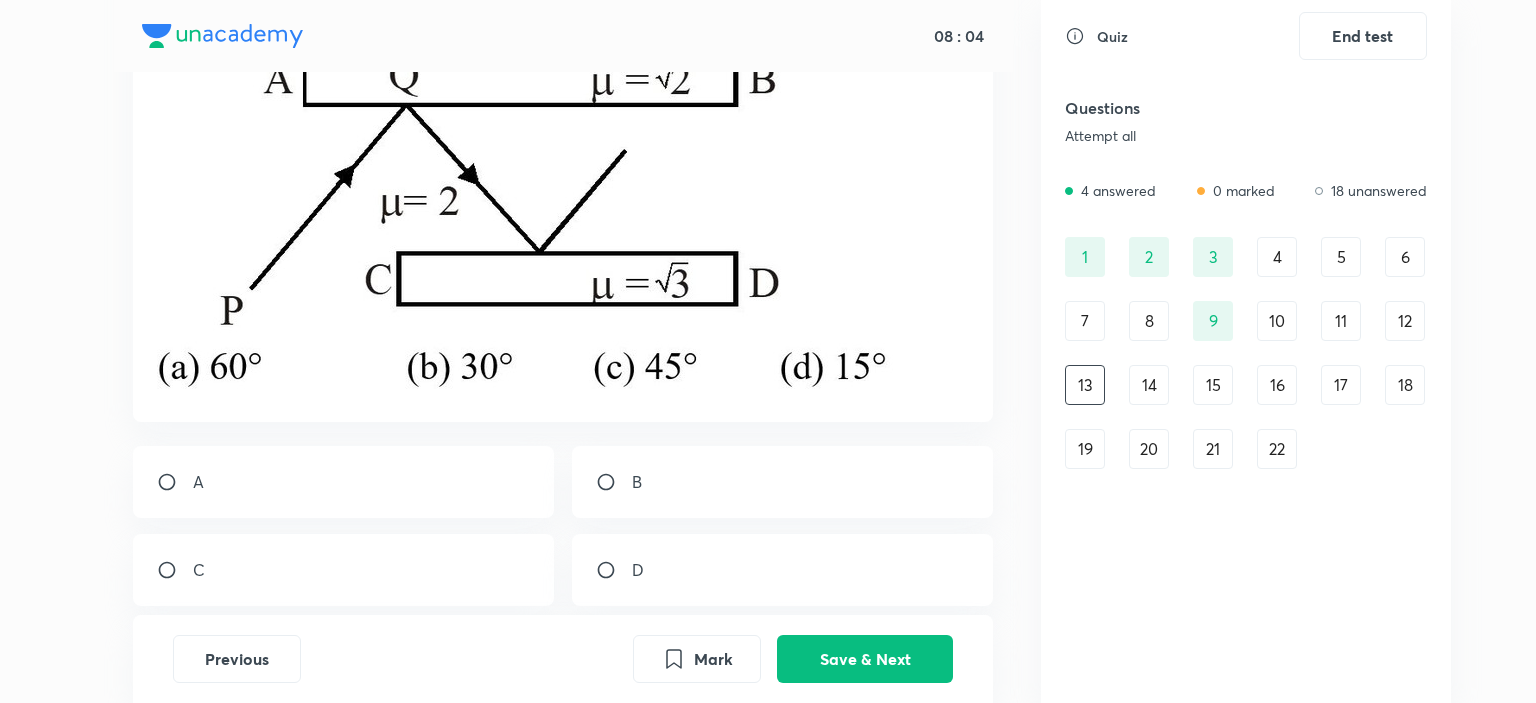 scroll, scrollTop: 495, scrollLeft: 0, axis: vertical 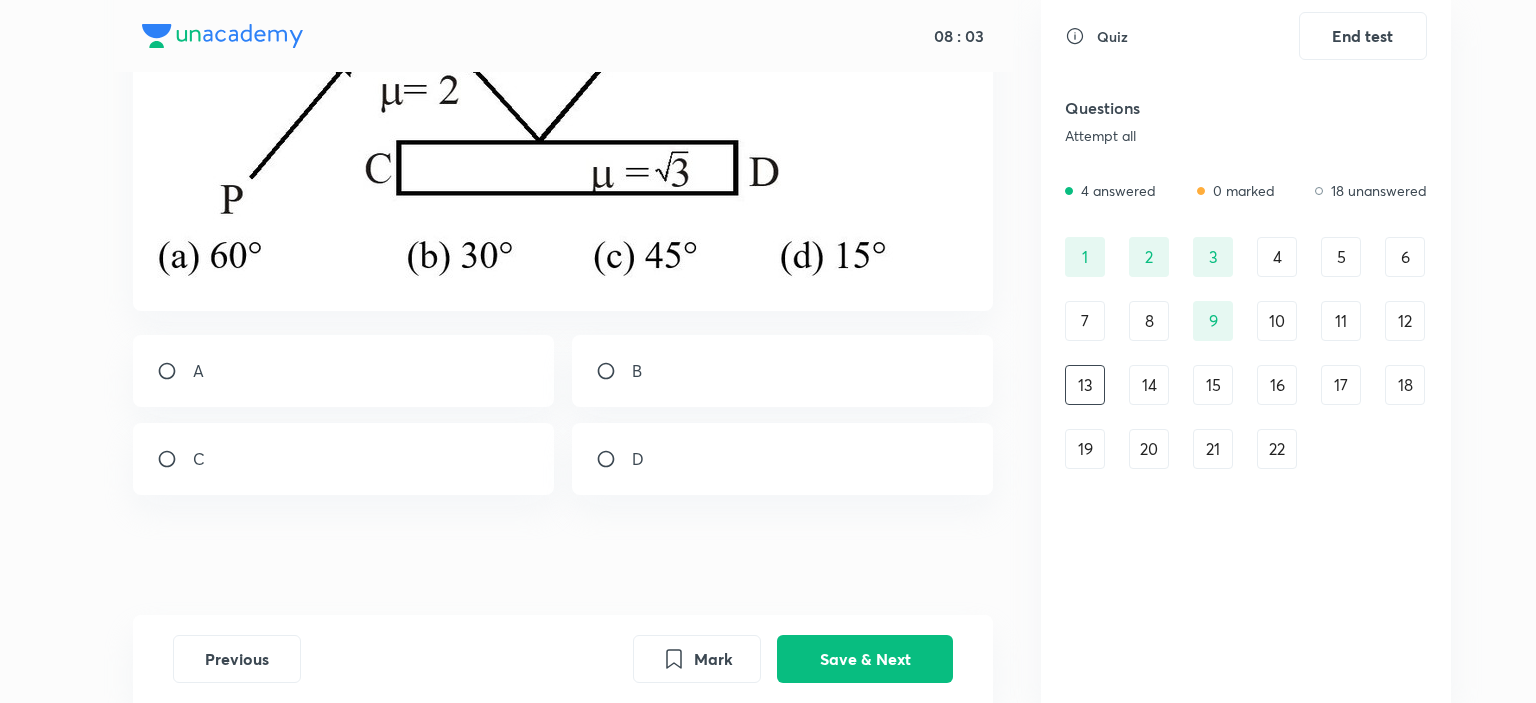 click on "A" at bounding box center (344, 371) 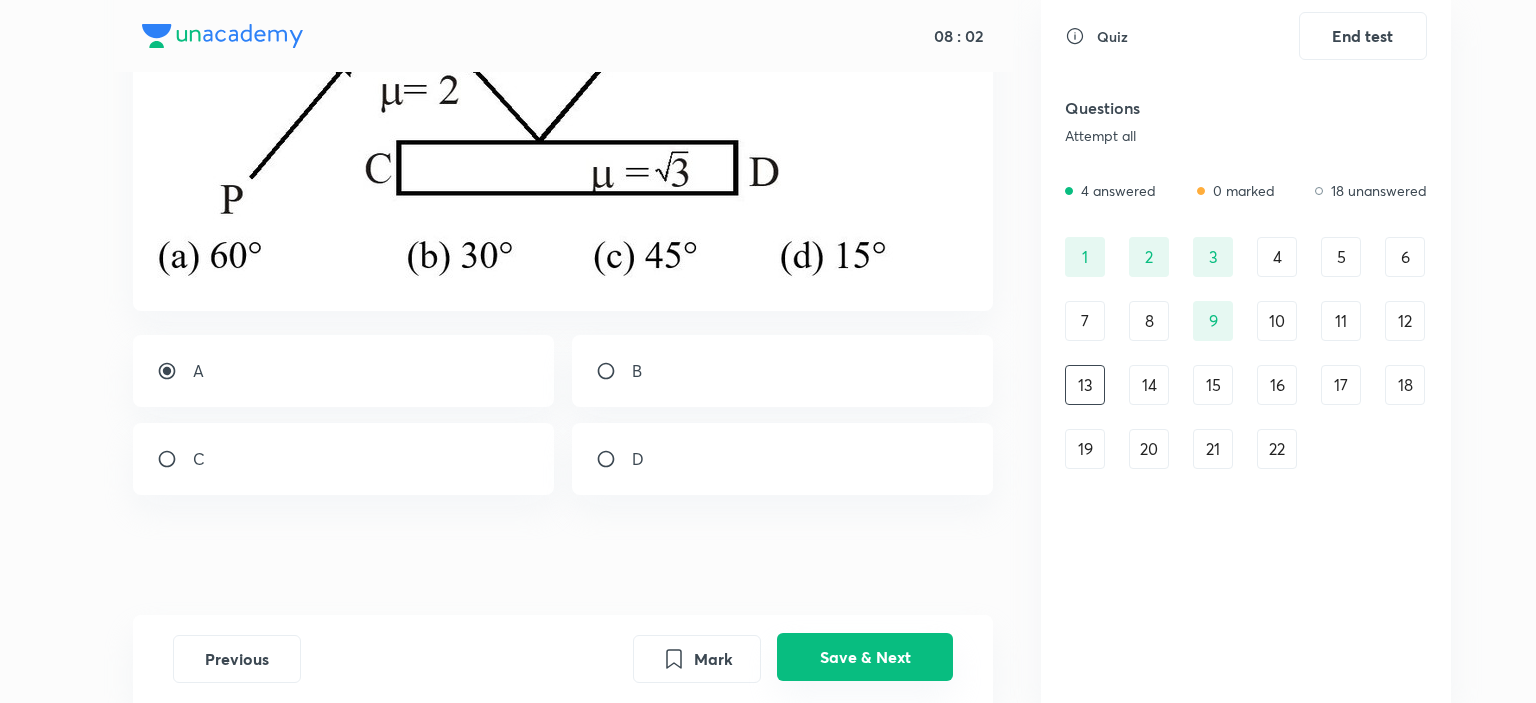 click on "Save & Next" at bounding box center [865, 657] 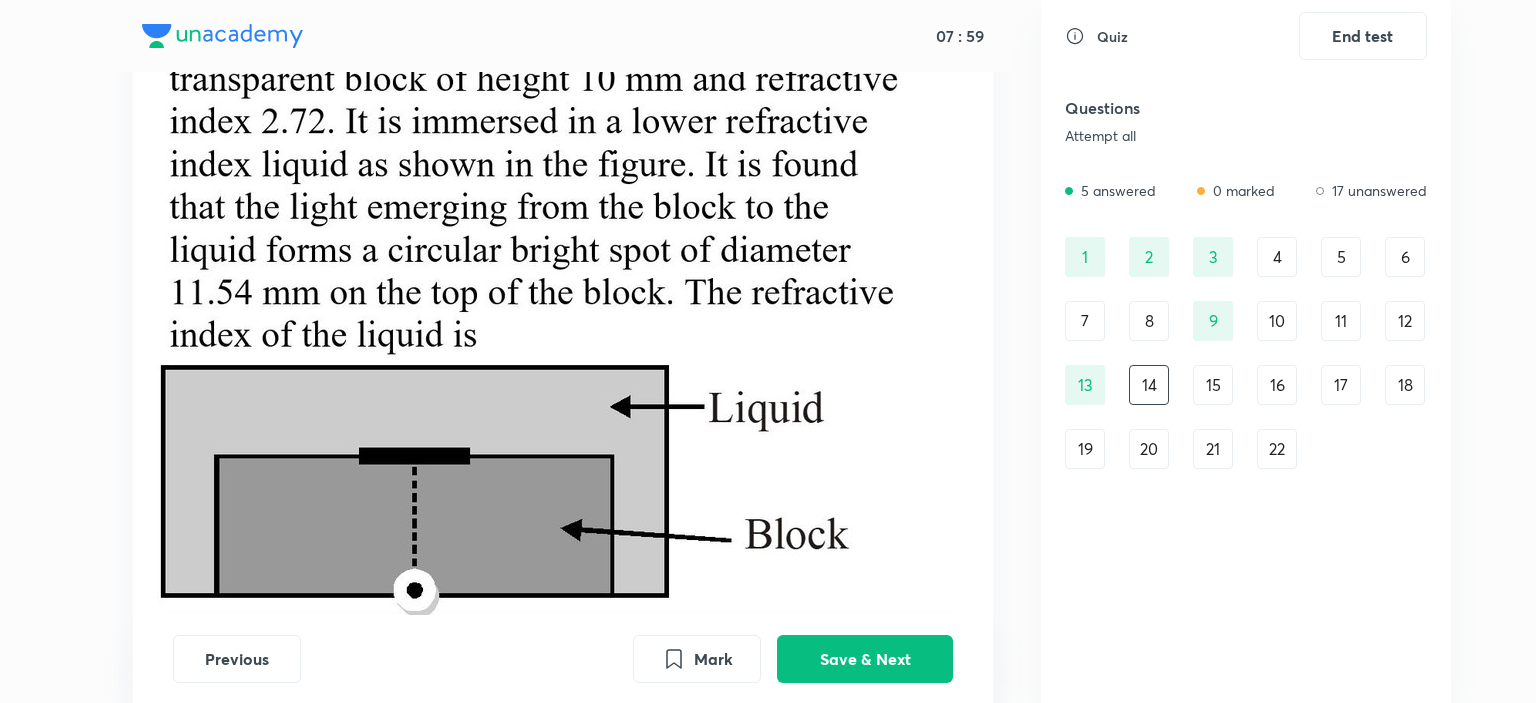 scroll, scrollTop: 100, scrollLeft: 0, axis: vertical 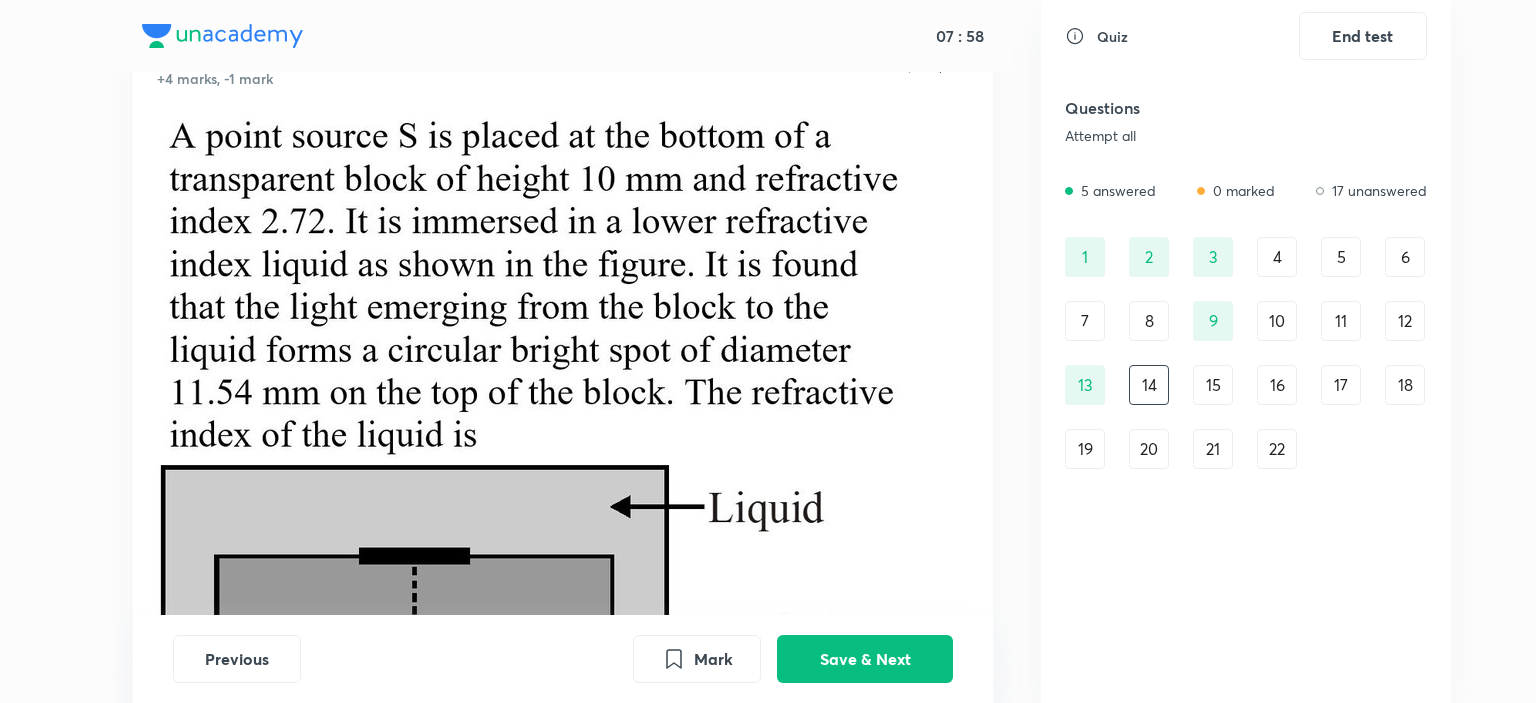 click on "15" at bounding box center (1213, 385) 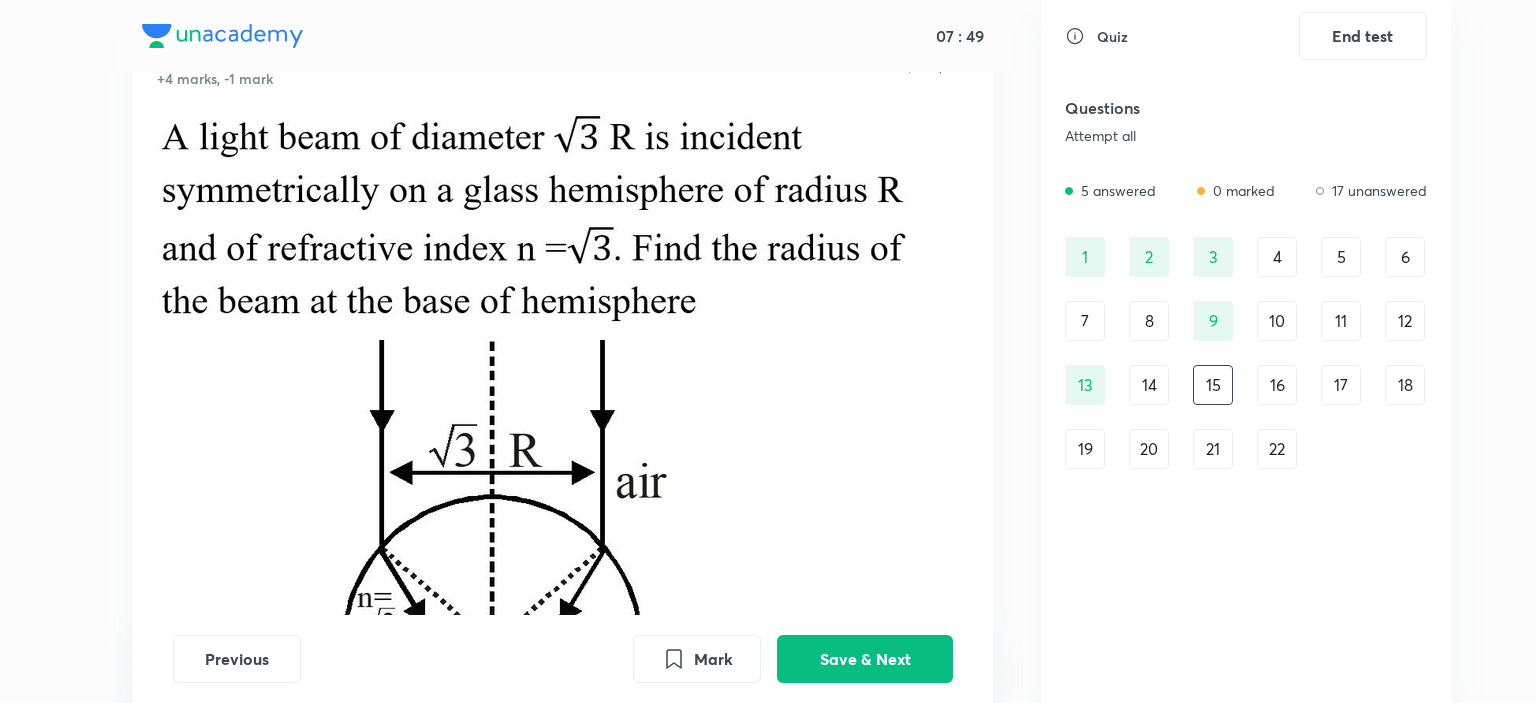 scroll, scrollTop: 200, scrollLeft: 0, axis: vertical 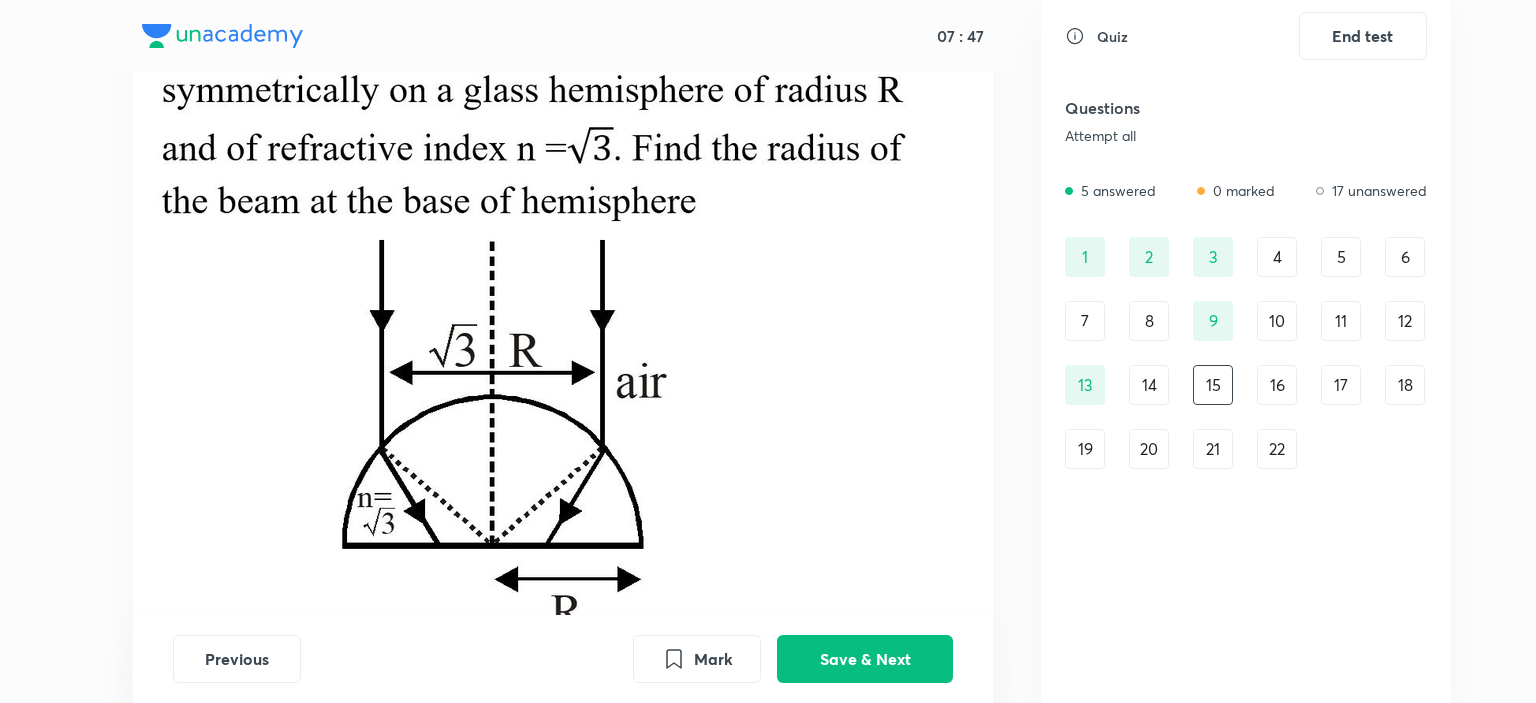 click on "16" at bounding box center [1277, 385] 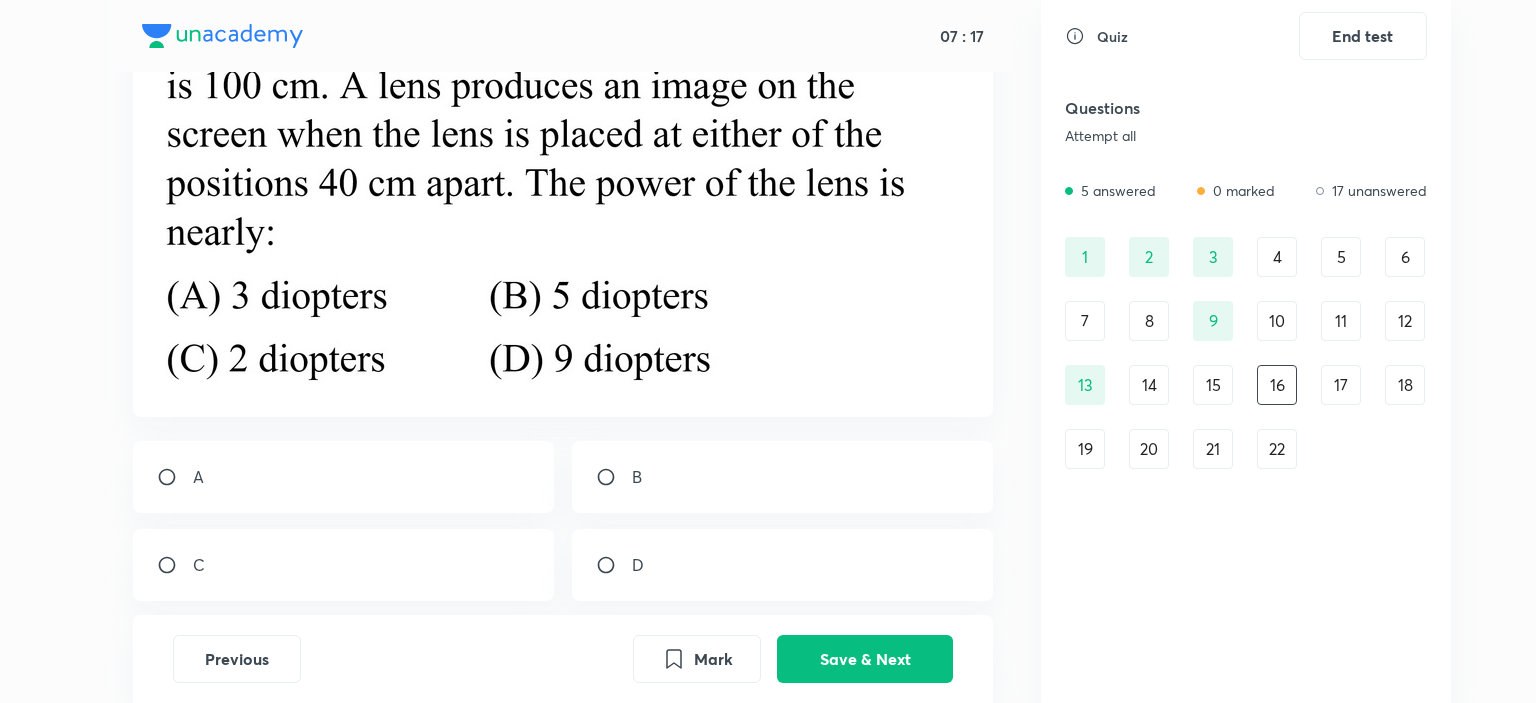 scroll, scrollTop: 100, scrollLeft: 0, axis: vertical 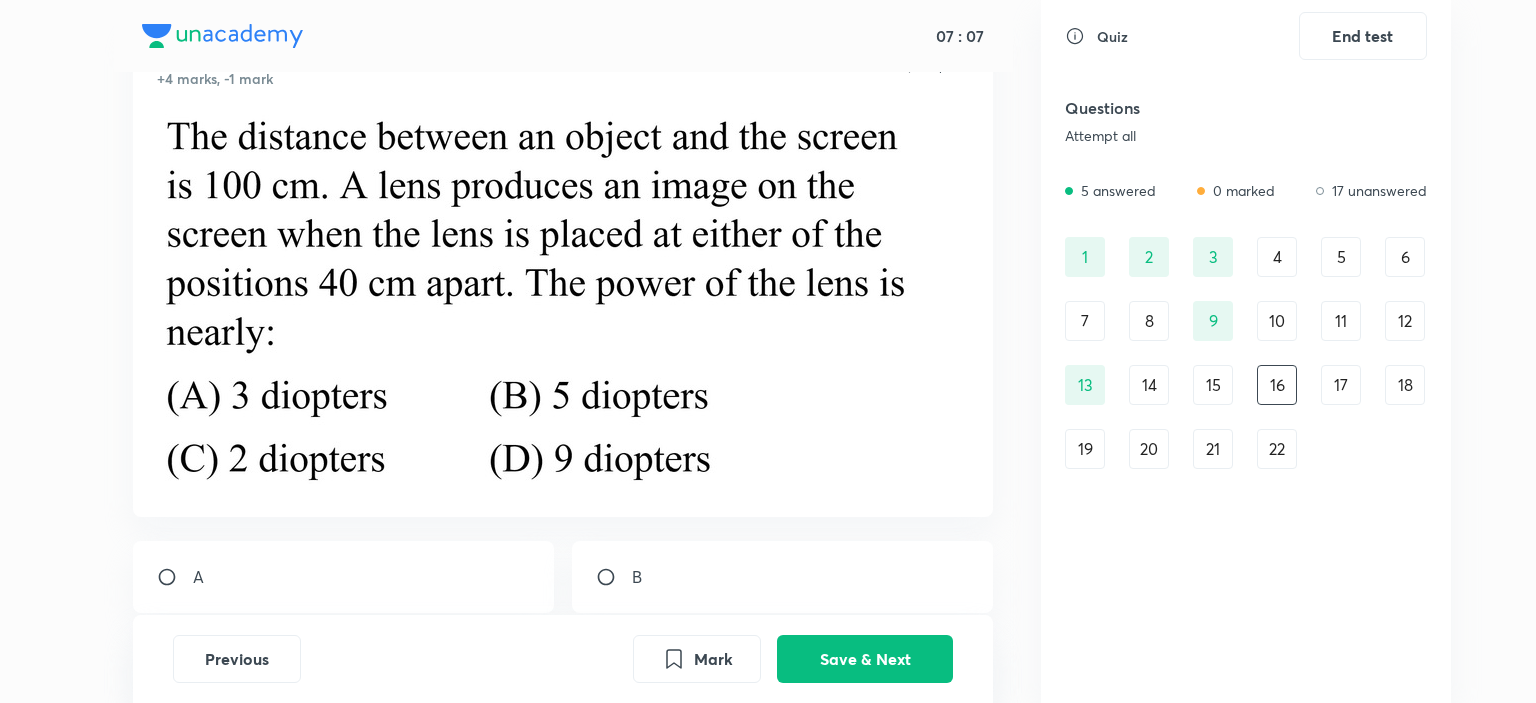click on "17" at bounding box center (1341, 385) 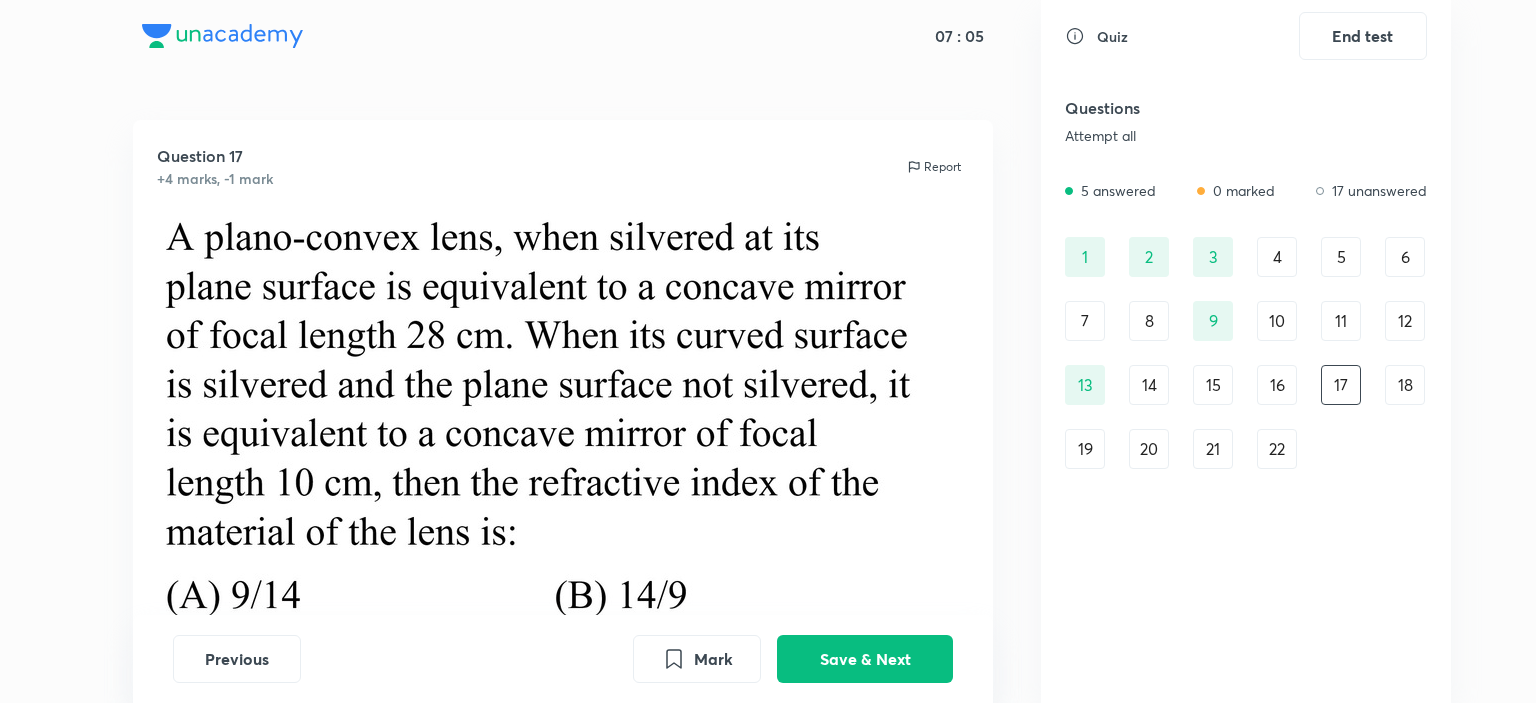 click on "16" at bounding box center (1277, 385) 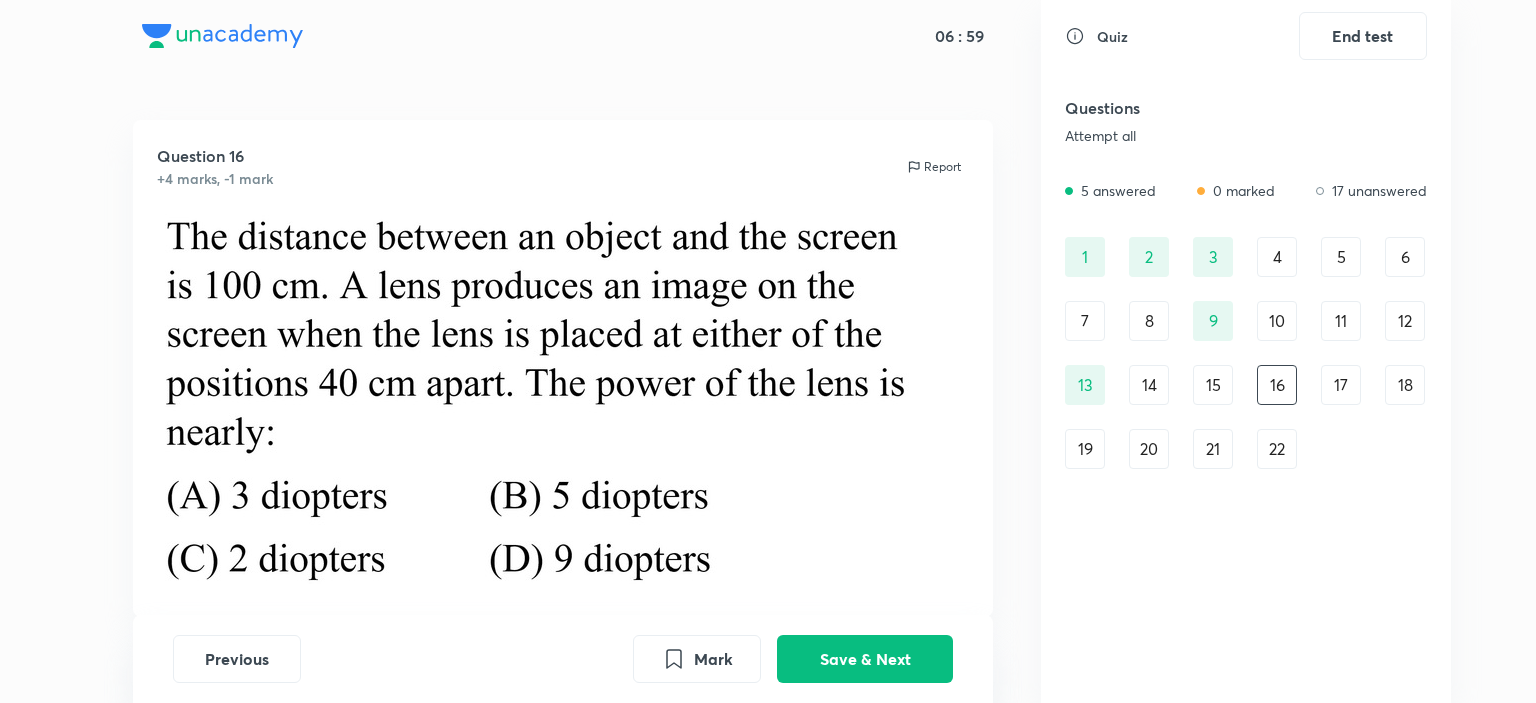 click on "17" at bounding box center (1341, 385) 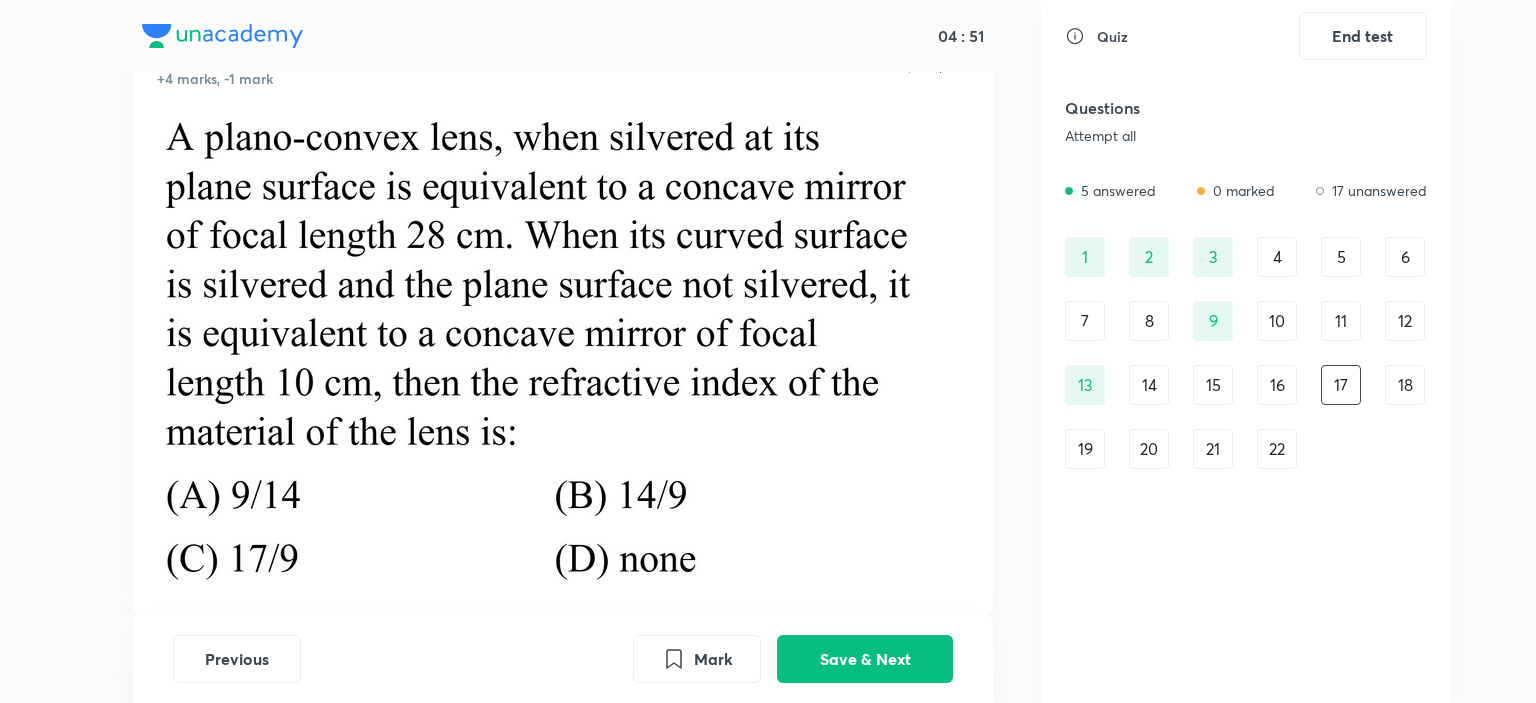 scroll, scrollTop: 200, scrollLeft: 0, axis: vertical 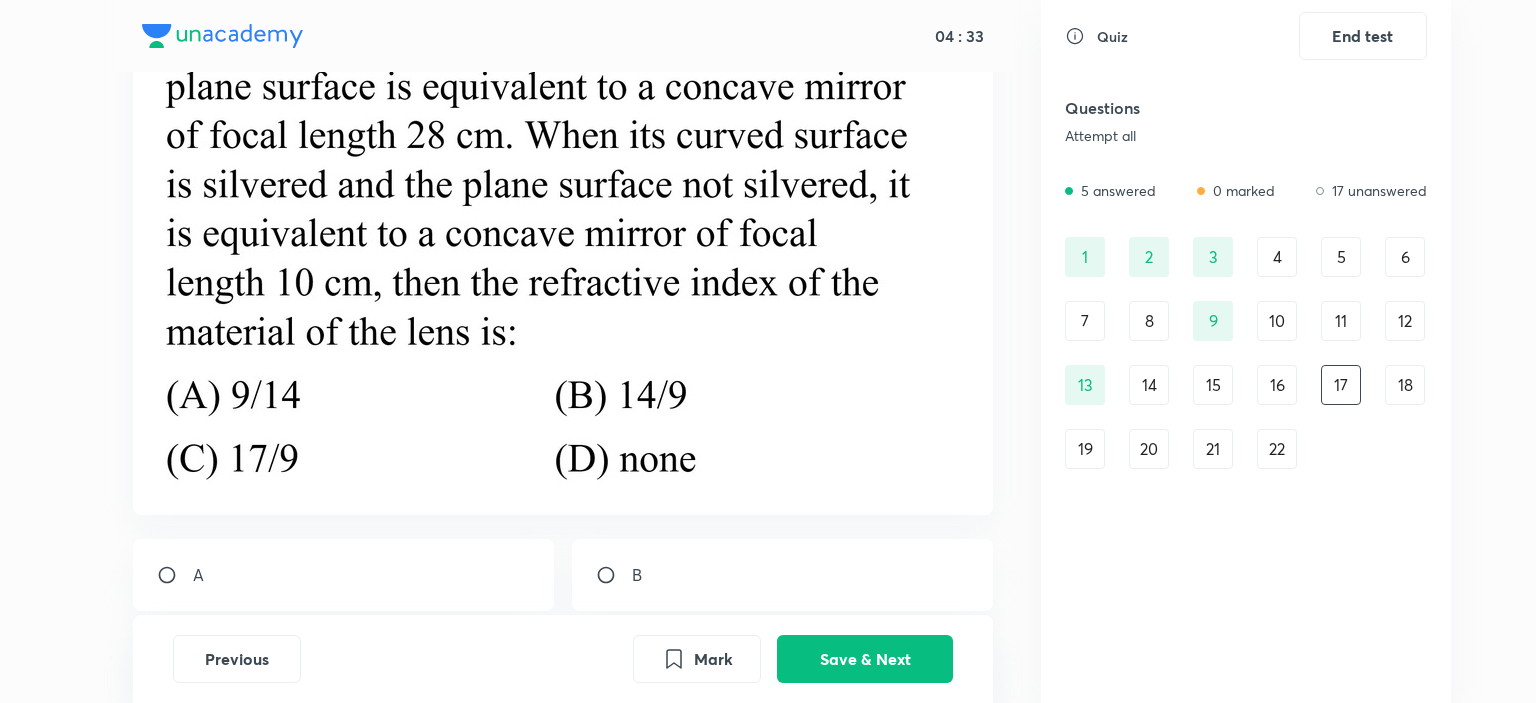 click on "18" at bounding box center [1405, 385] 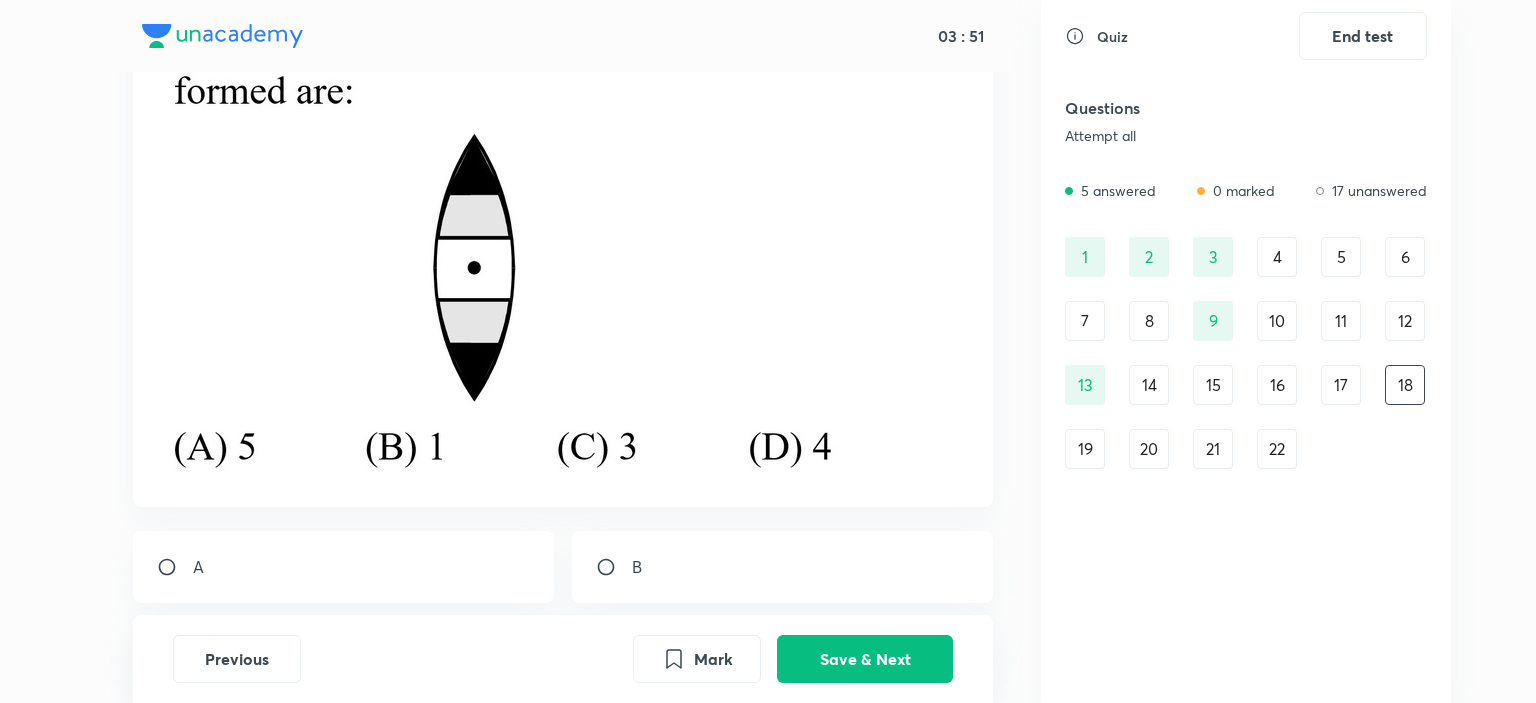scroll, scrollTop: 400, scrollLeft: 0, axis: vertical 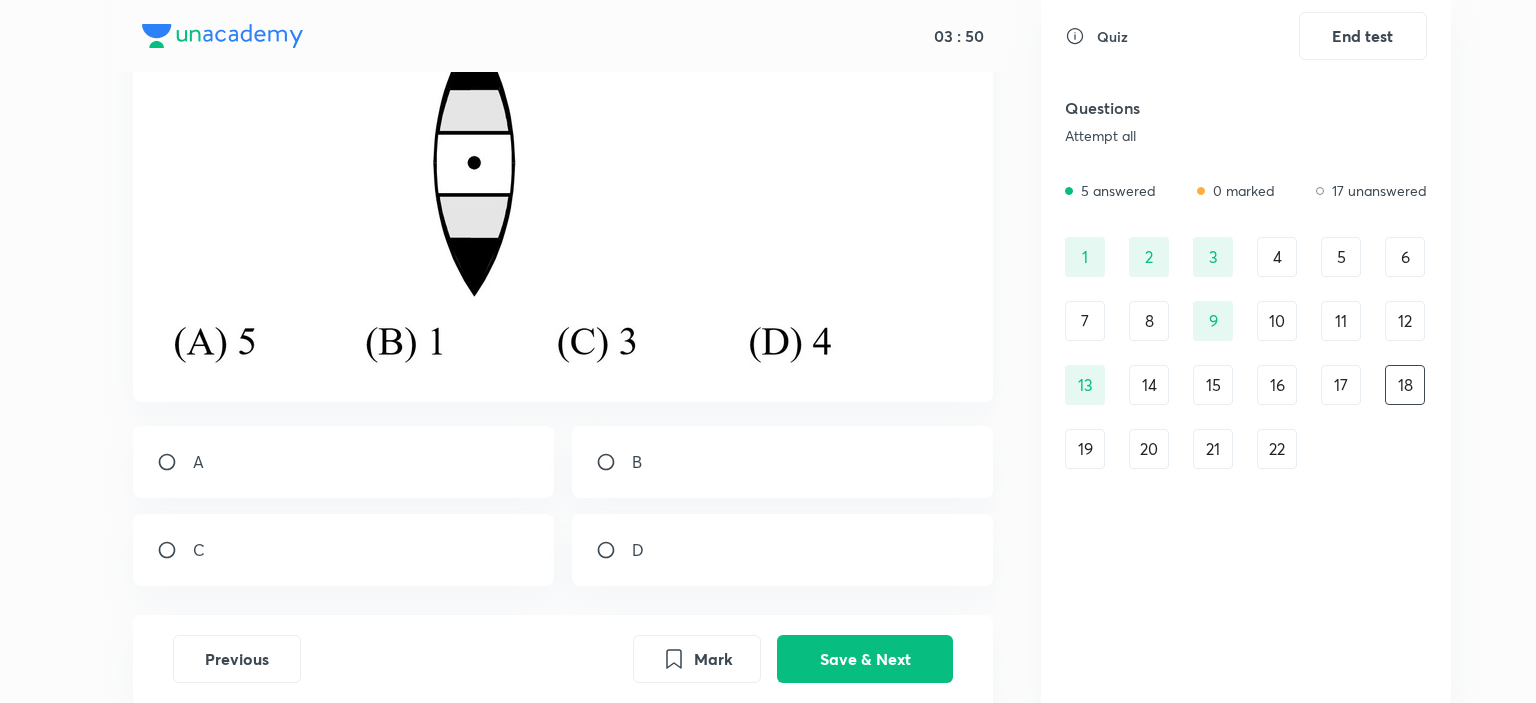 click at bounding box center (614, 462) 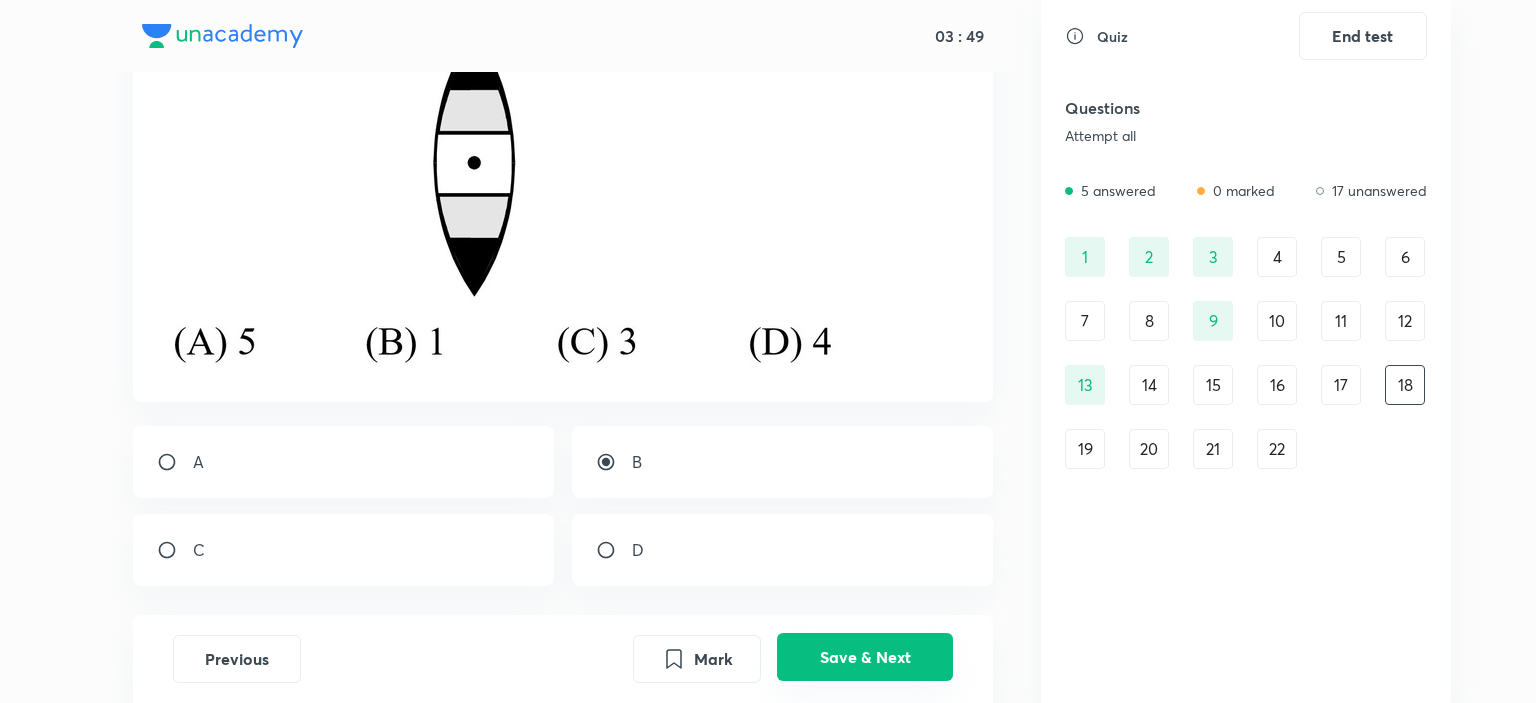click on "Save & Next" at bounding box center [865, 657] 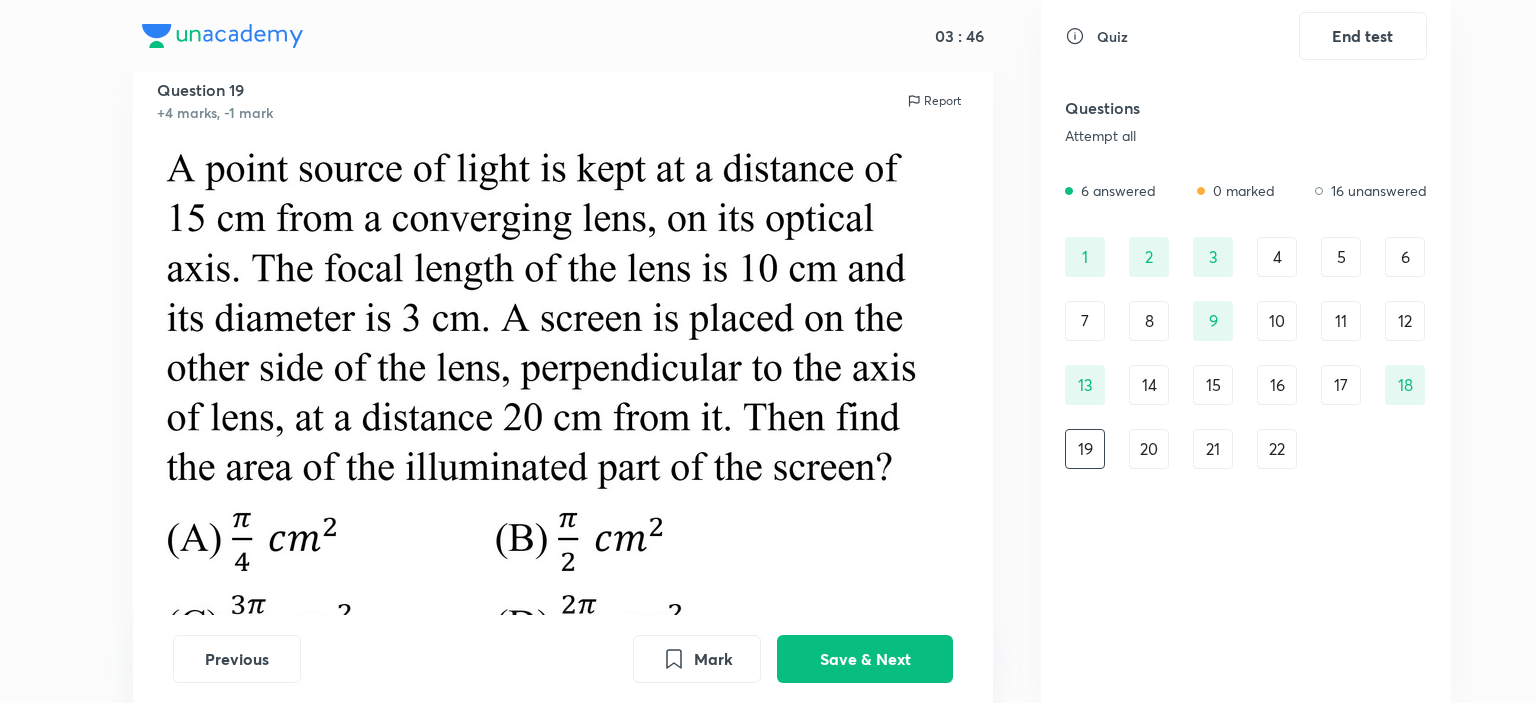 scroll, scrollTop: 100, scrollLeft: 0, axis: vertical 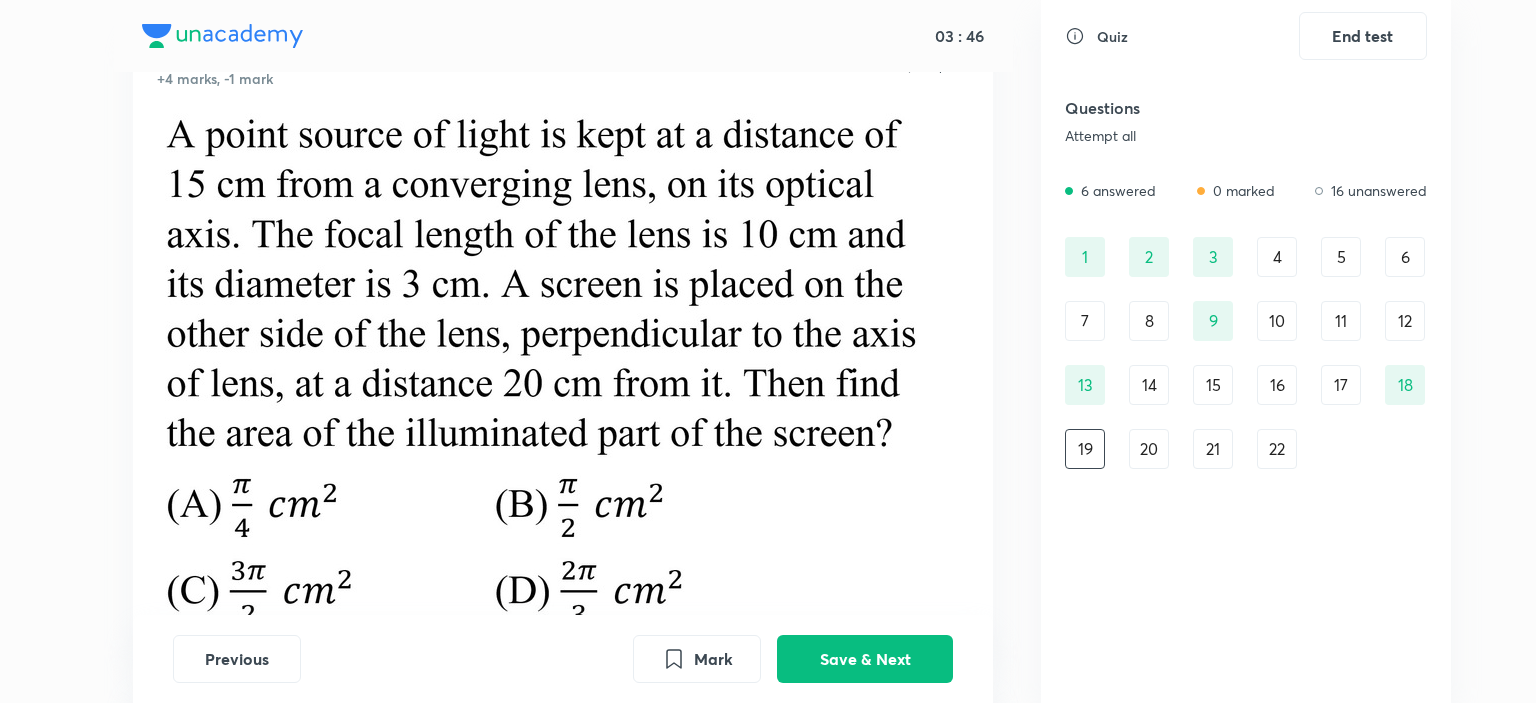 click on "20" at bounding box center (1149, 449) 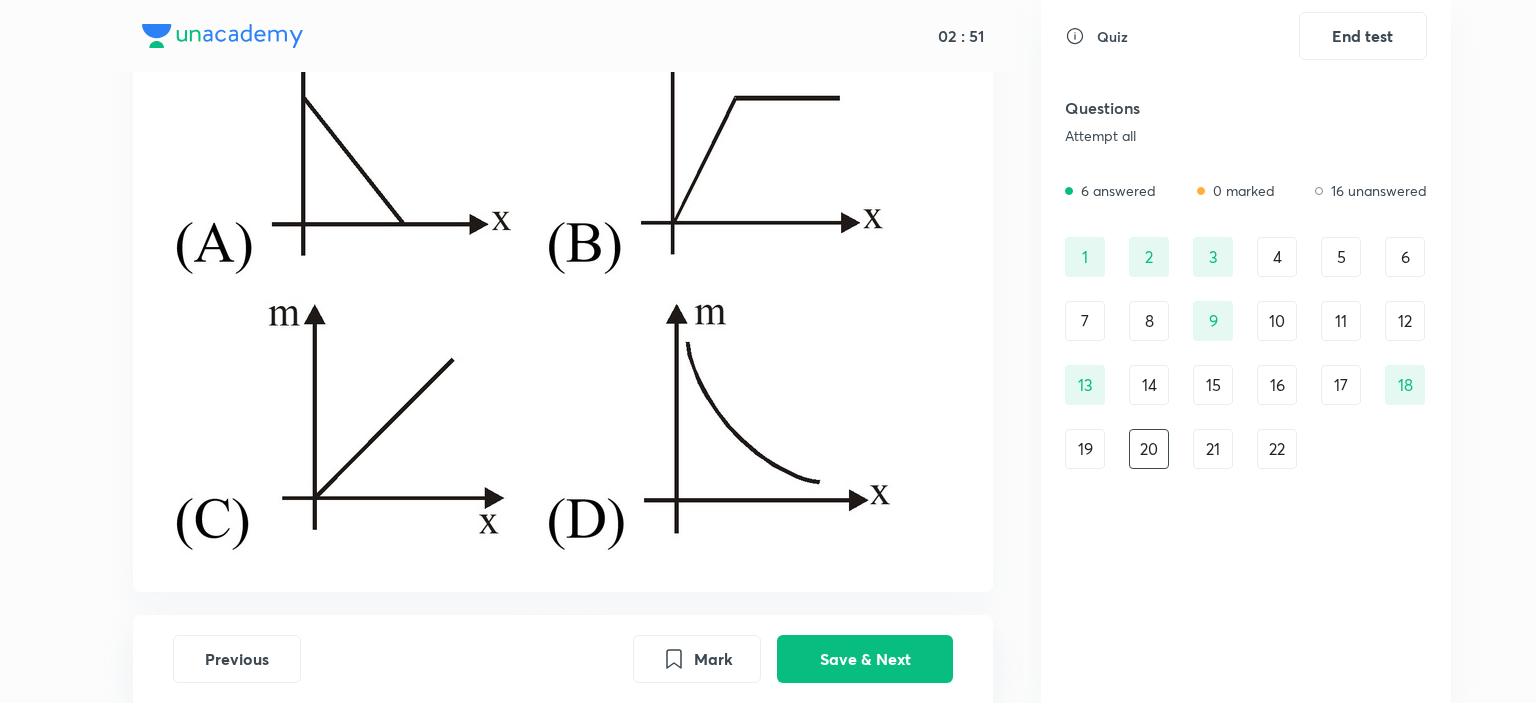 scroll, scrollTop: 681, scrollLeft: 0, axis: vertical 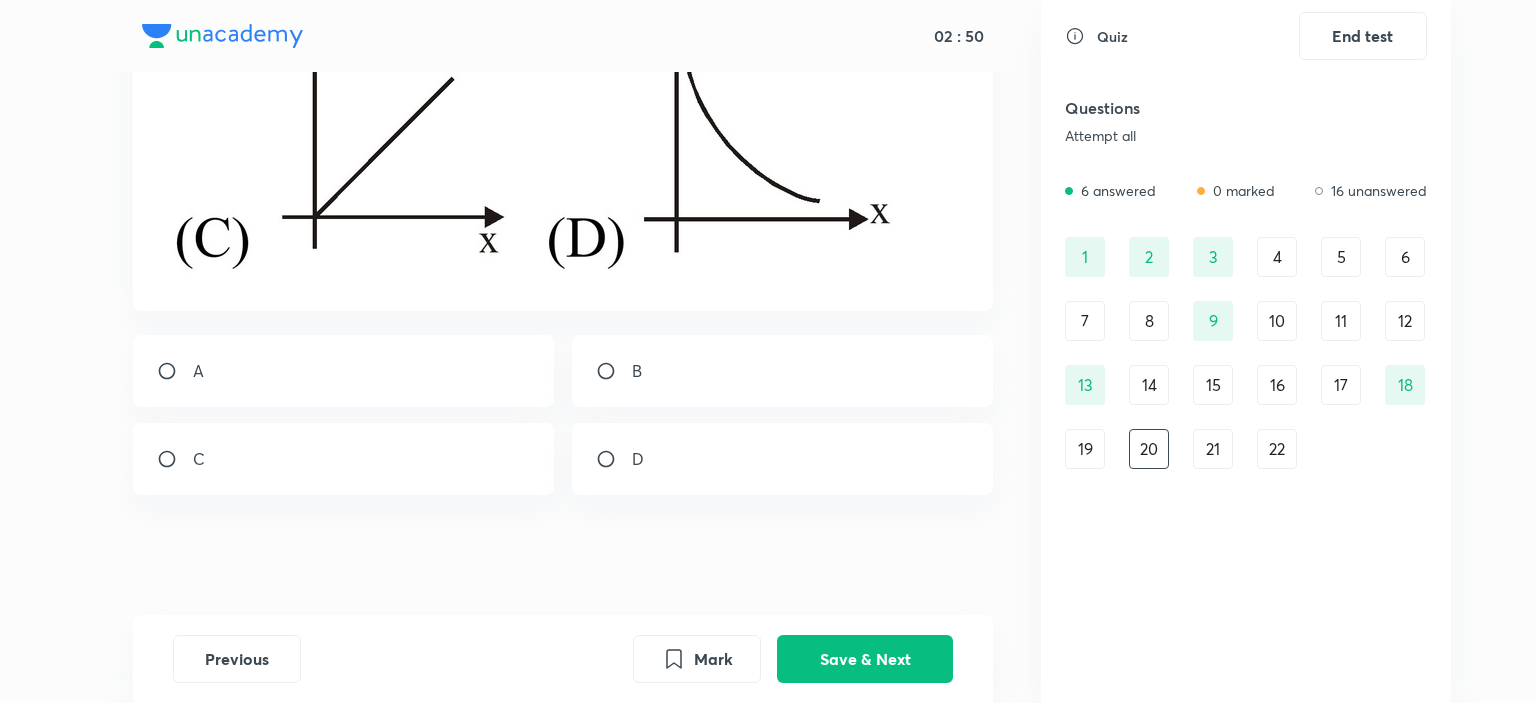 click at bounding box center [614, 459] 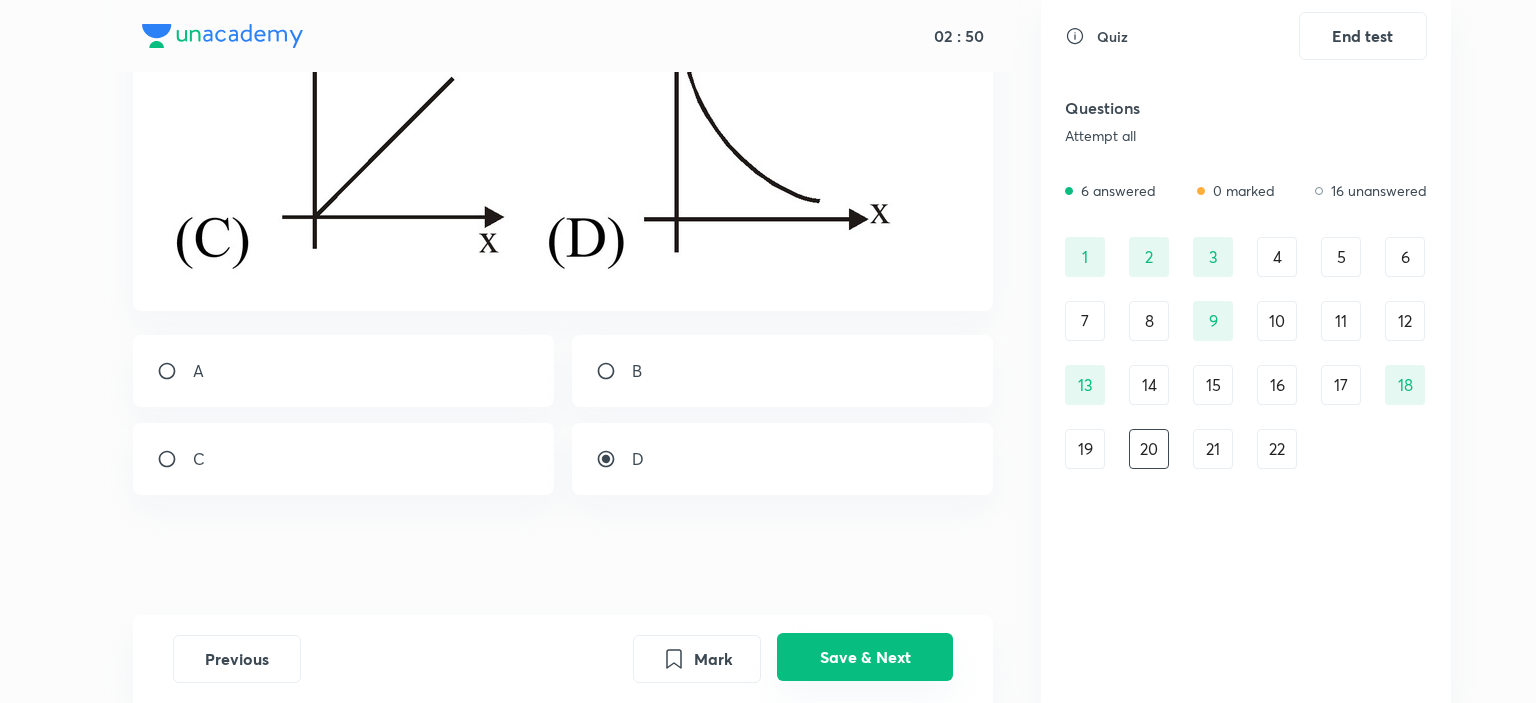 click on "Save & Next" at bounding box center [865, 657] 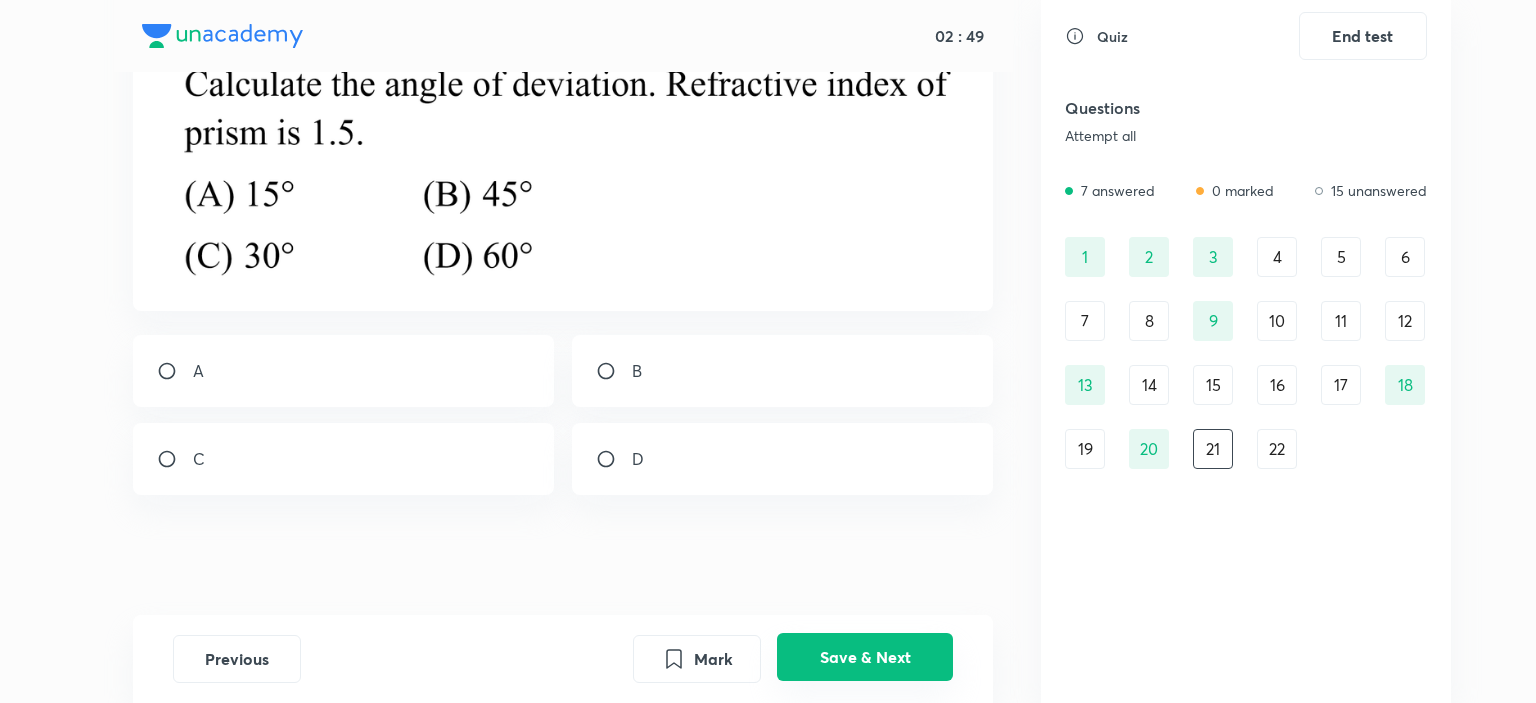 scroll, scrollTop: 0, scrollLeft: 0, axis: both 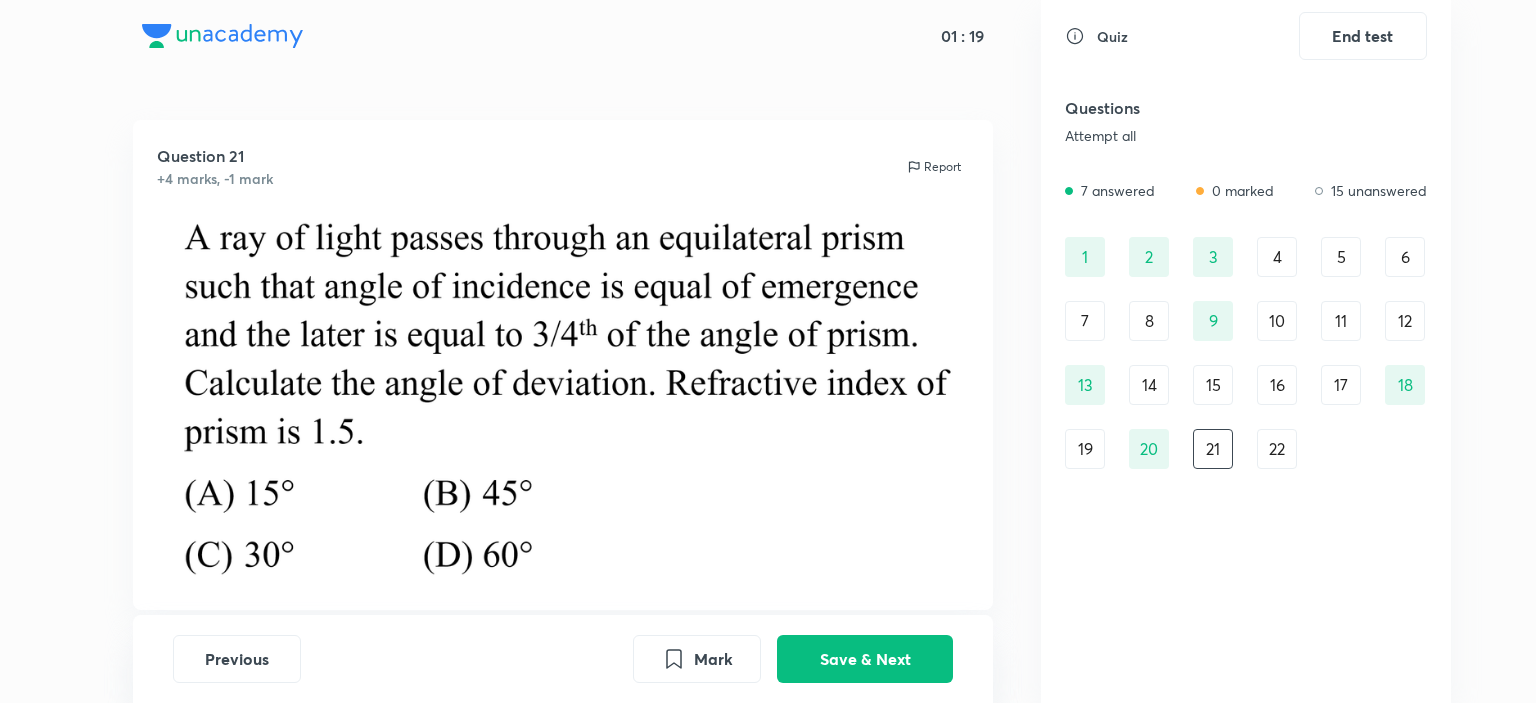 click on "22" at bounding box center (1277, 449) 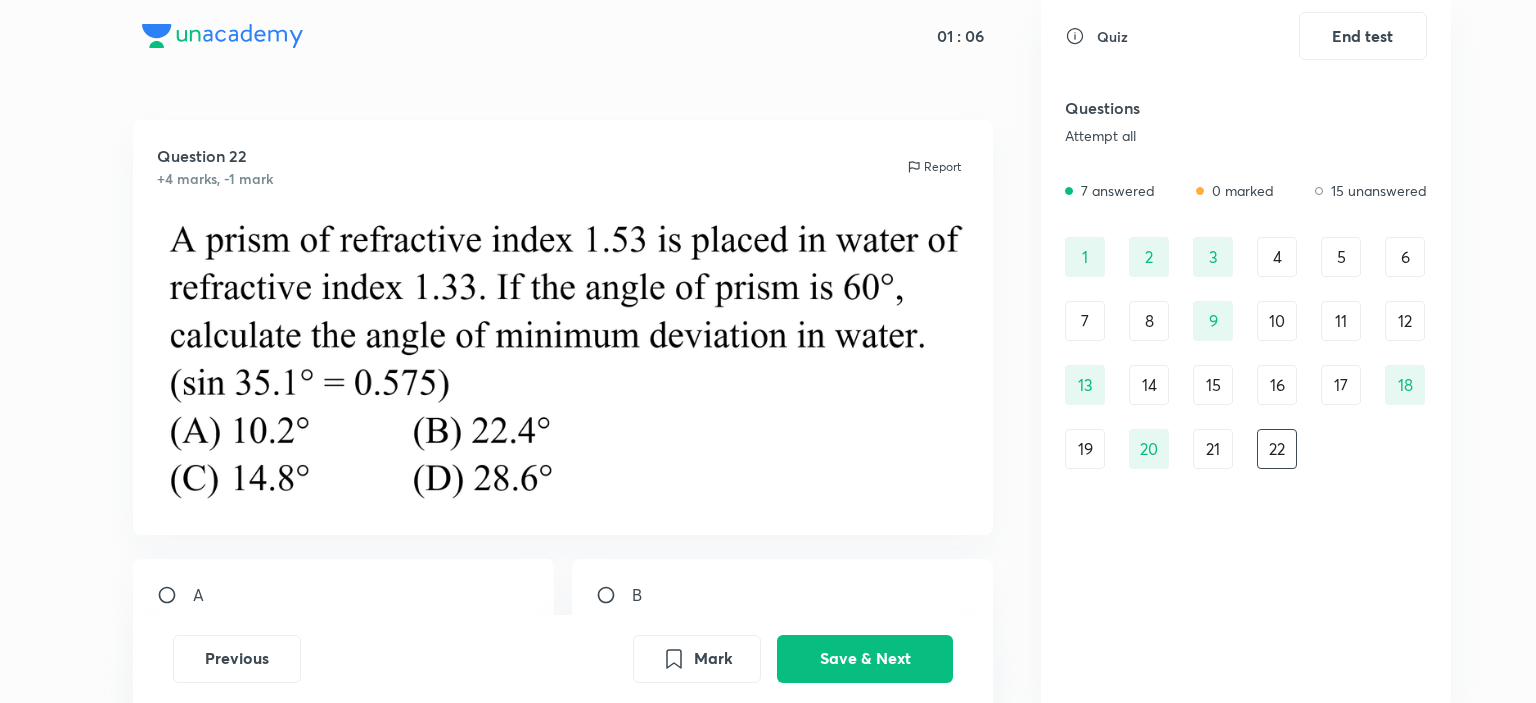 click on "4" at bounding box center [1277, 257] 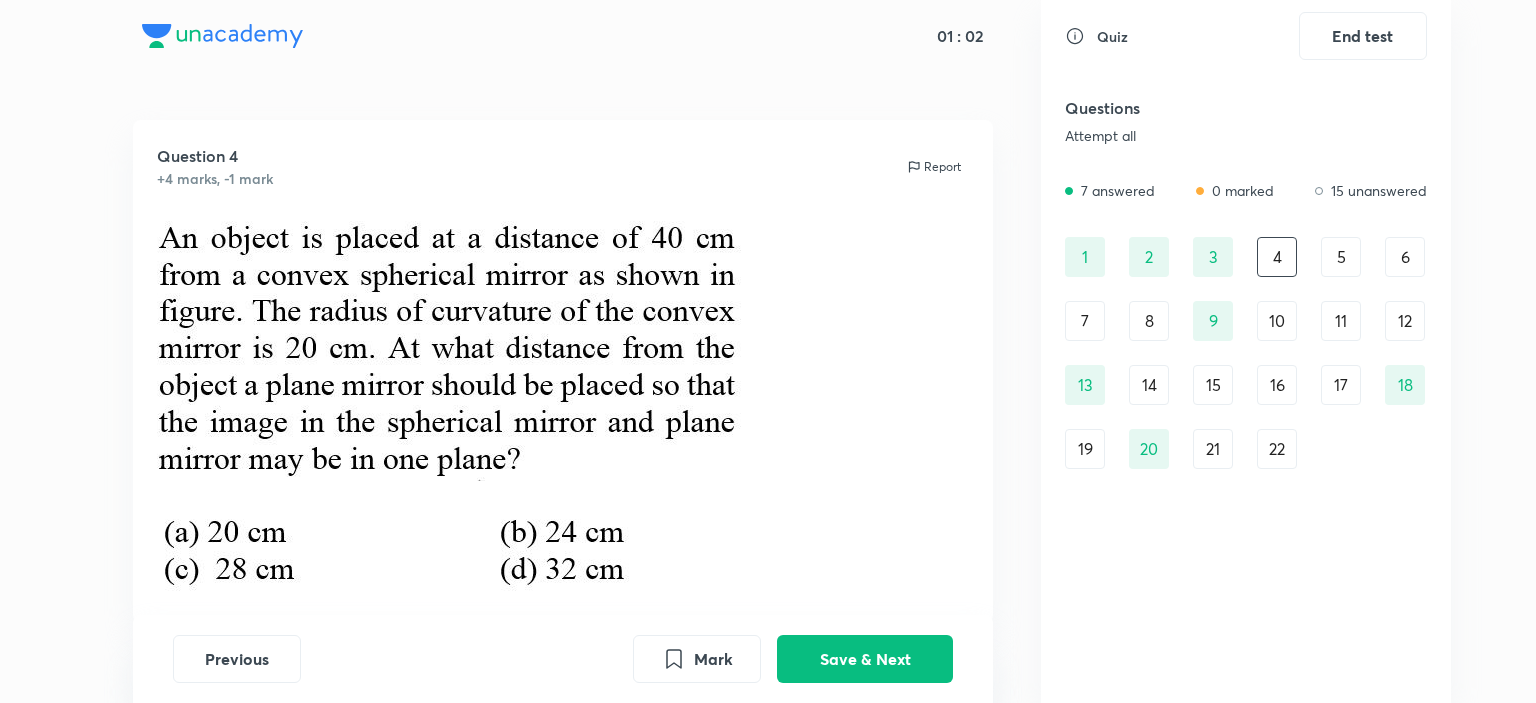 click on "5" at bounding box center [1341, 257] 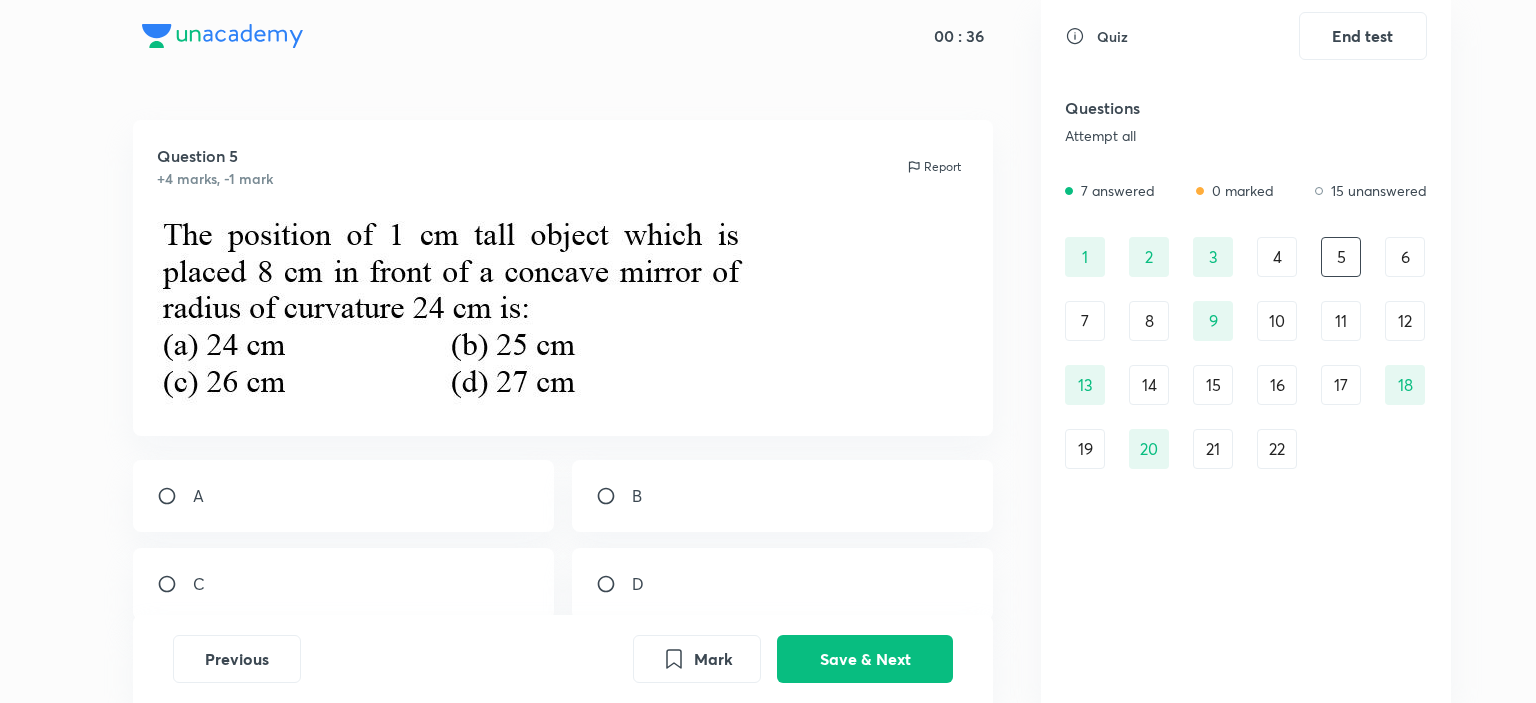 scroll, scrollTop: 100, scrollLeft: 0, axis: vertical 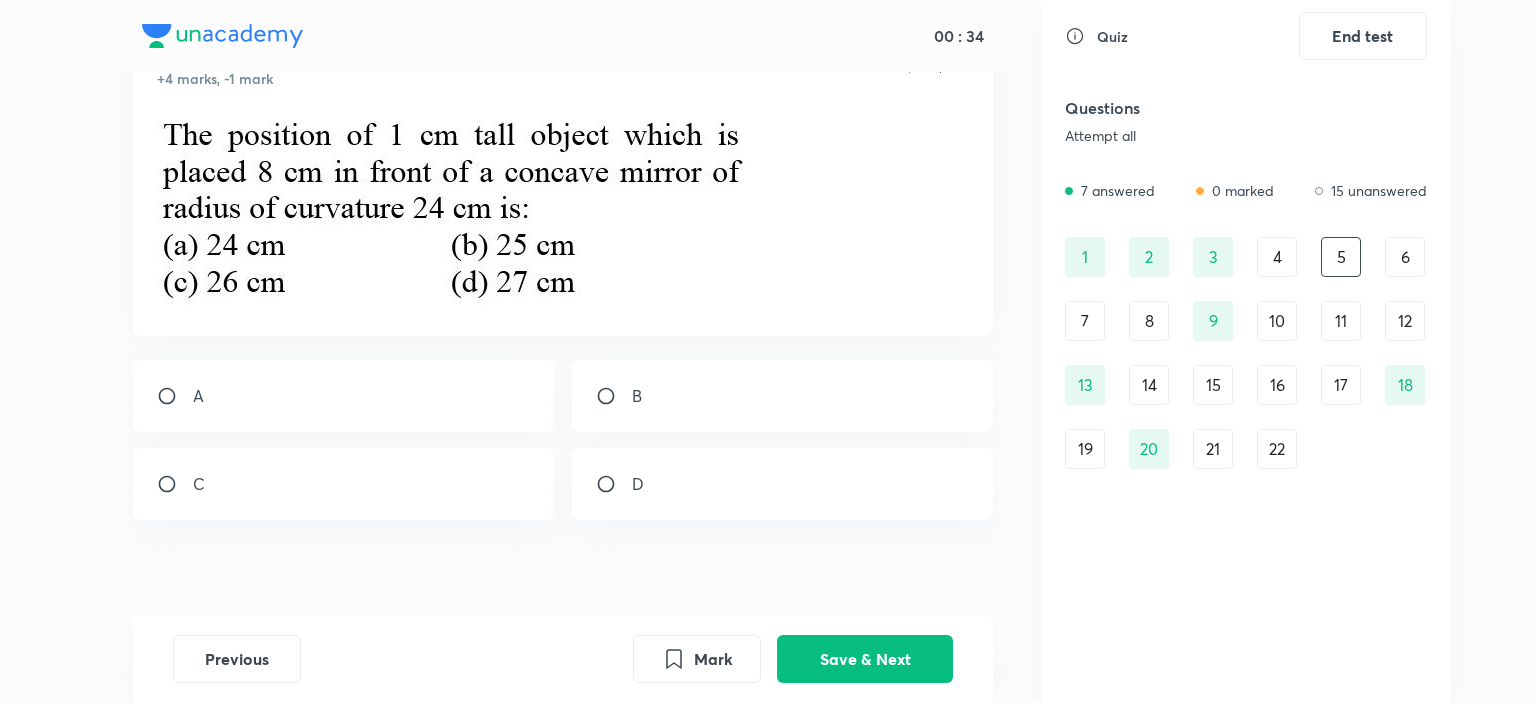 click on "A" at bounding box center (344, 396) 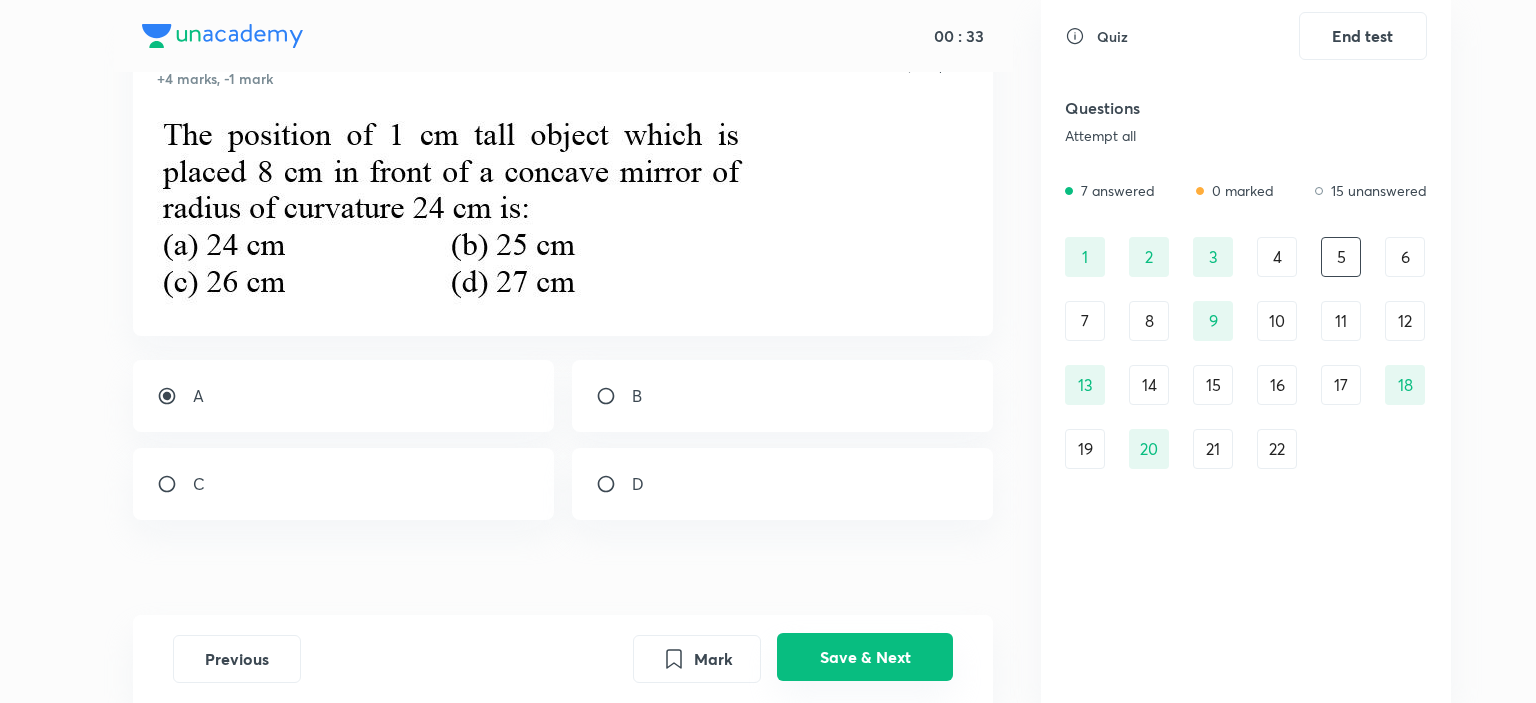 click on "Save & Next" at bounding box center [865, 657] 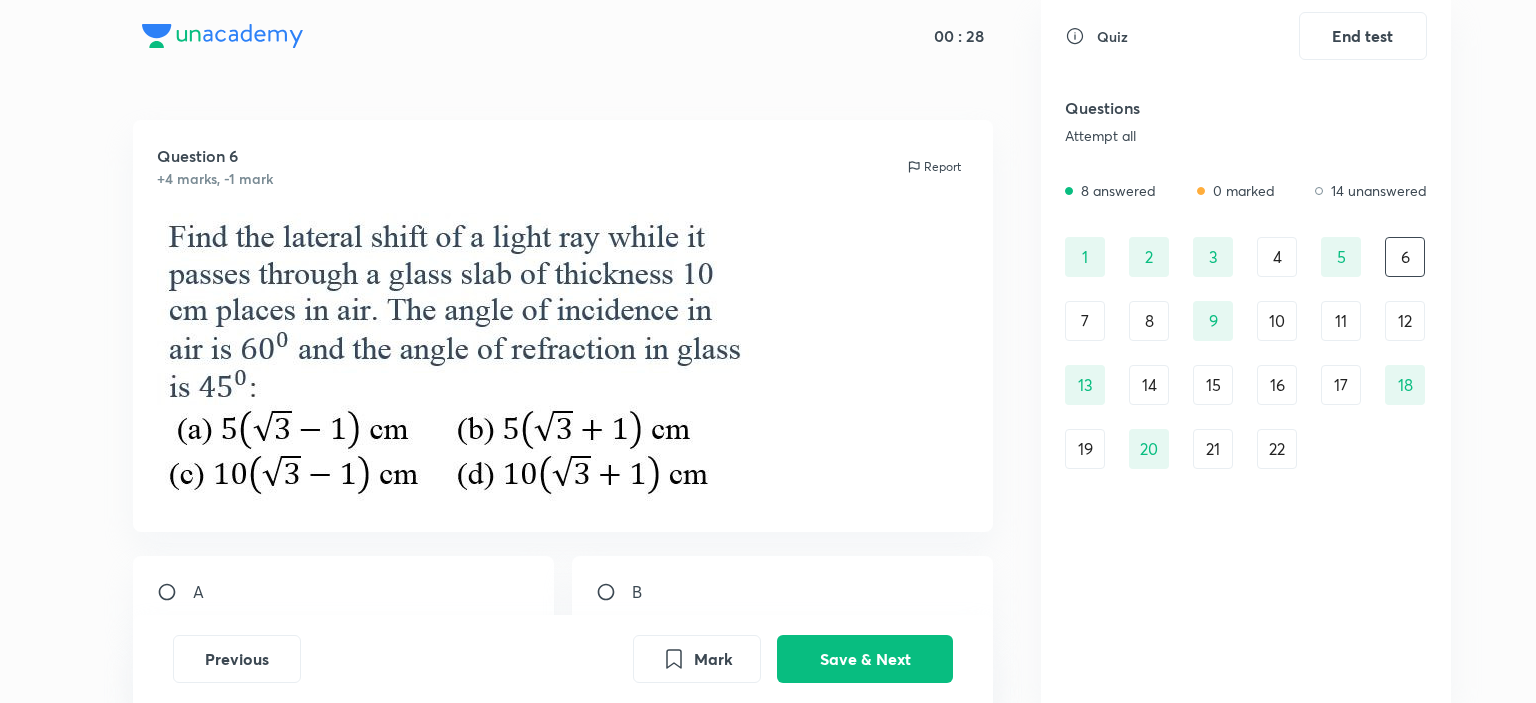 scroll, scrollTop: 100, scrollLeft: 0, axis: vertical 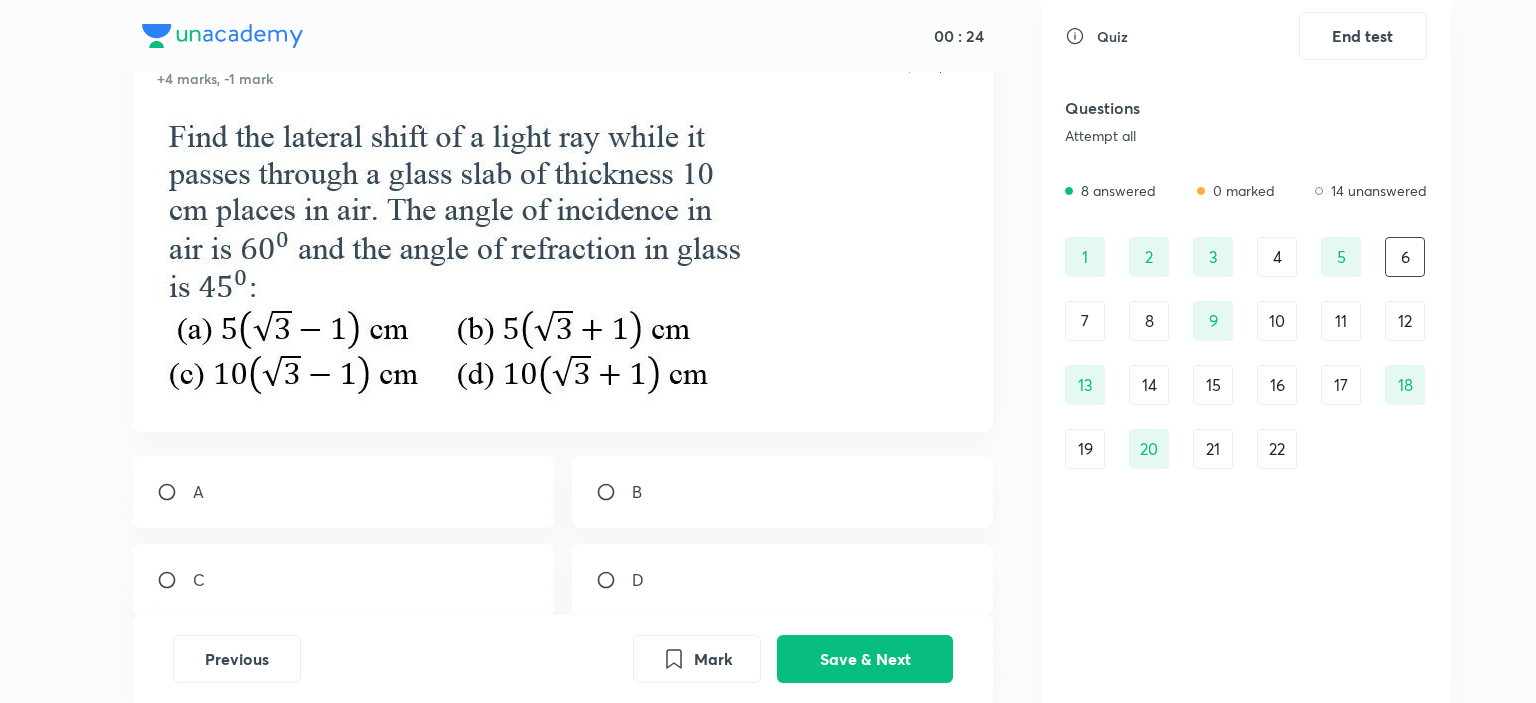 click on "B" at bounding box center (637, 492) 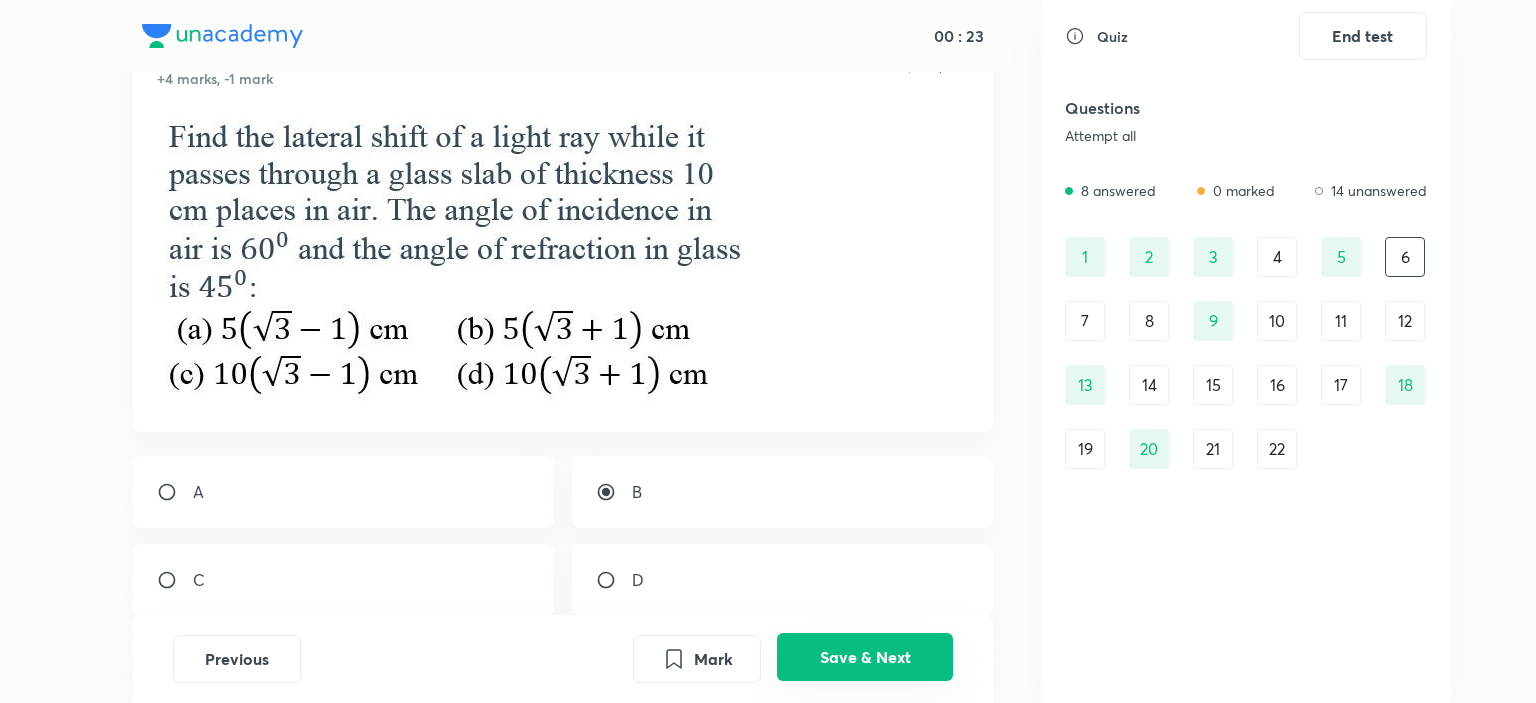 click on "Save & Next" at bounding box center [865, 657] 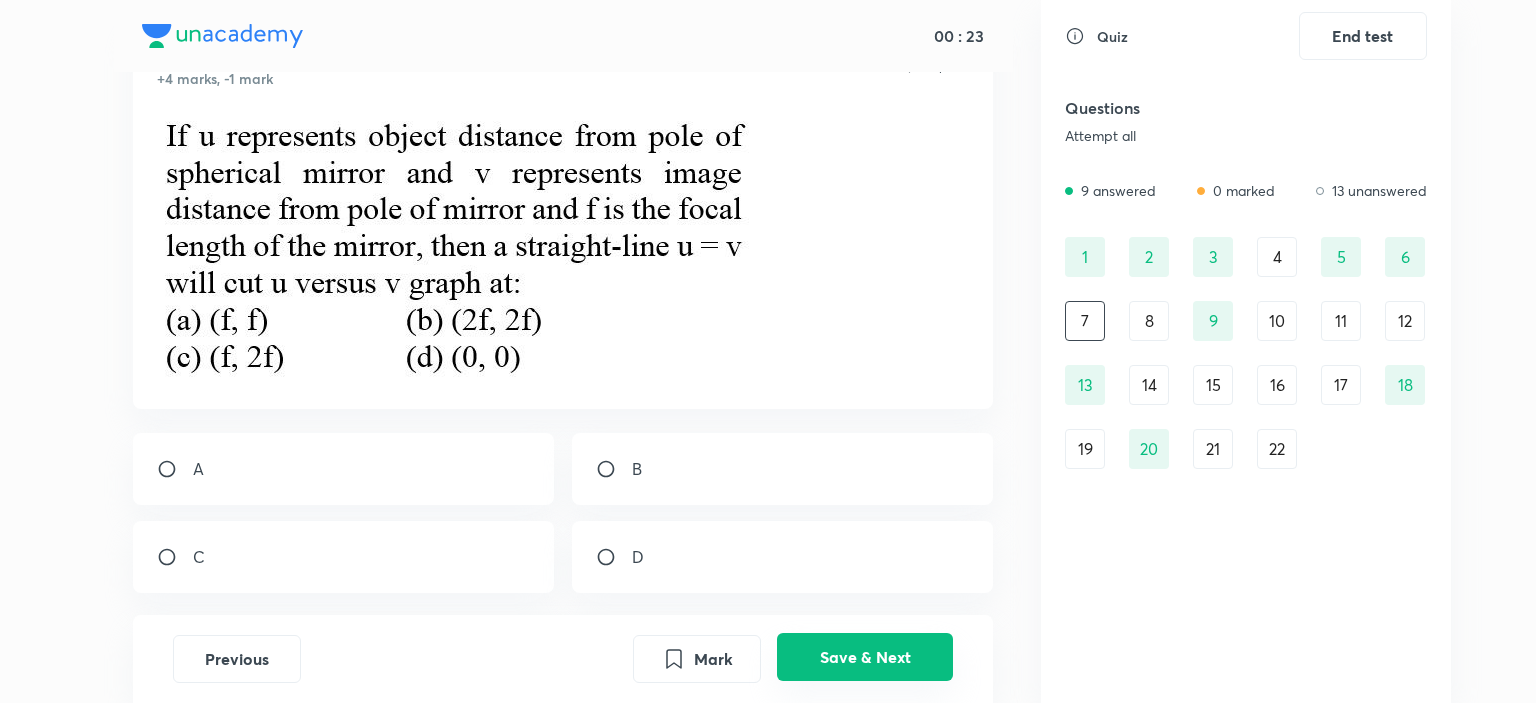 scroll, scrollTop: 0, scrollLeft: 0, axis: both 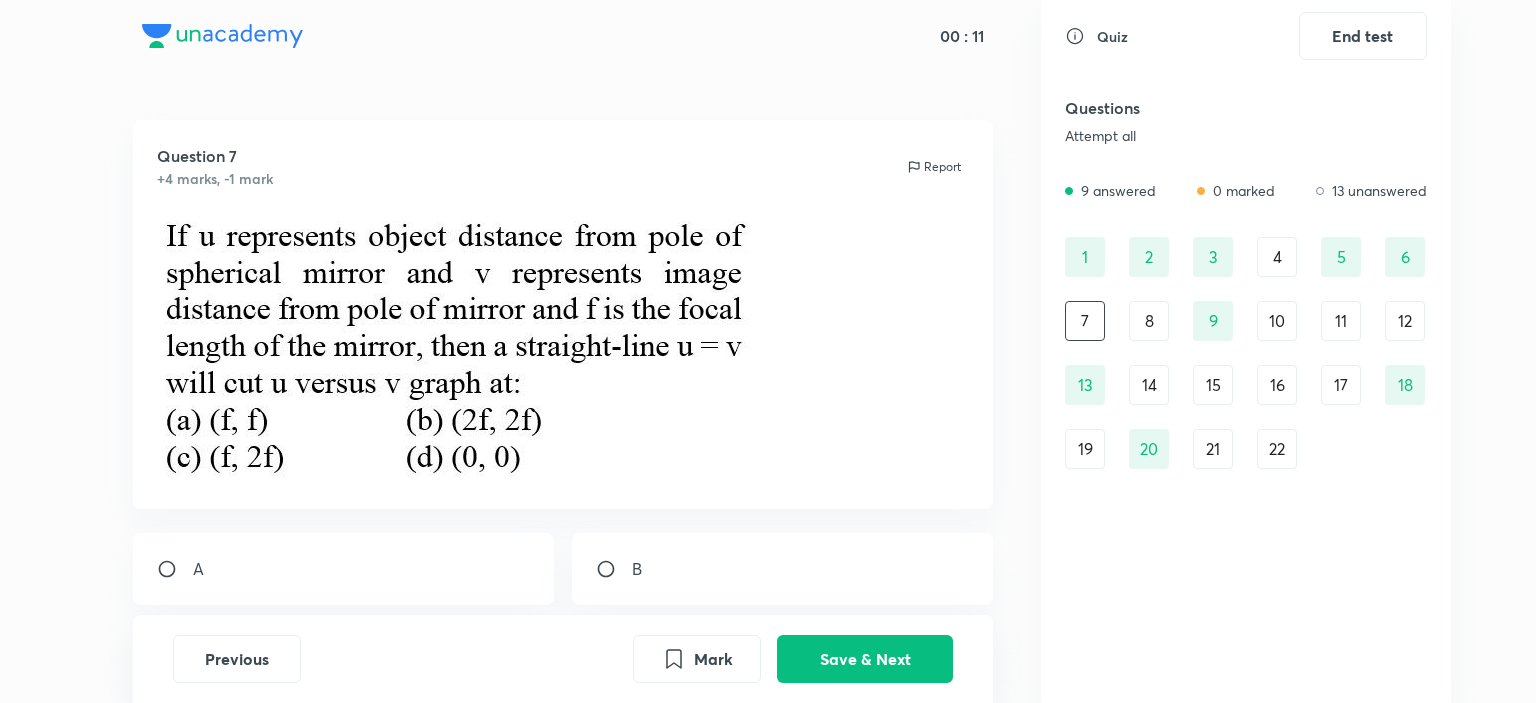 click at bounding box center (614, 569) 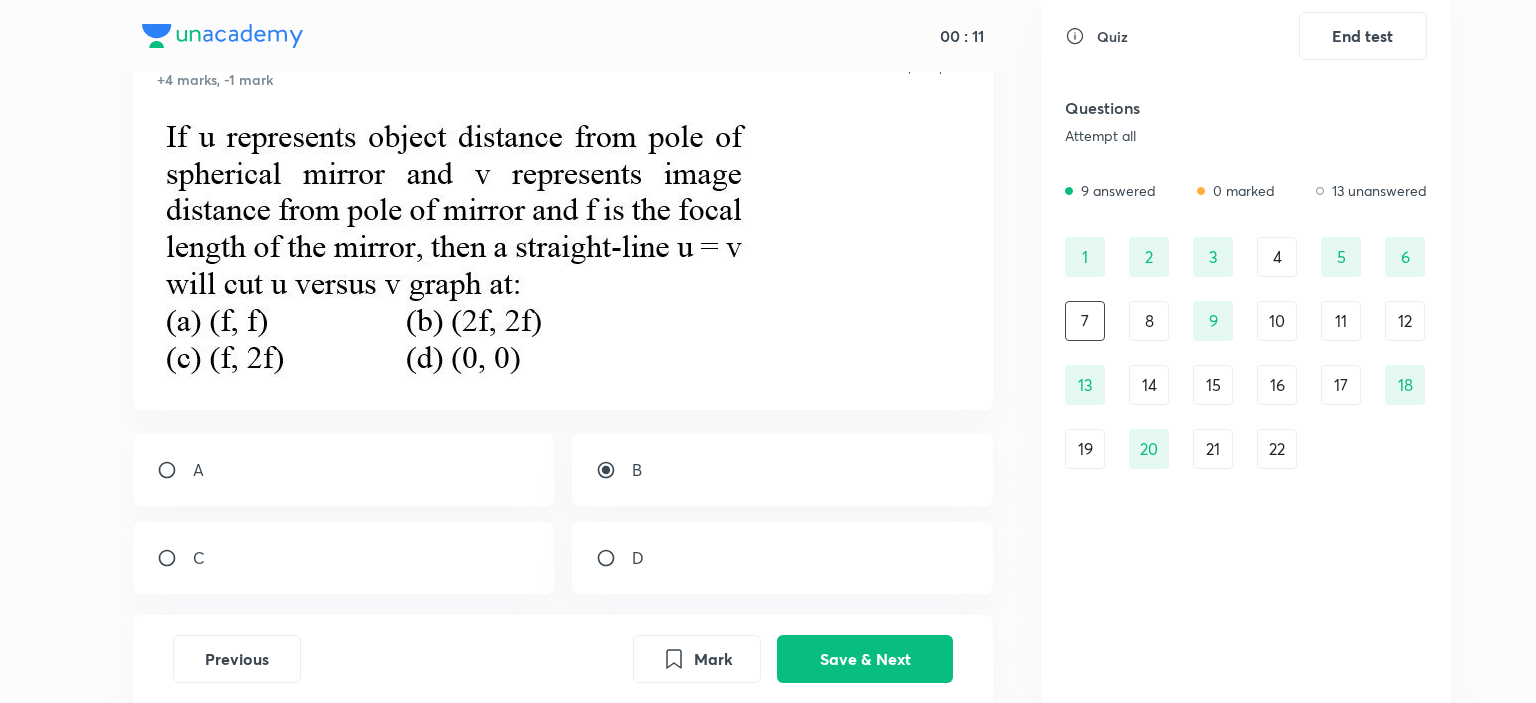 scroll, scrollTop: 100, scrollLeft: 0, axis: vertical 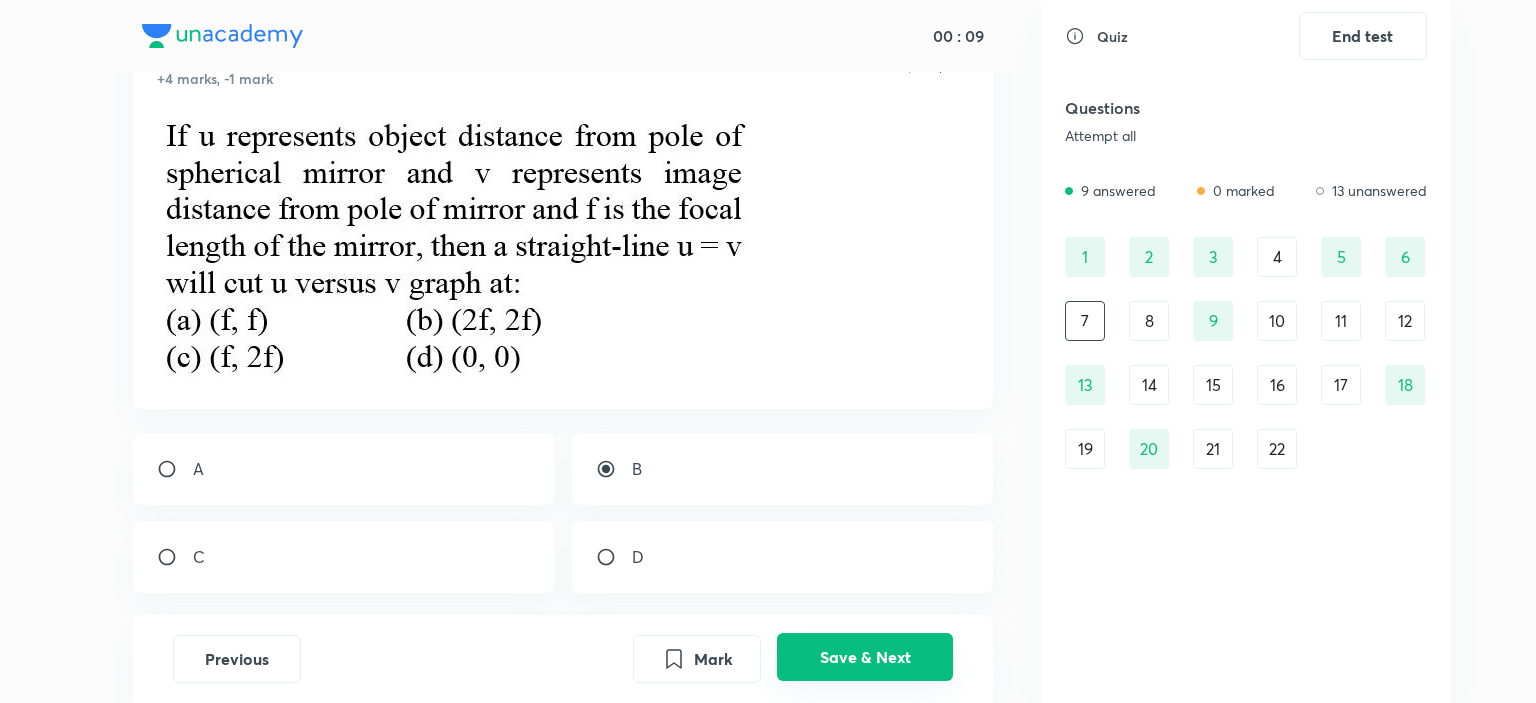 click on "Save & Next" at bounding box center (865, 657) 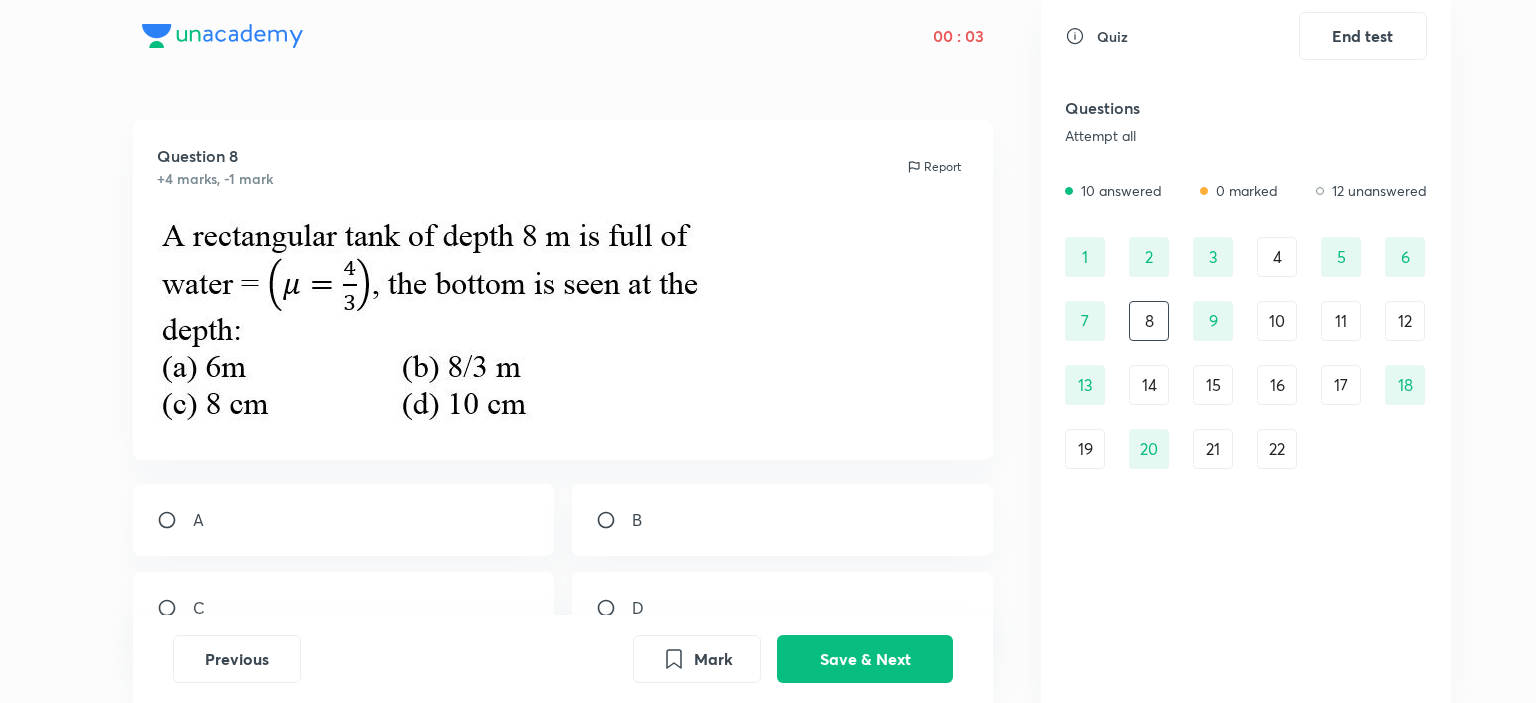 click on "B" at bounding box center (783, 520) 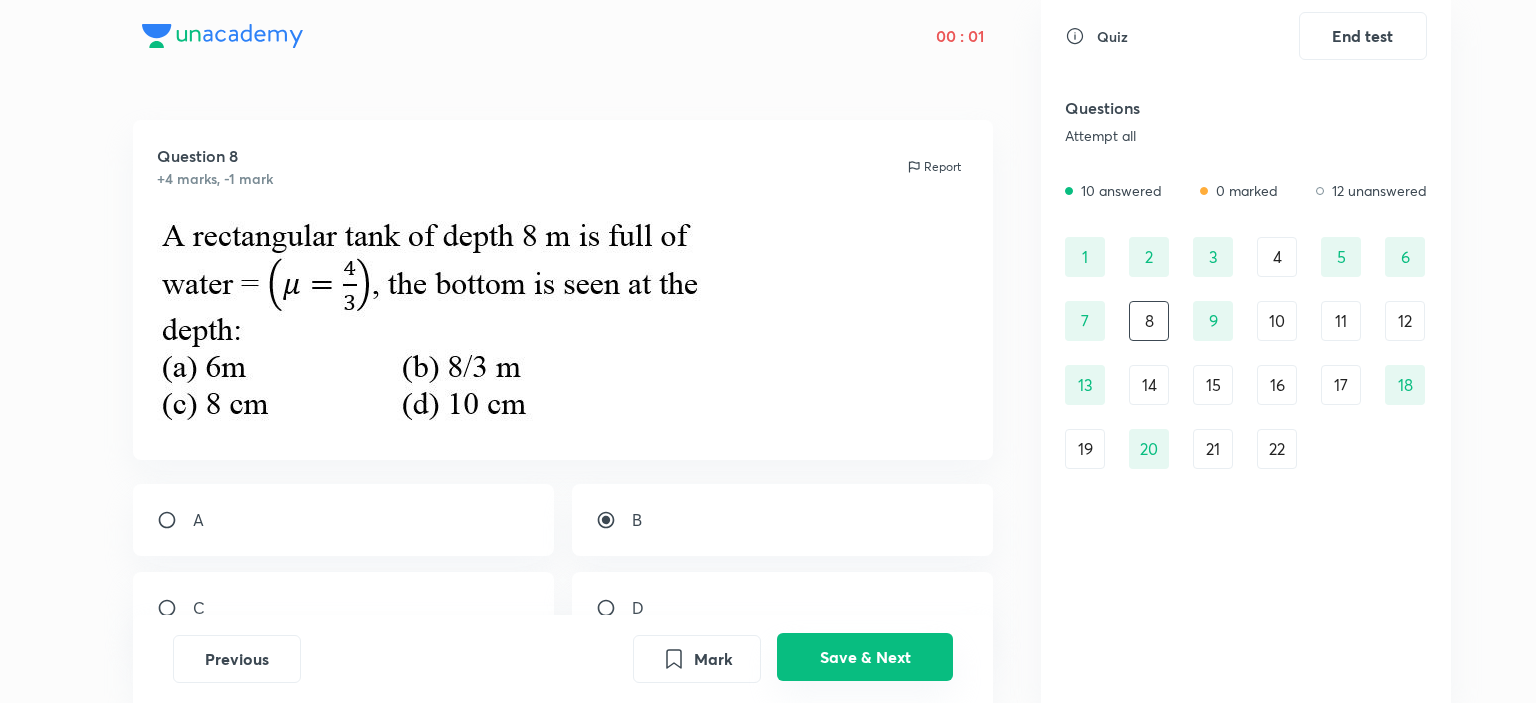 click on "Save & Next" at bounding box center [865, 657] 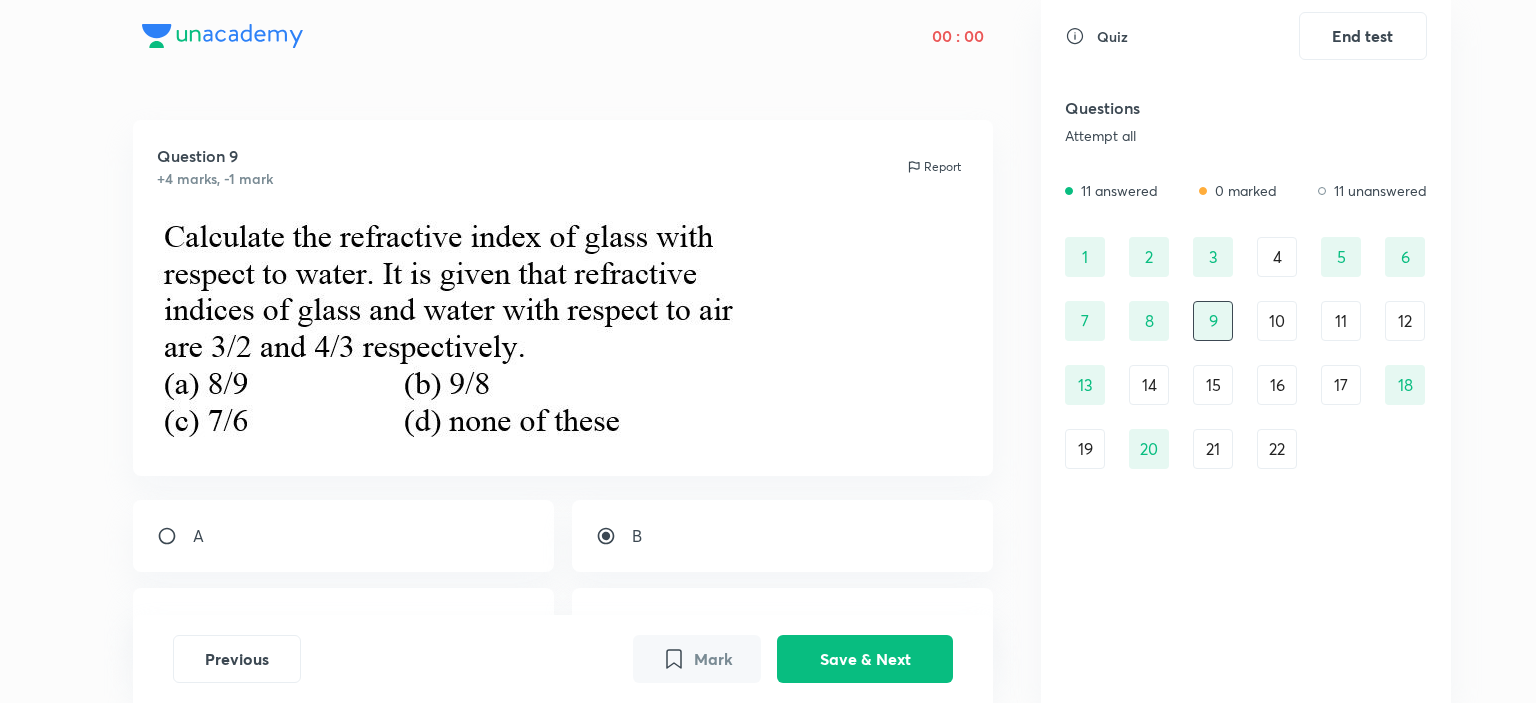 click on "1 2 3 4 5 6 7 8 9 10 11 12 13 14 15 16 17 18 19 20 21 22" at bounding box center [1246, 353] 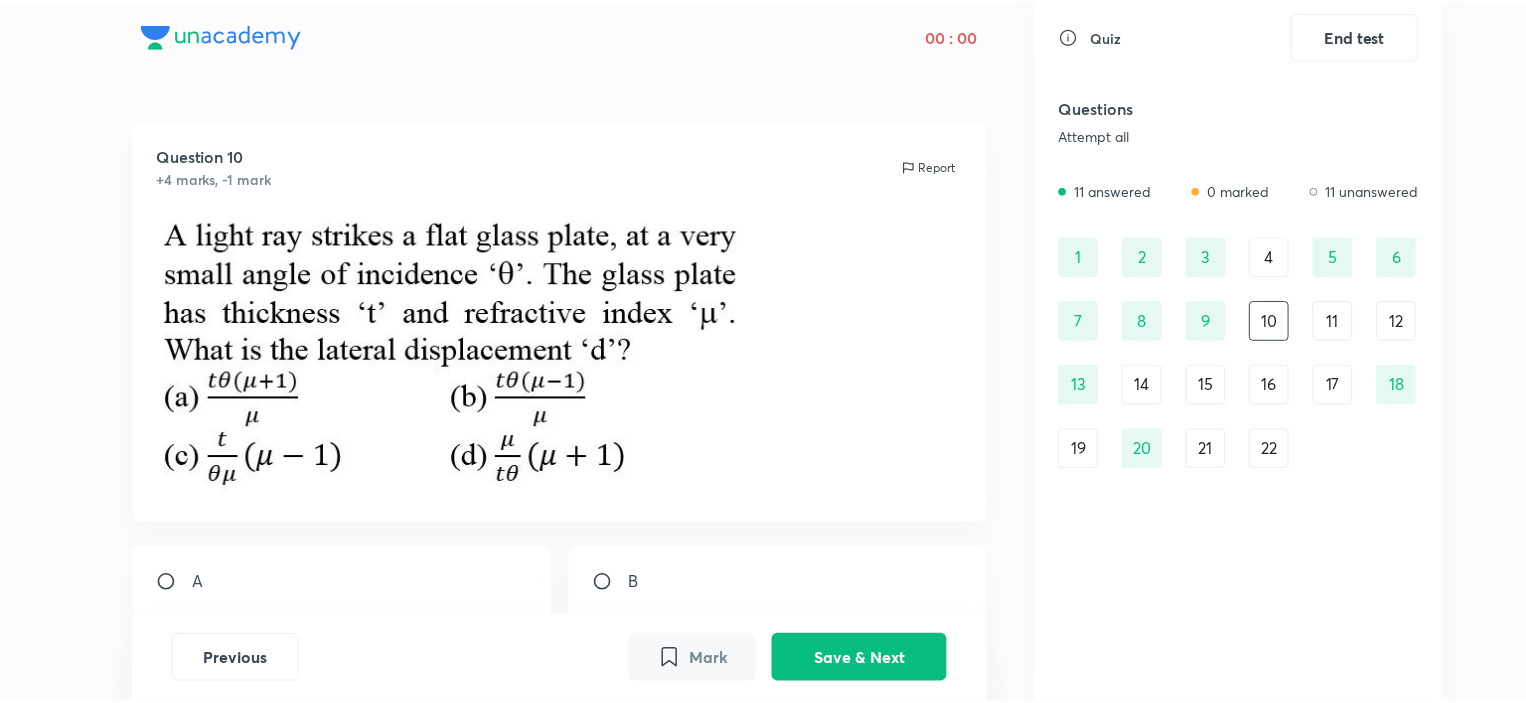scroll, scrollTop: 100, scrollLeft: 0, axis: vertical 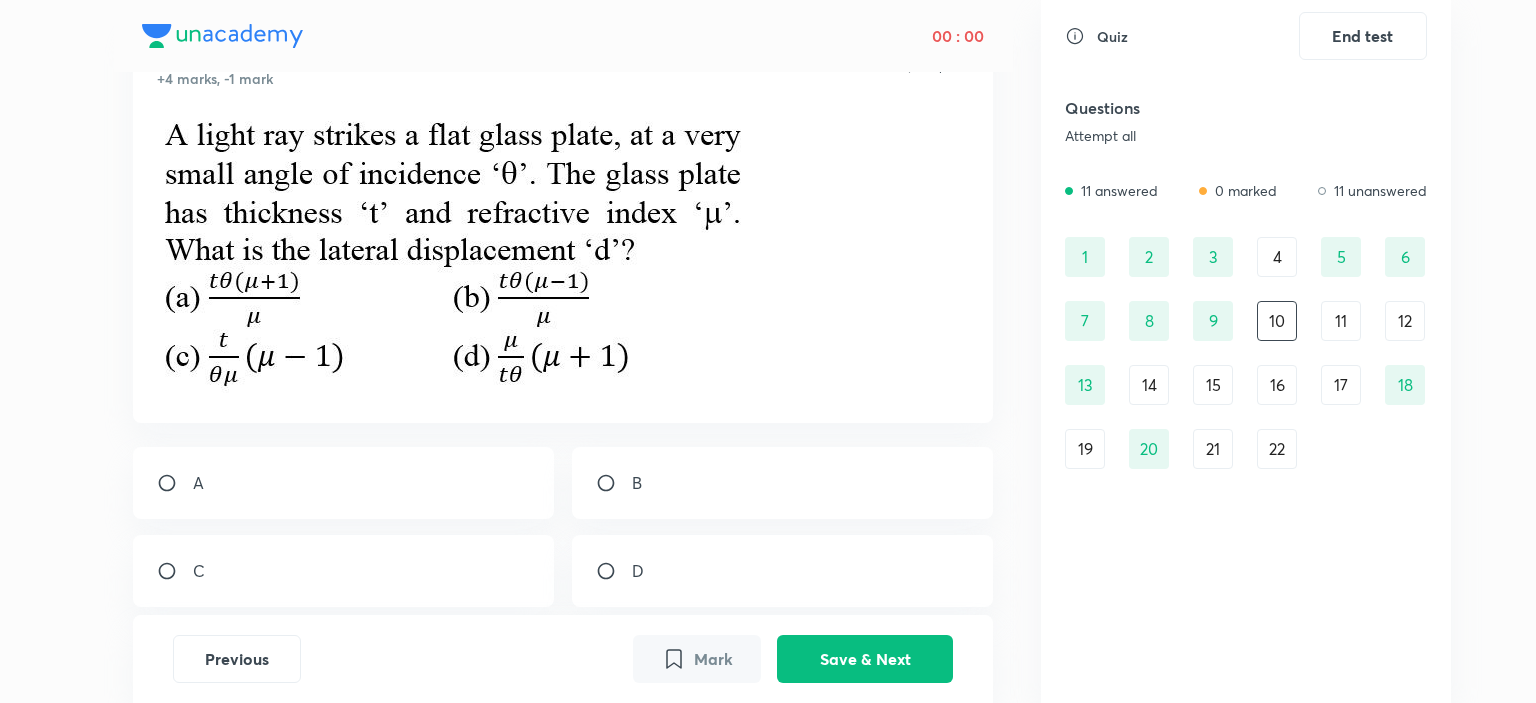 click at bounding box center [614, 483] 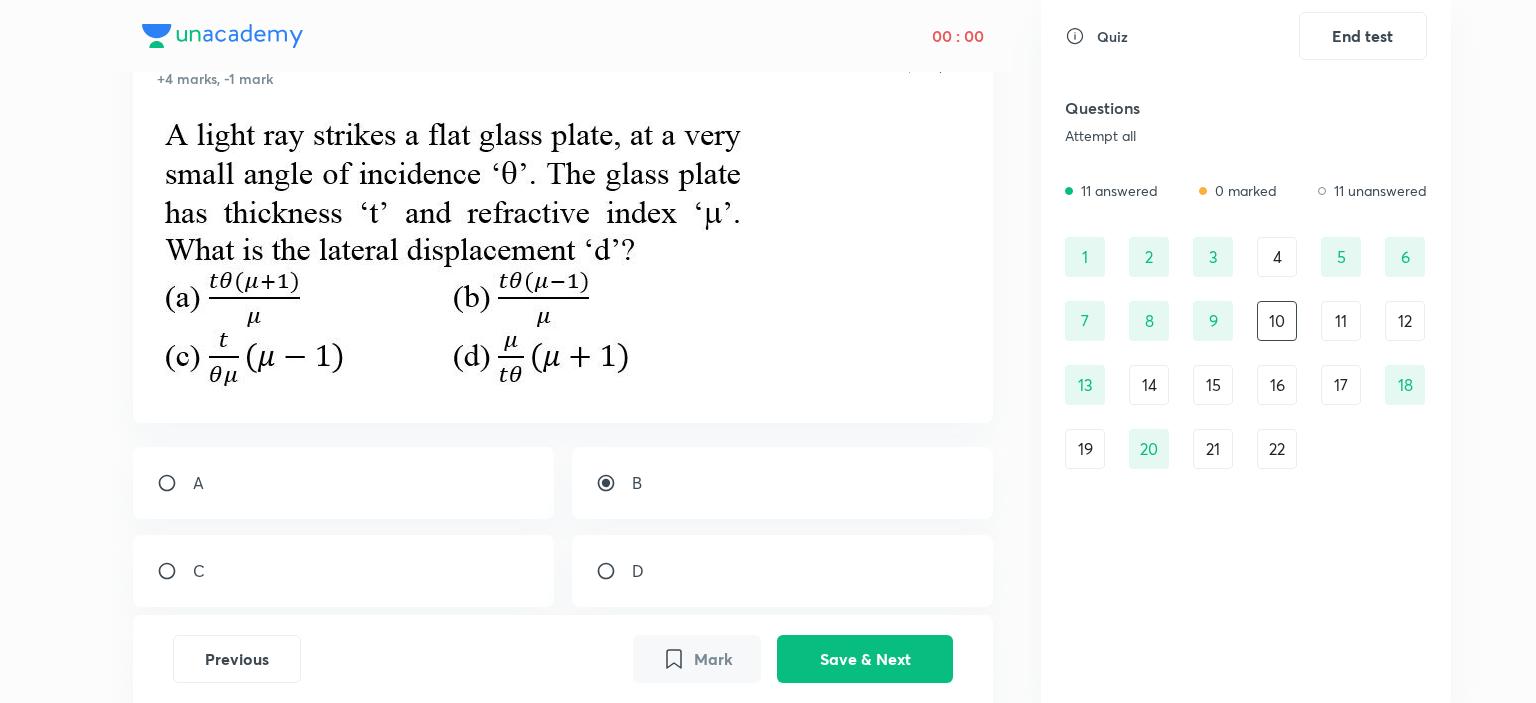click on "C" at bounding box center (344, 571) 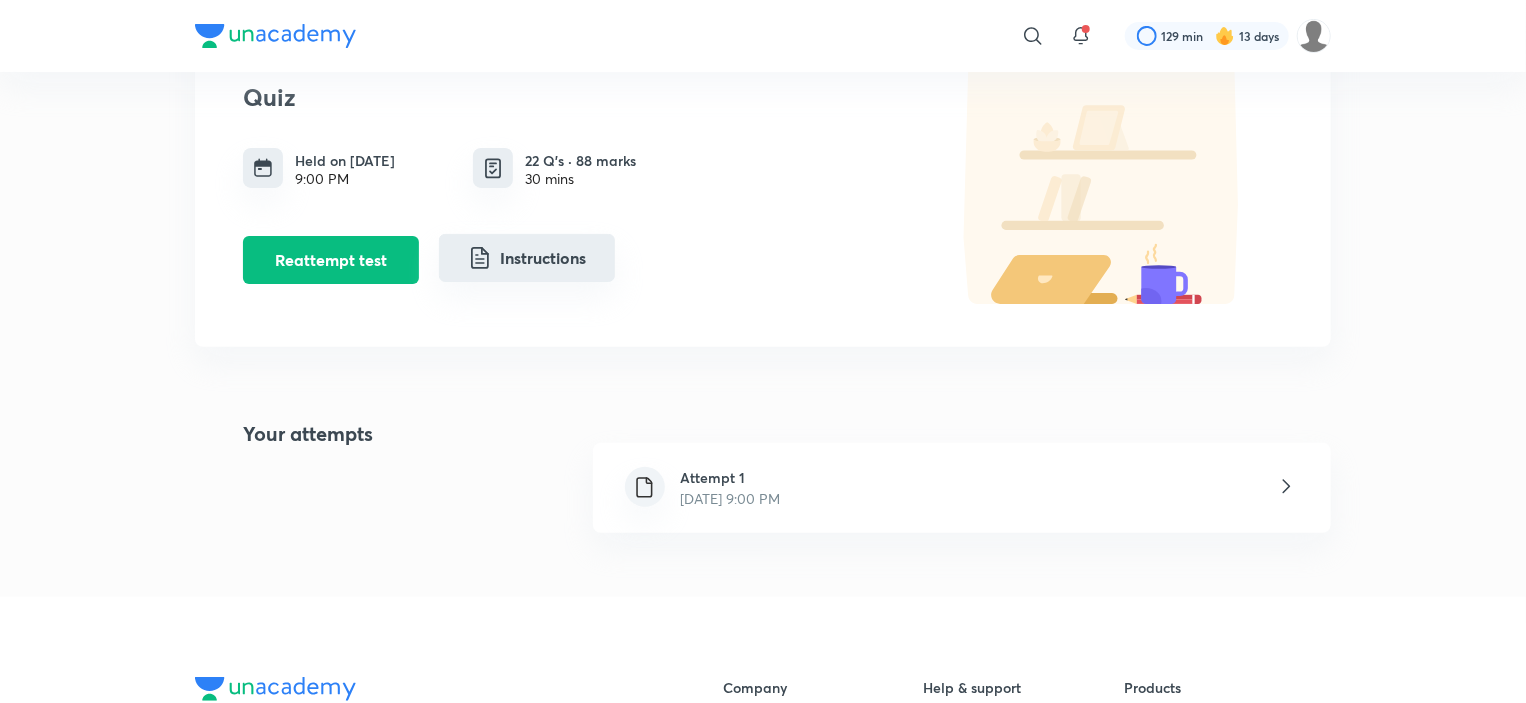 scroll, scrollTop: 300, scrollLeft: 0, axis: vertical 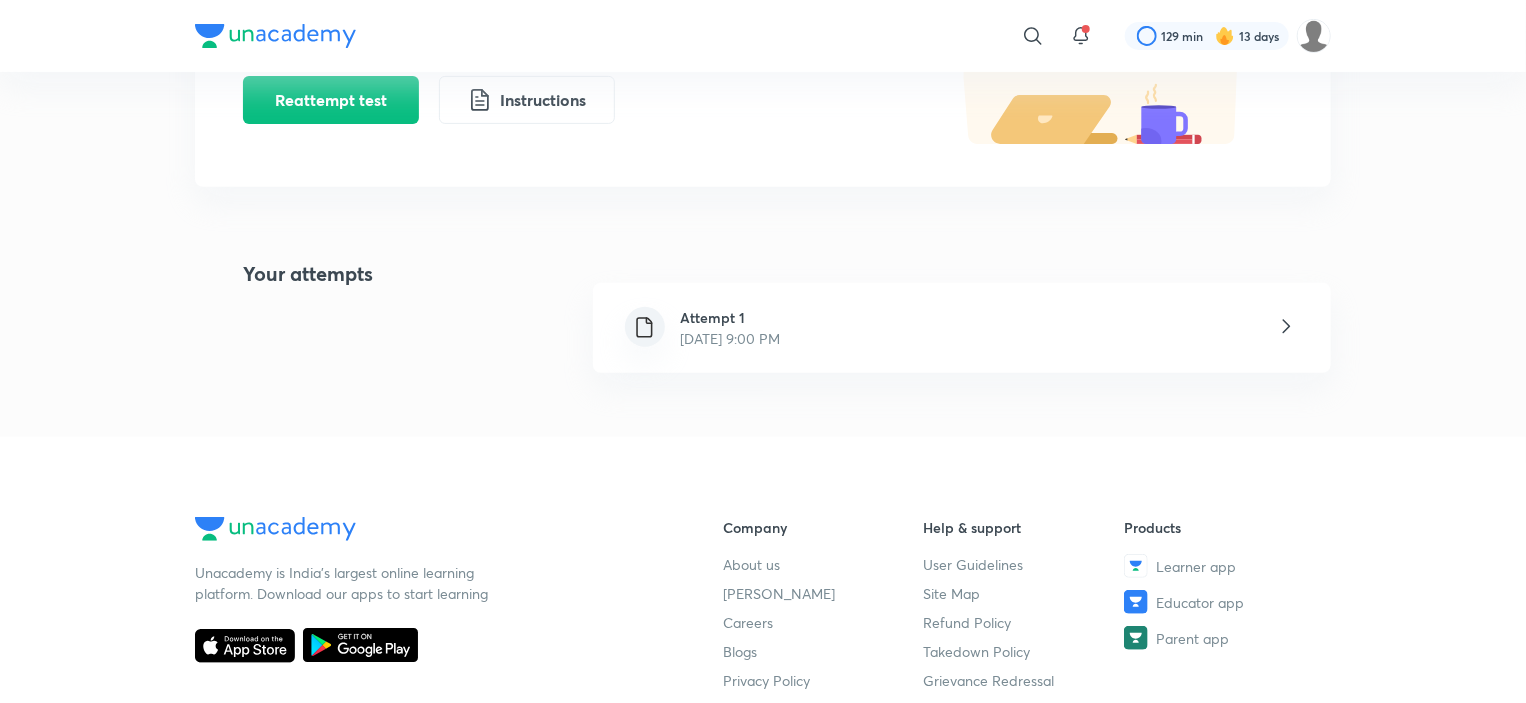 click on "Attempt 1 [DATE] 9:00 PM" at bounding box center [962, 328] 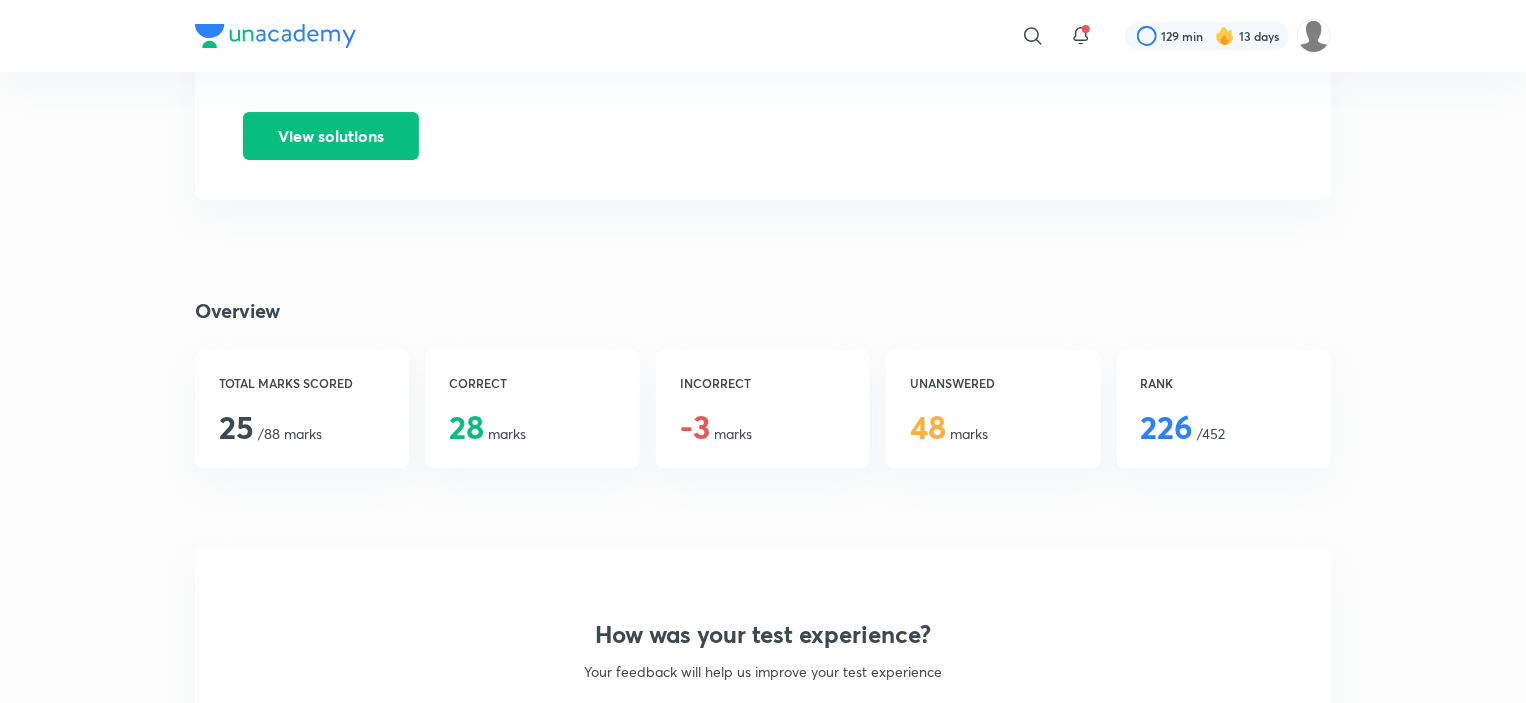 scroll, scrollTop: 200, scrollLeft: 0, axis: vertical 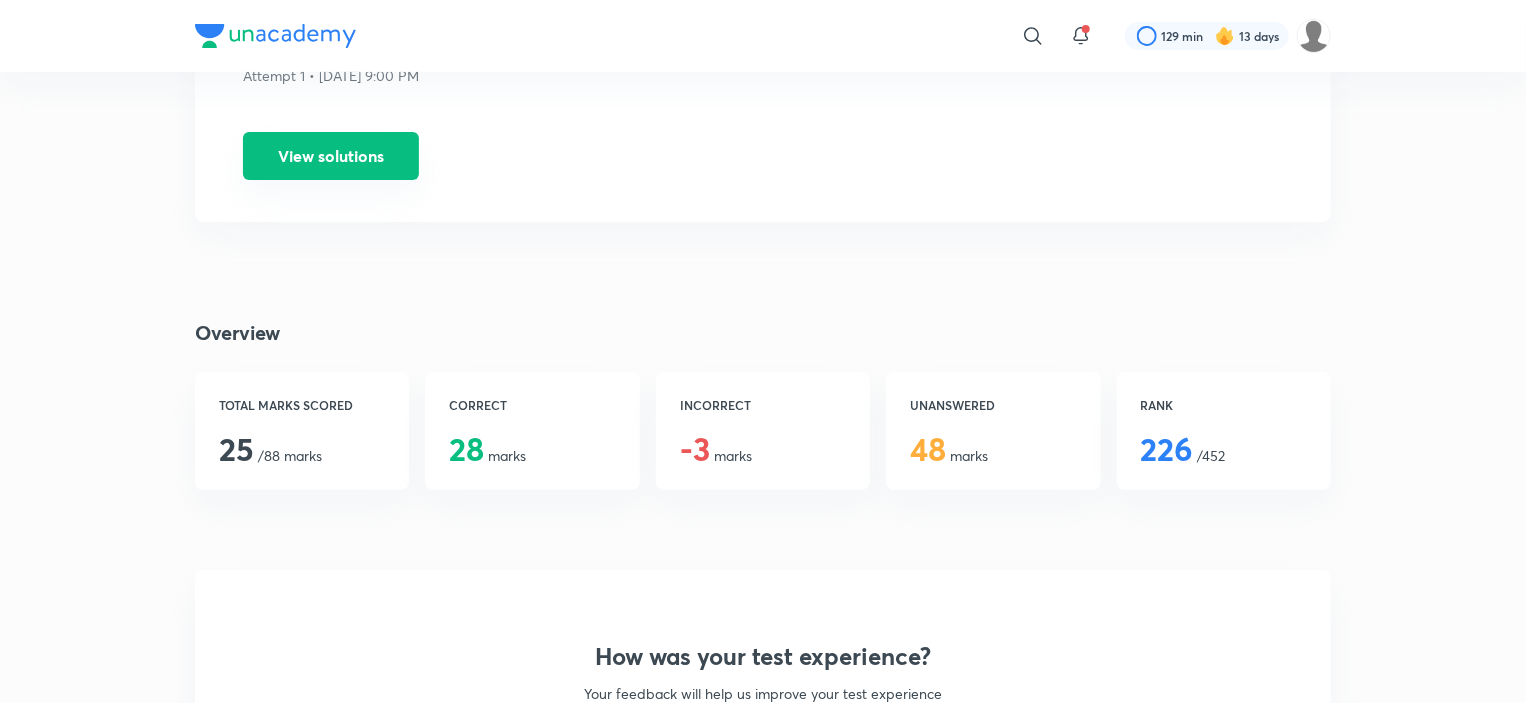 click on "View solutions" at bounding box center [331, 156] 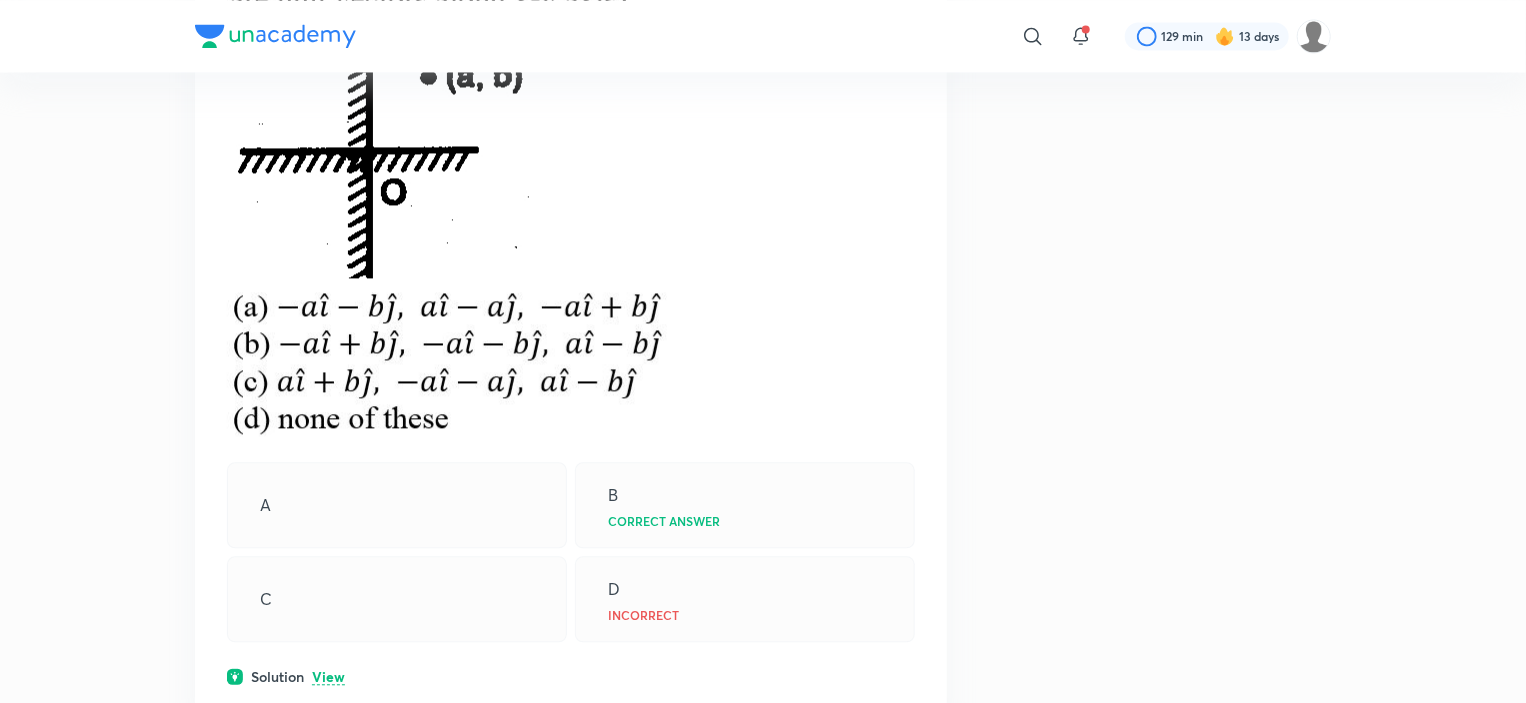 scroll, scrollTop: 2400, scrollLeft: 0, axis: vertical 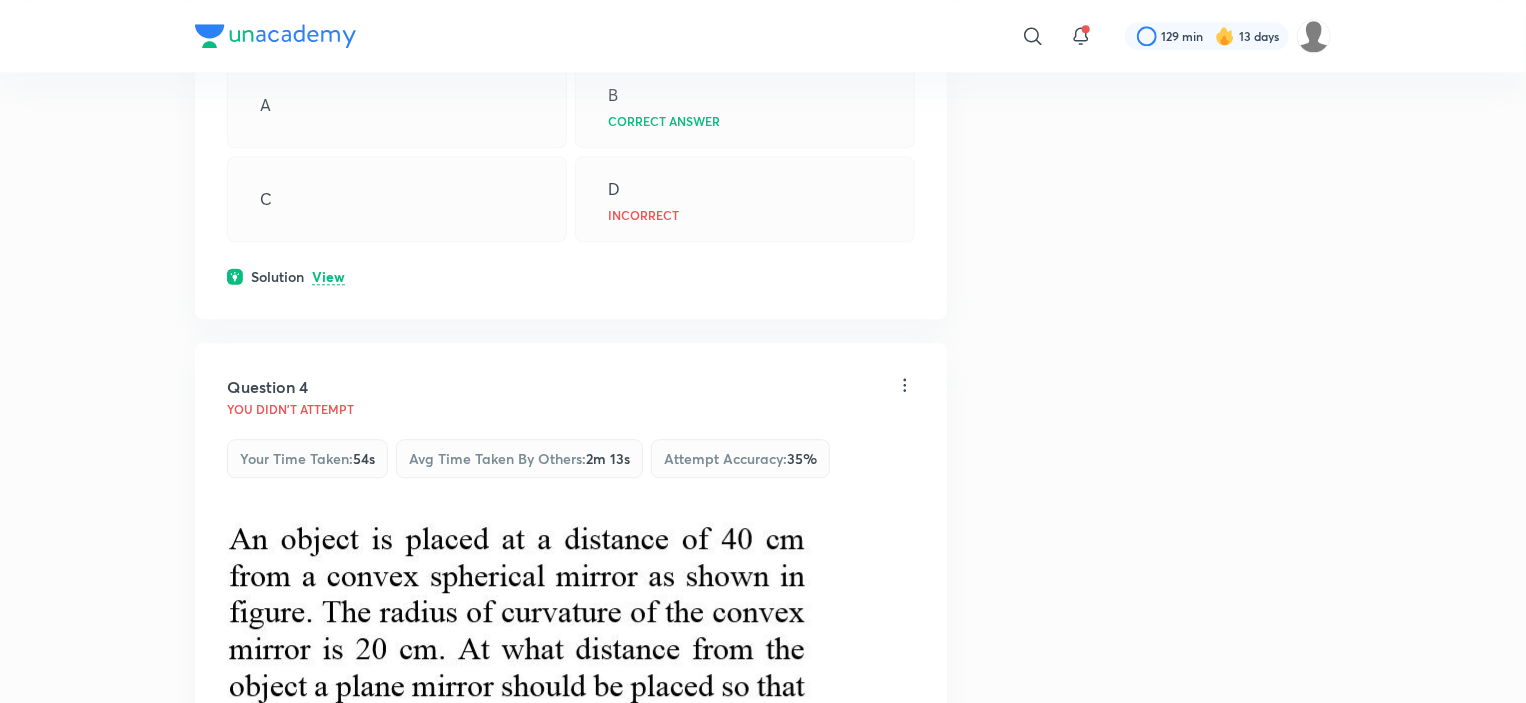 click on "View" at bounding box center [328, 277] 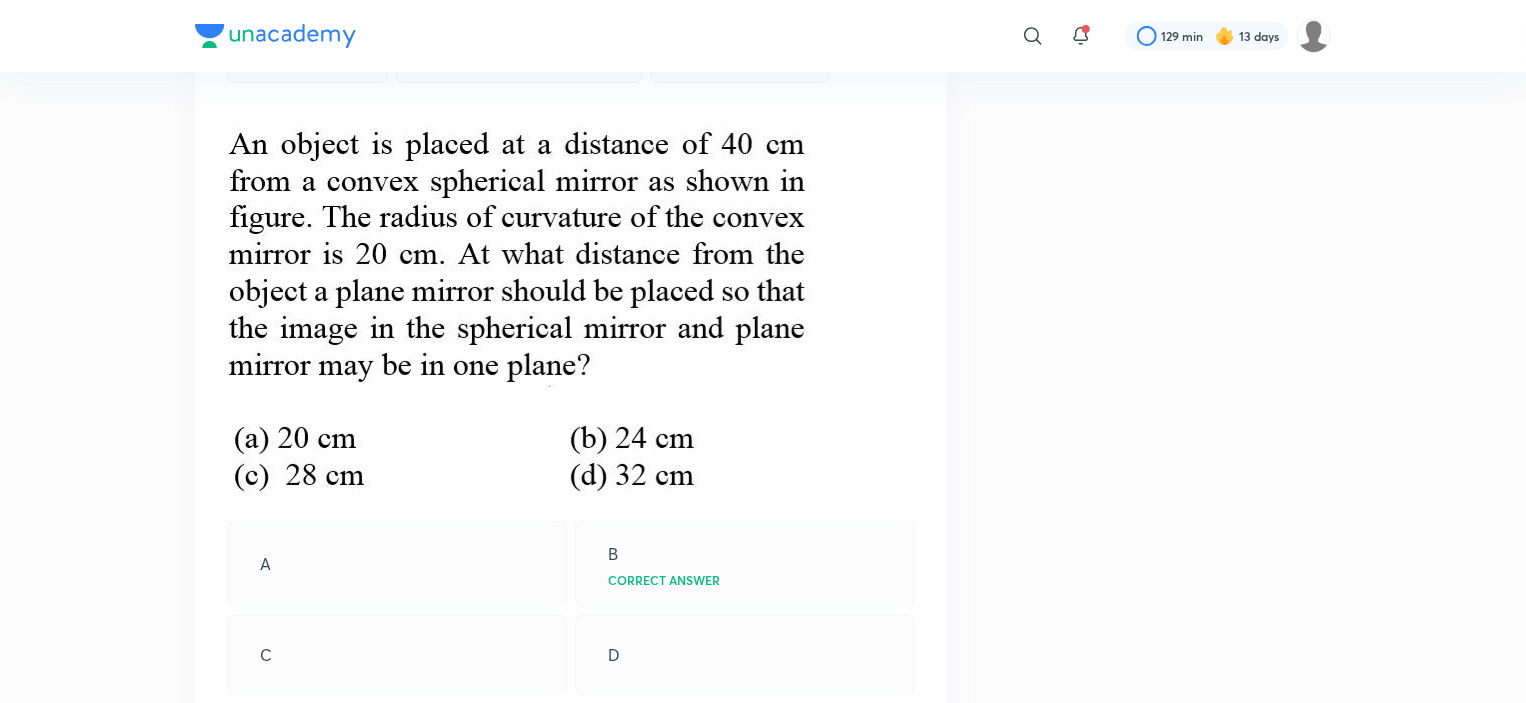 scroll, scrollTop: 4200, scrollLeft: 0, axis: vertical 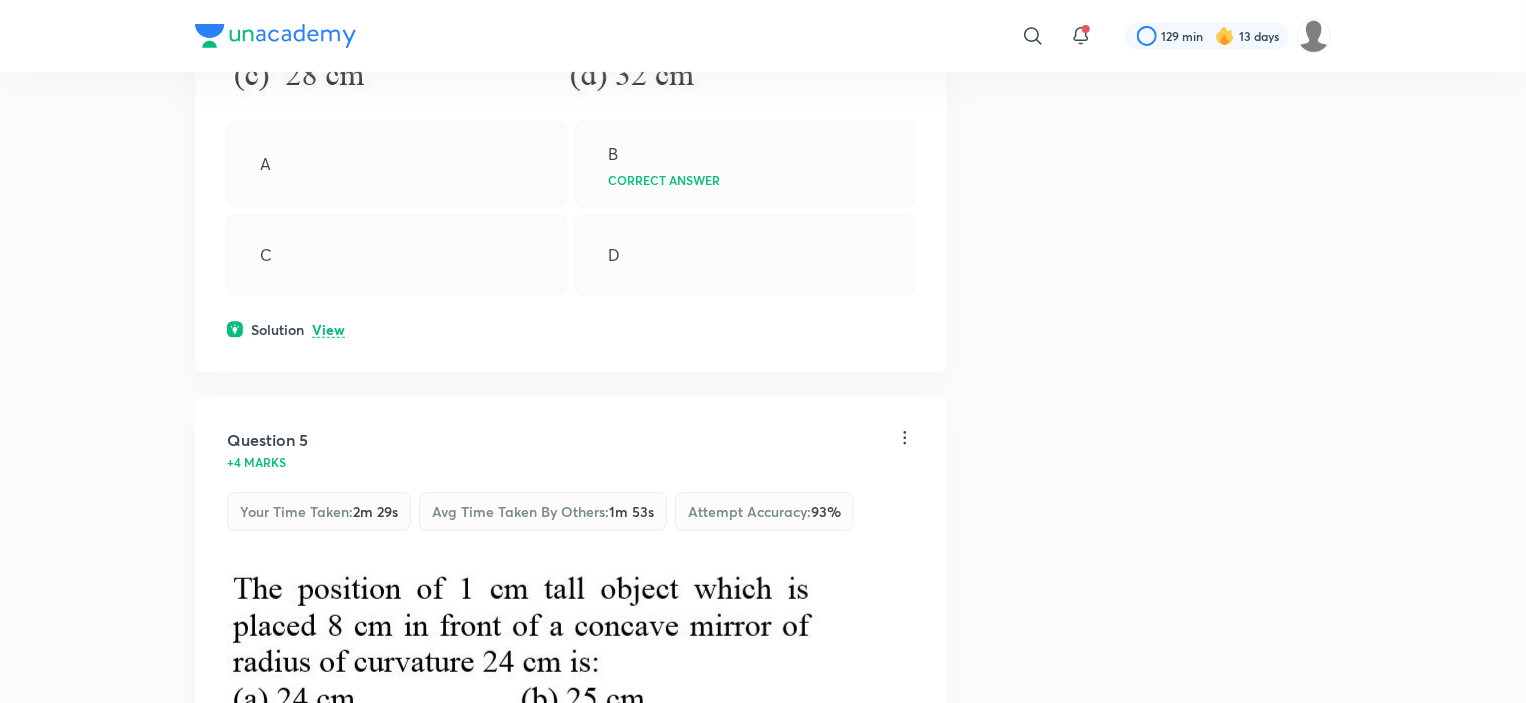 click on "View" at bounding box center (328, 330) 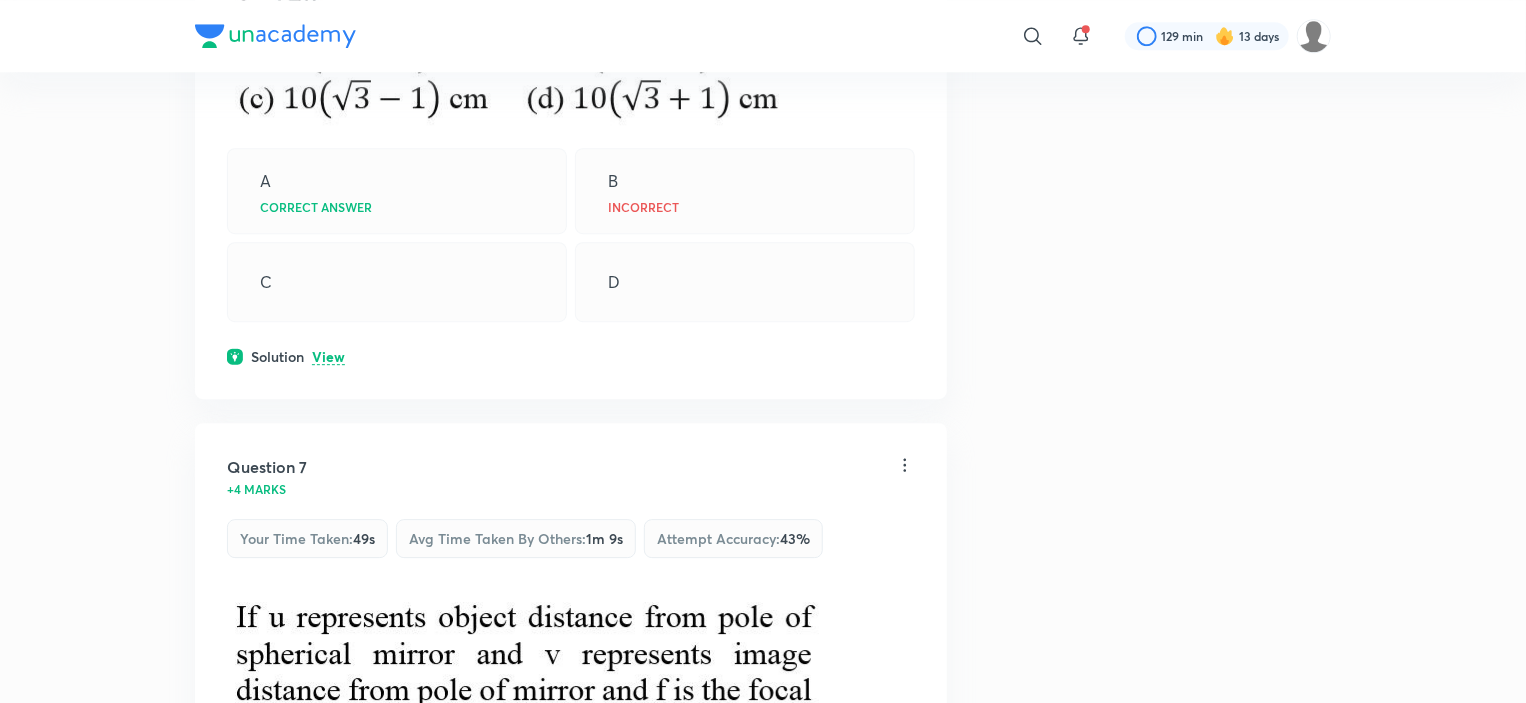 scroll, scrollTop: 6700, scrollLeft: 0, axis: vertical 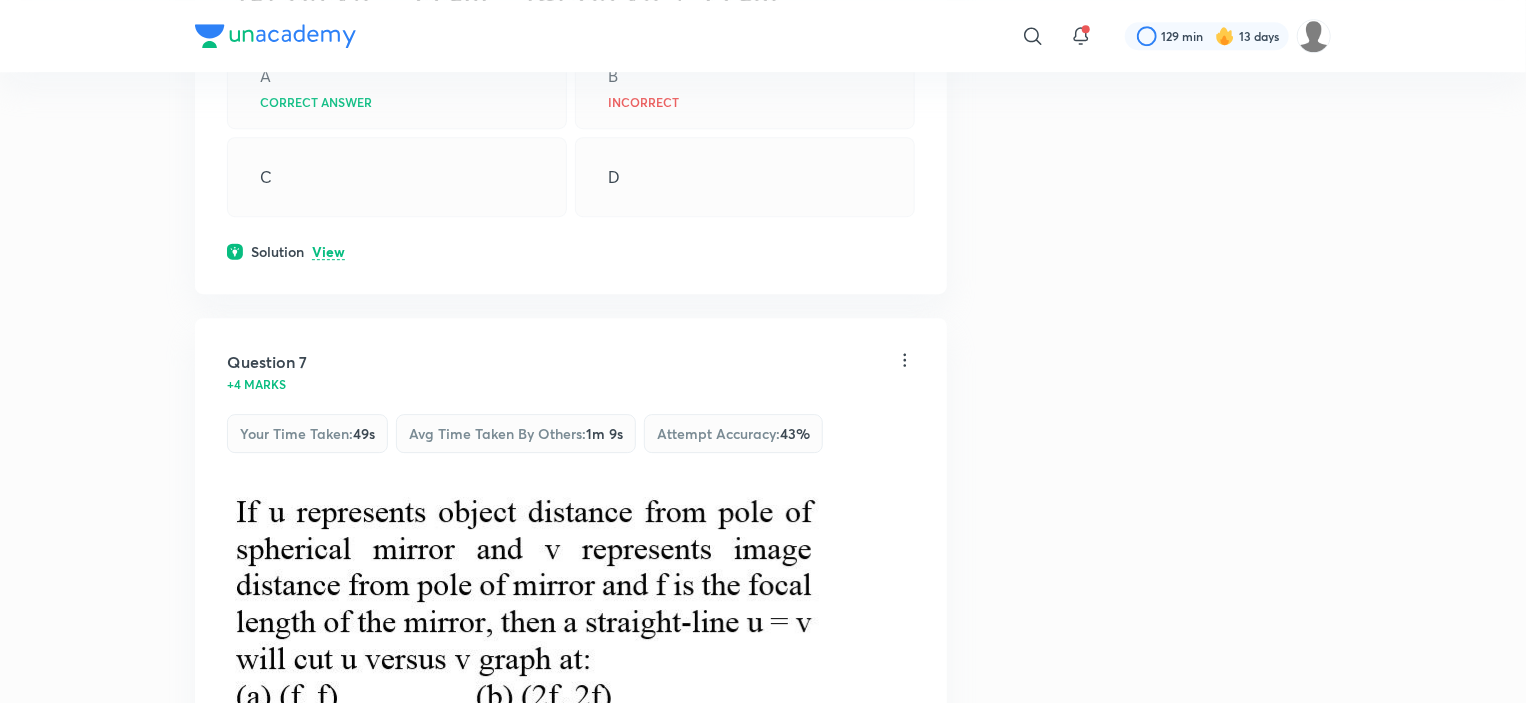click on "View" at bounding box center [328, 252] 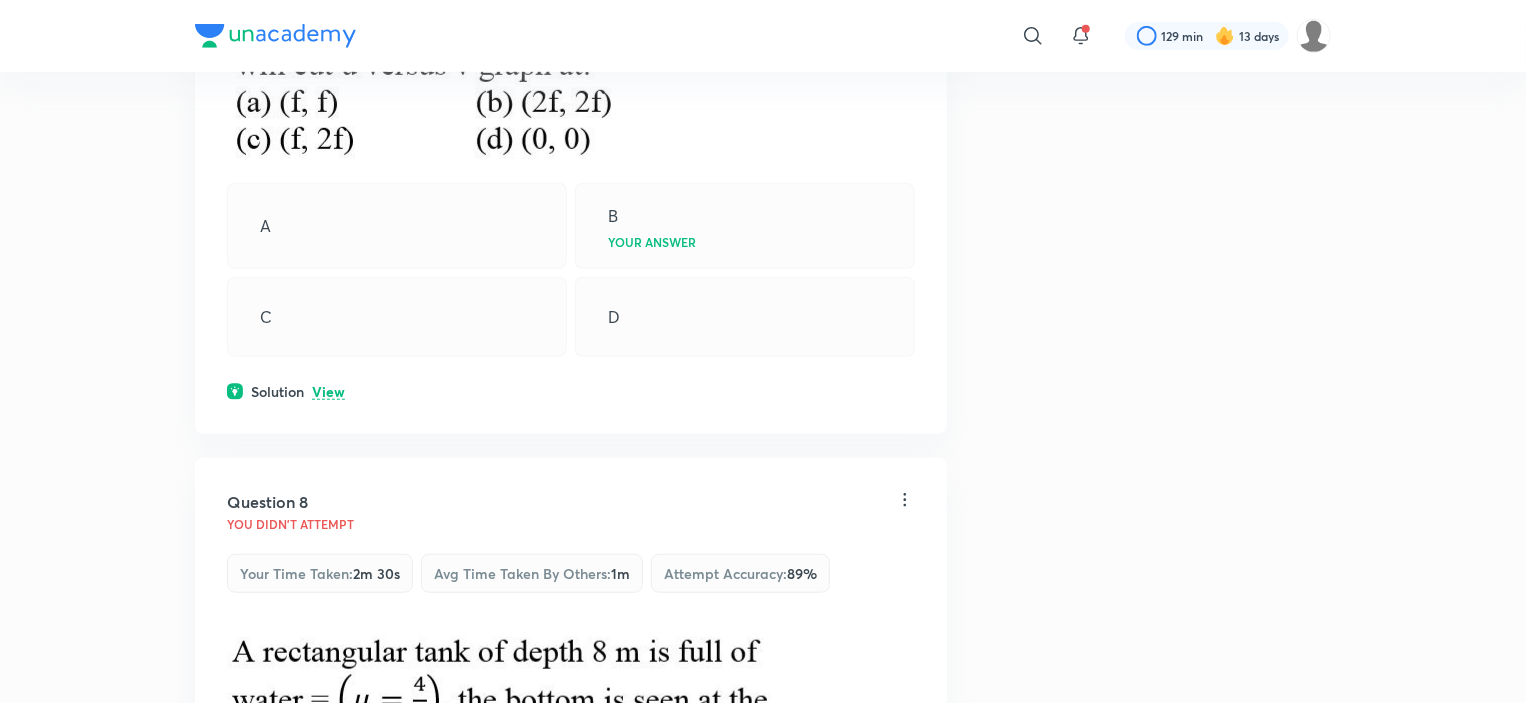scroll, scrollTop: 8400, scrollLeft: 0, axis: vertical 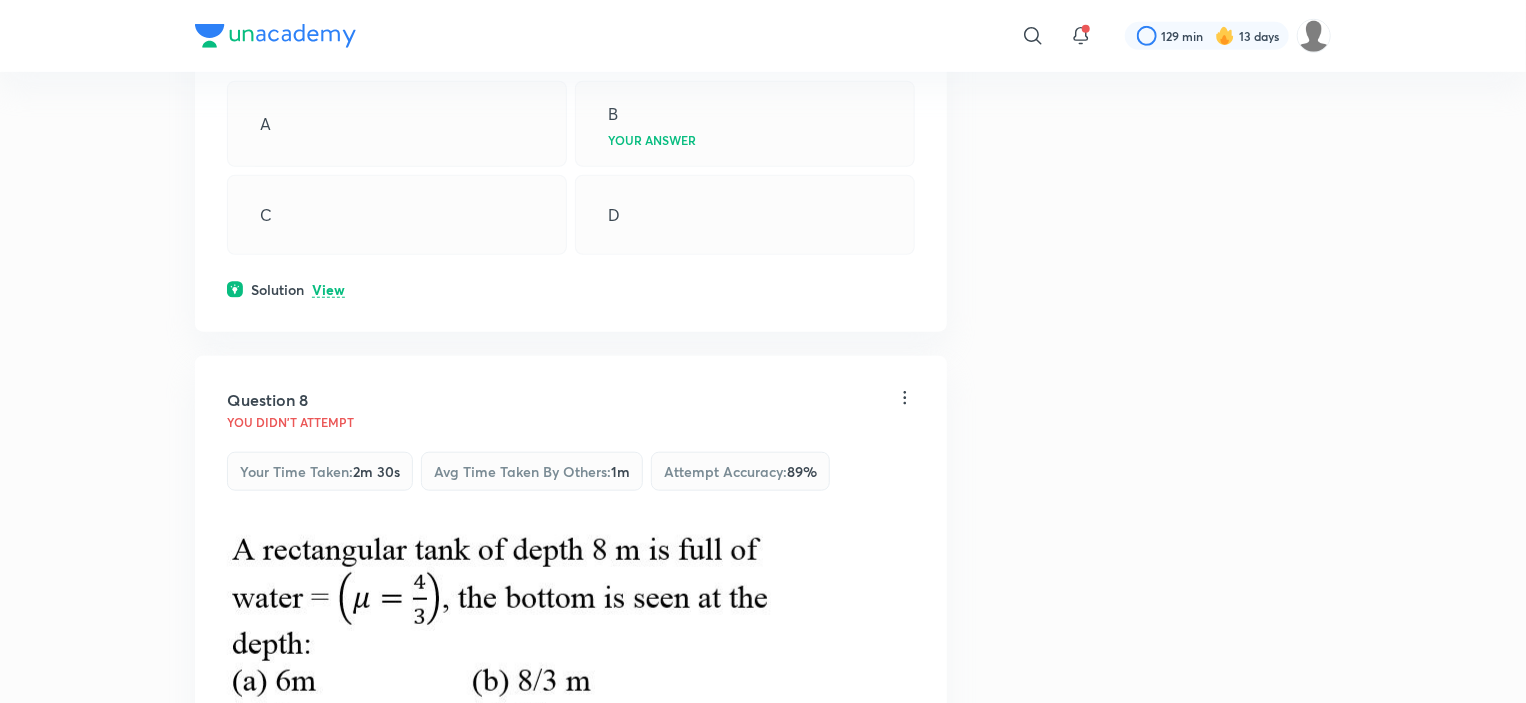 click on "View" at bounding box center [328, 290] 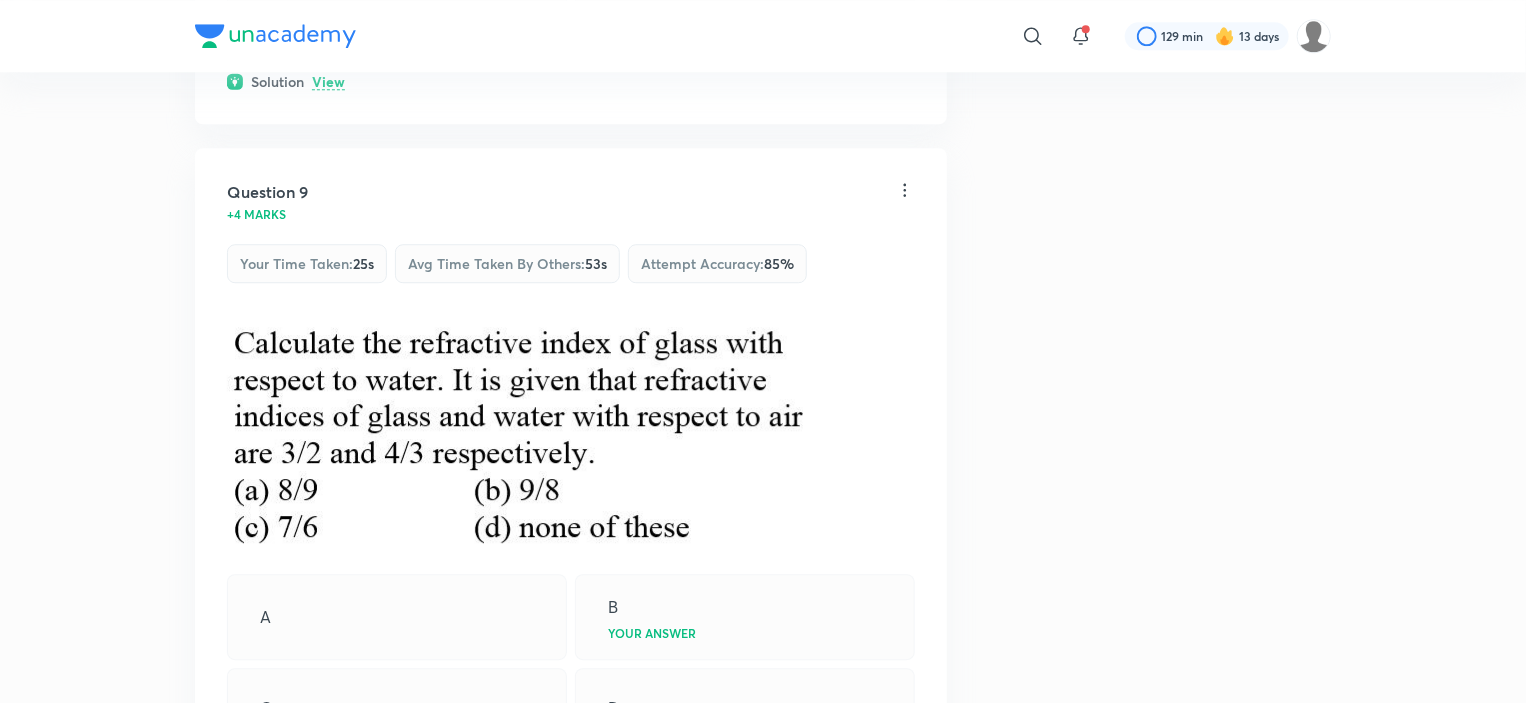 scroll, scrollTop: 10400, scrollLeft: 0, axis: vertical 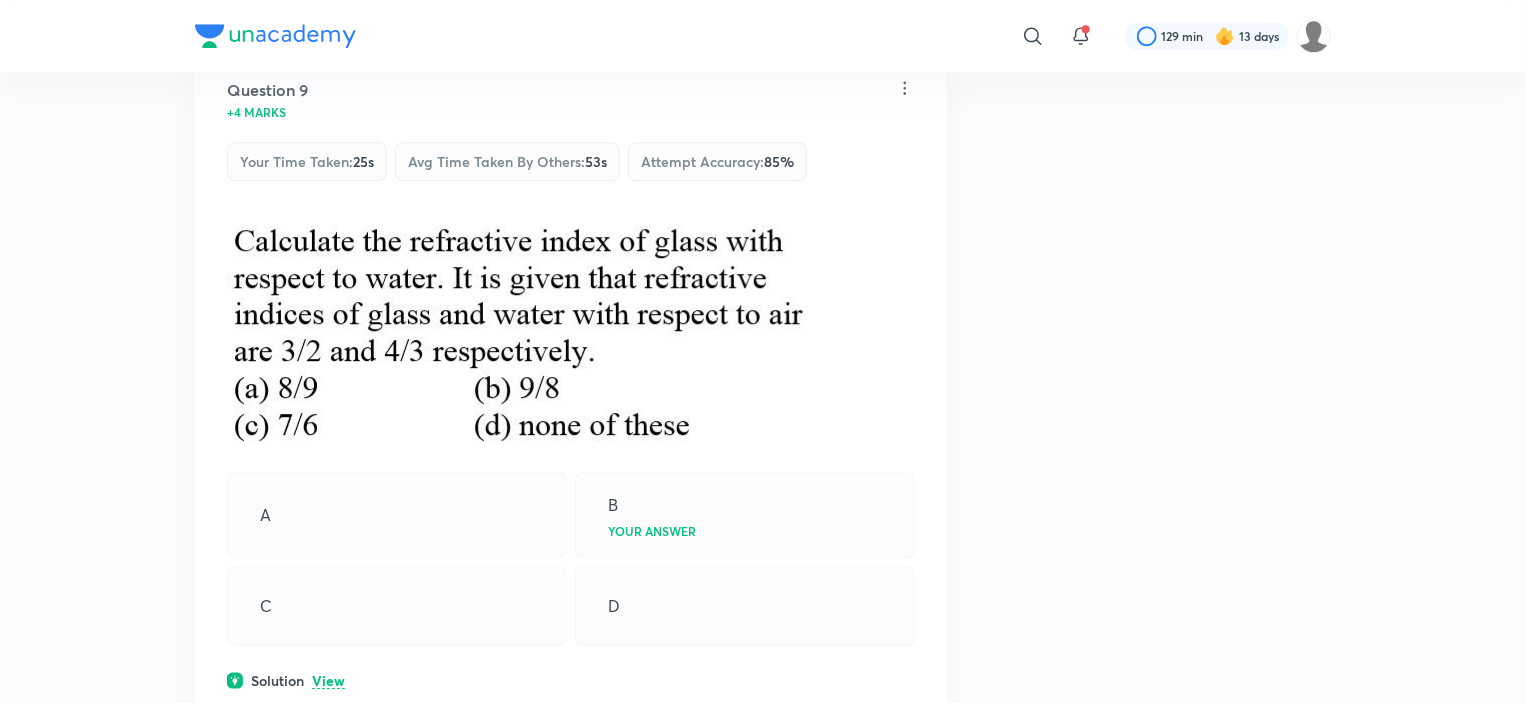 click on "View" at bounding box center (328, -20) 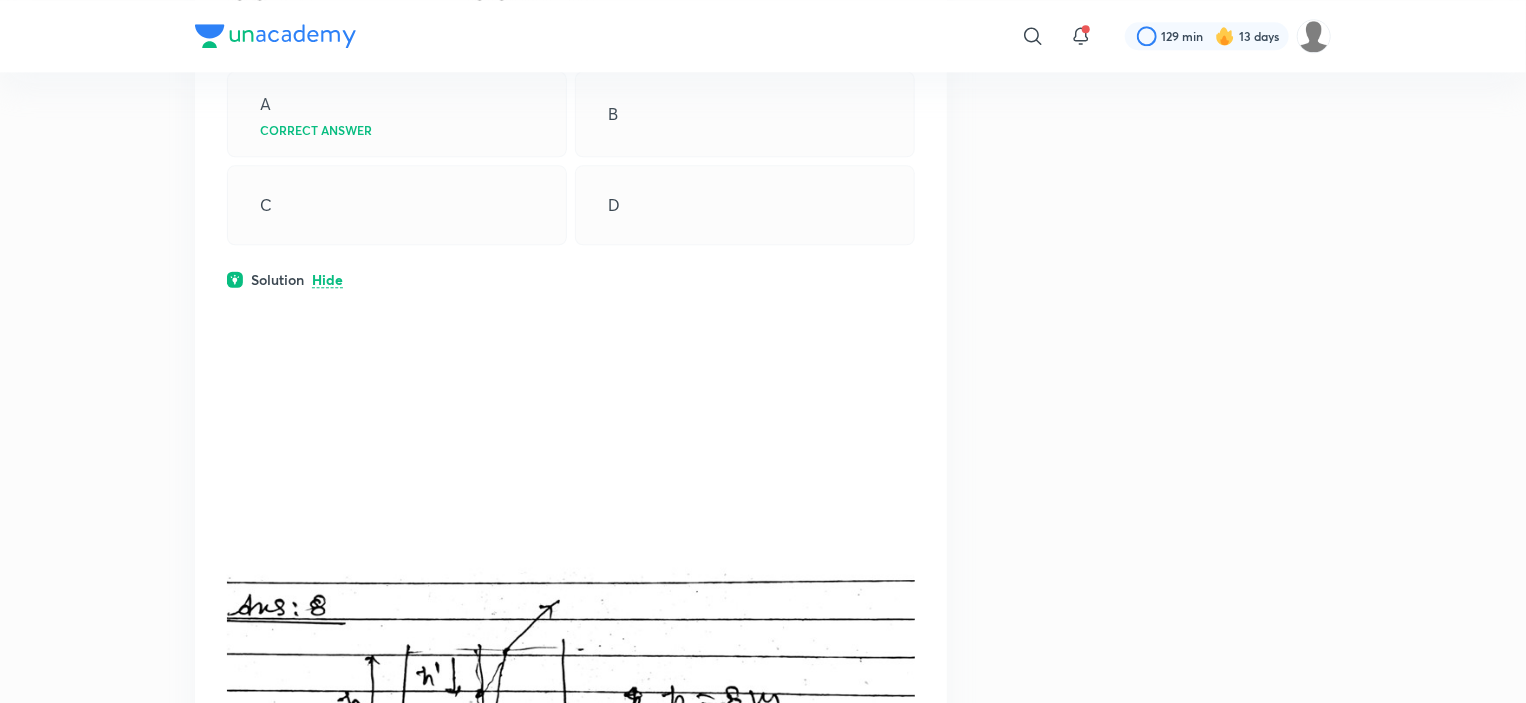 scroll, scrollTop: 9700, scrollLeft: 0, axis: vertical 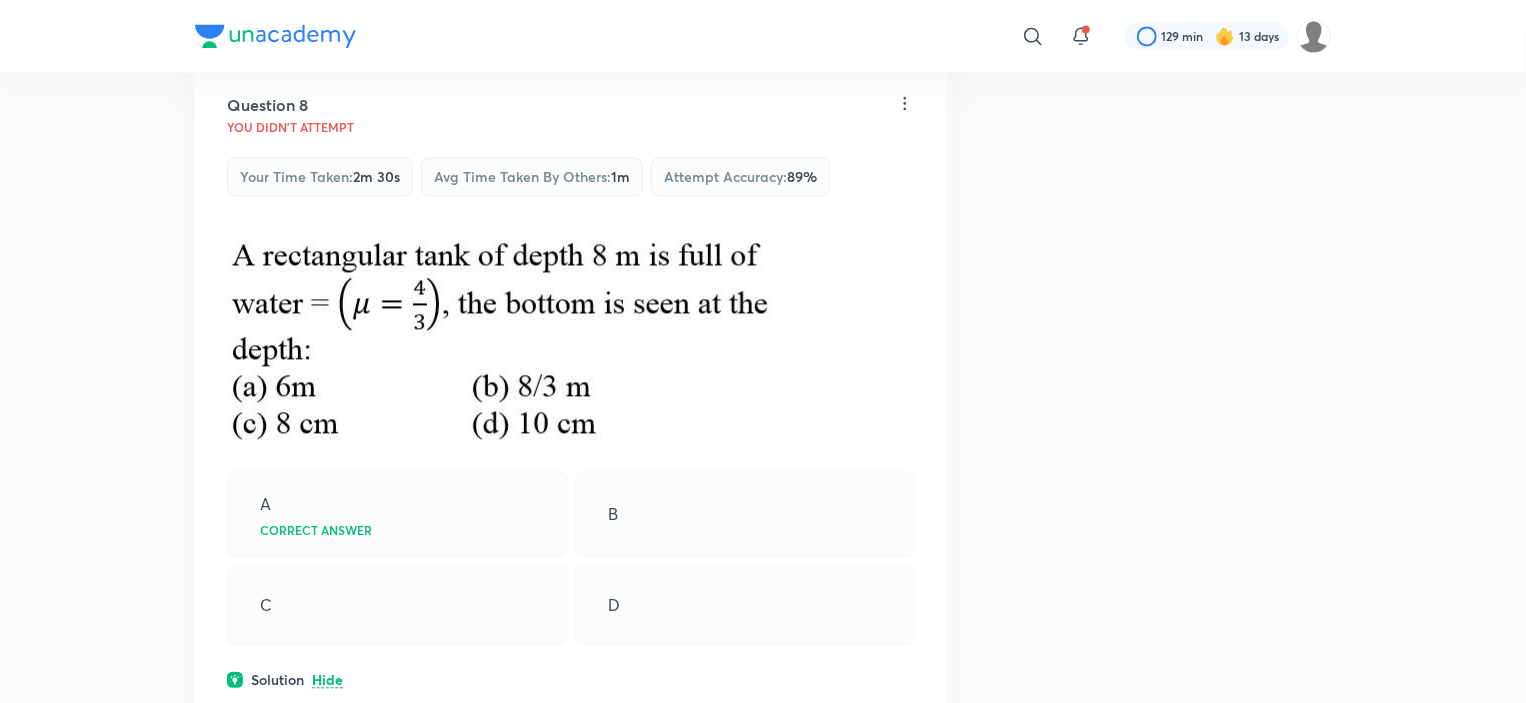 drag, startPoint x: 219, startPoint y: 434, endPoint x: 564, endPoint y: 471, distance: 346.9784 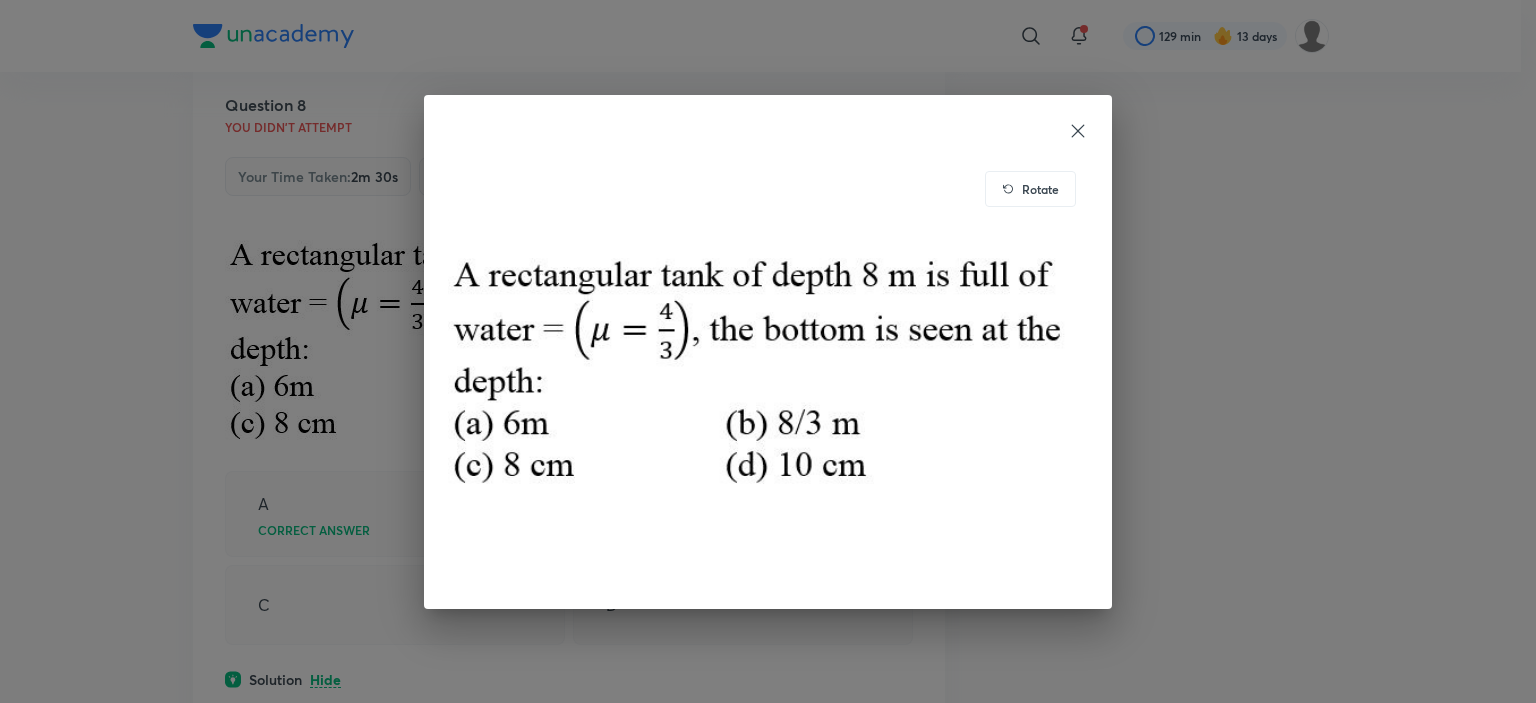 drag, startPoint x: 444, startPoint y: 277, endPoint x: 560, endPoint y: 292, distance: 116.965805 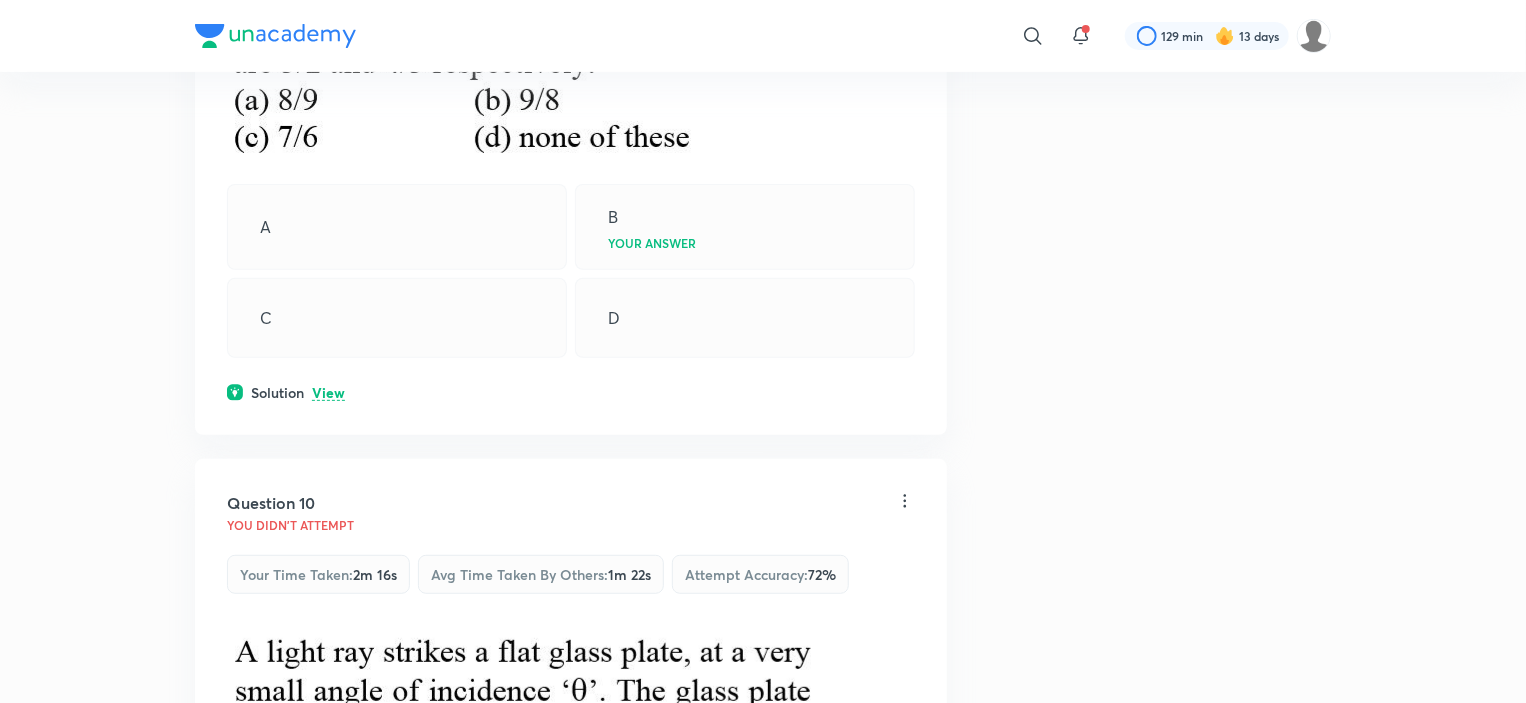 scroll, scrollTop: 11800, scrollLeft: 0, axis: vertical 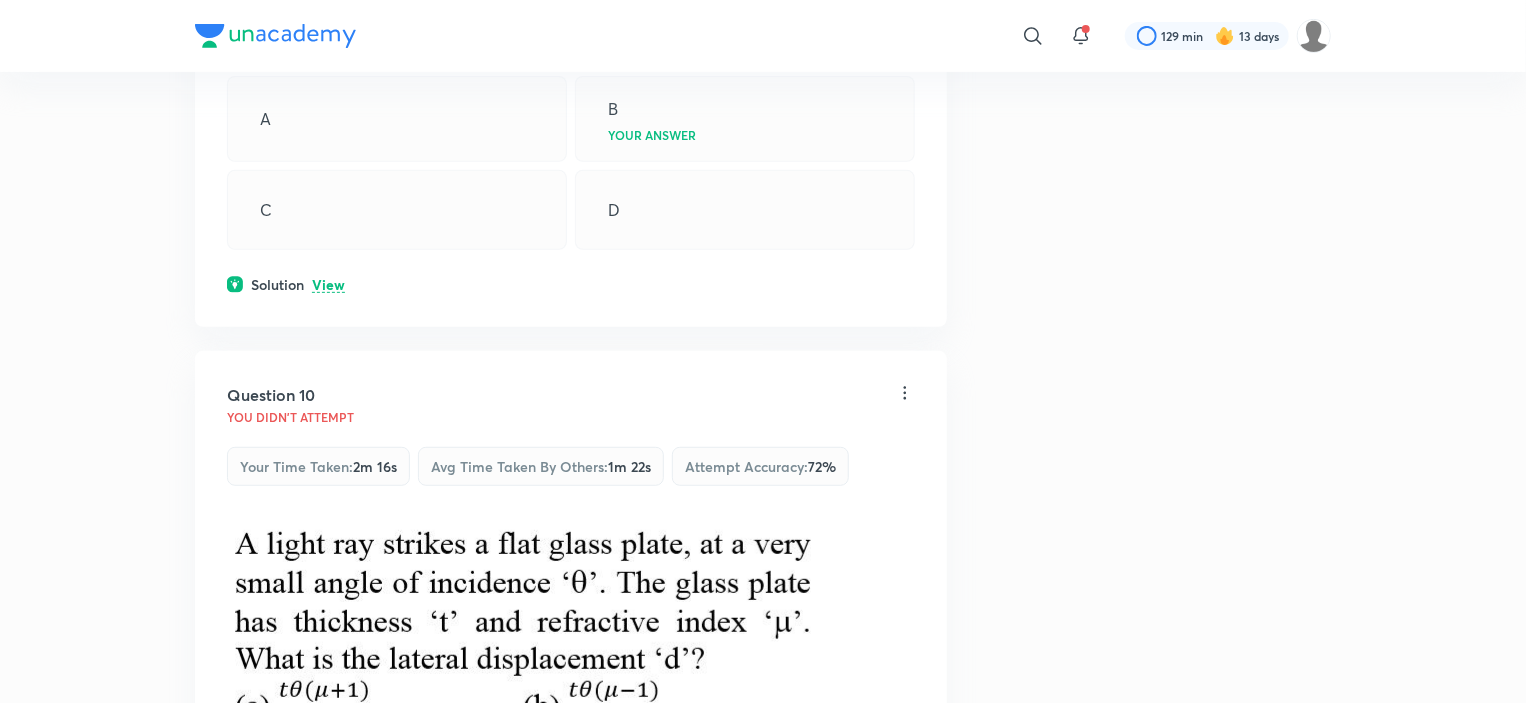 click on "View" at bounding box center (328, 285) 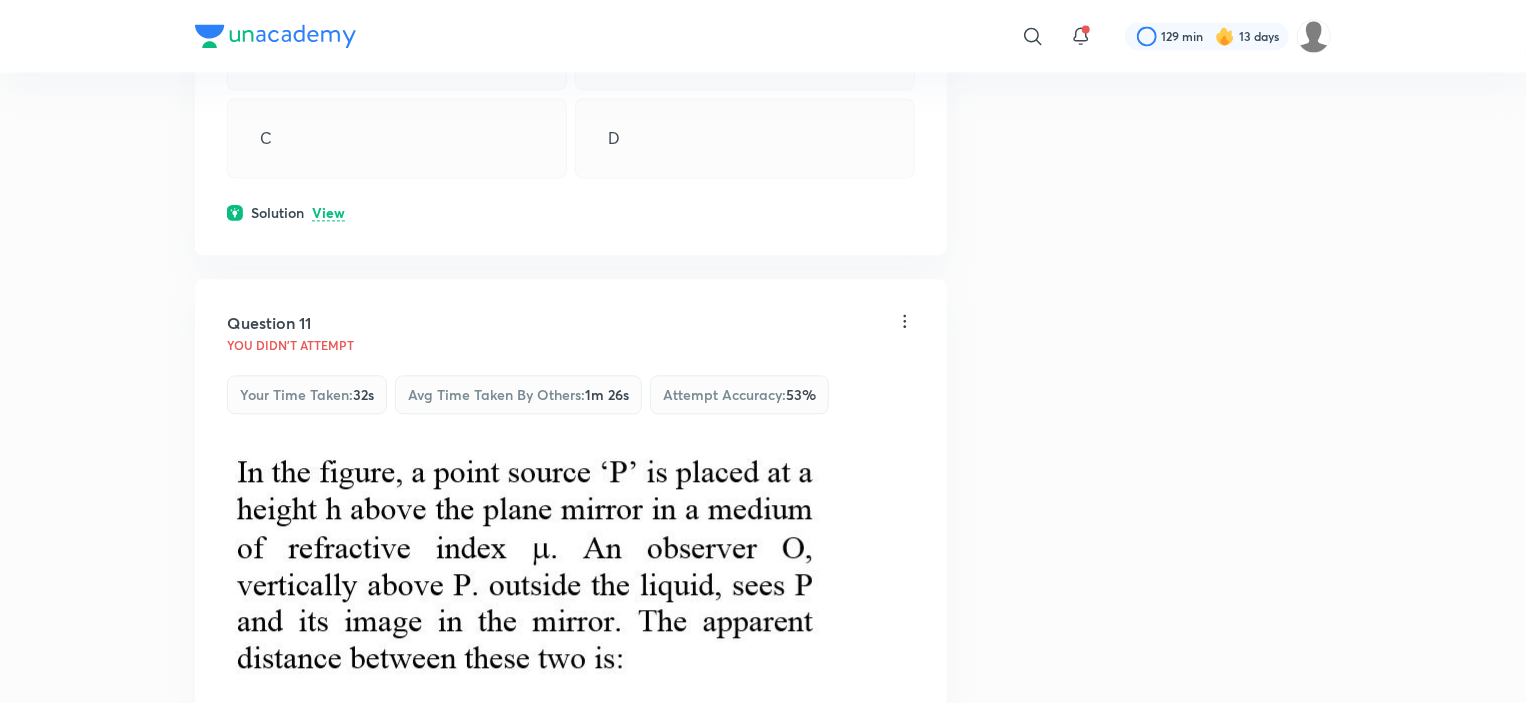 scroll, scrollTop: 13700, scrollLeft: 0, axis: vertical 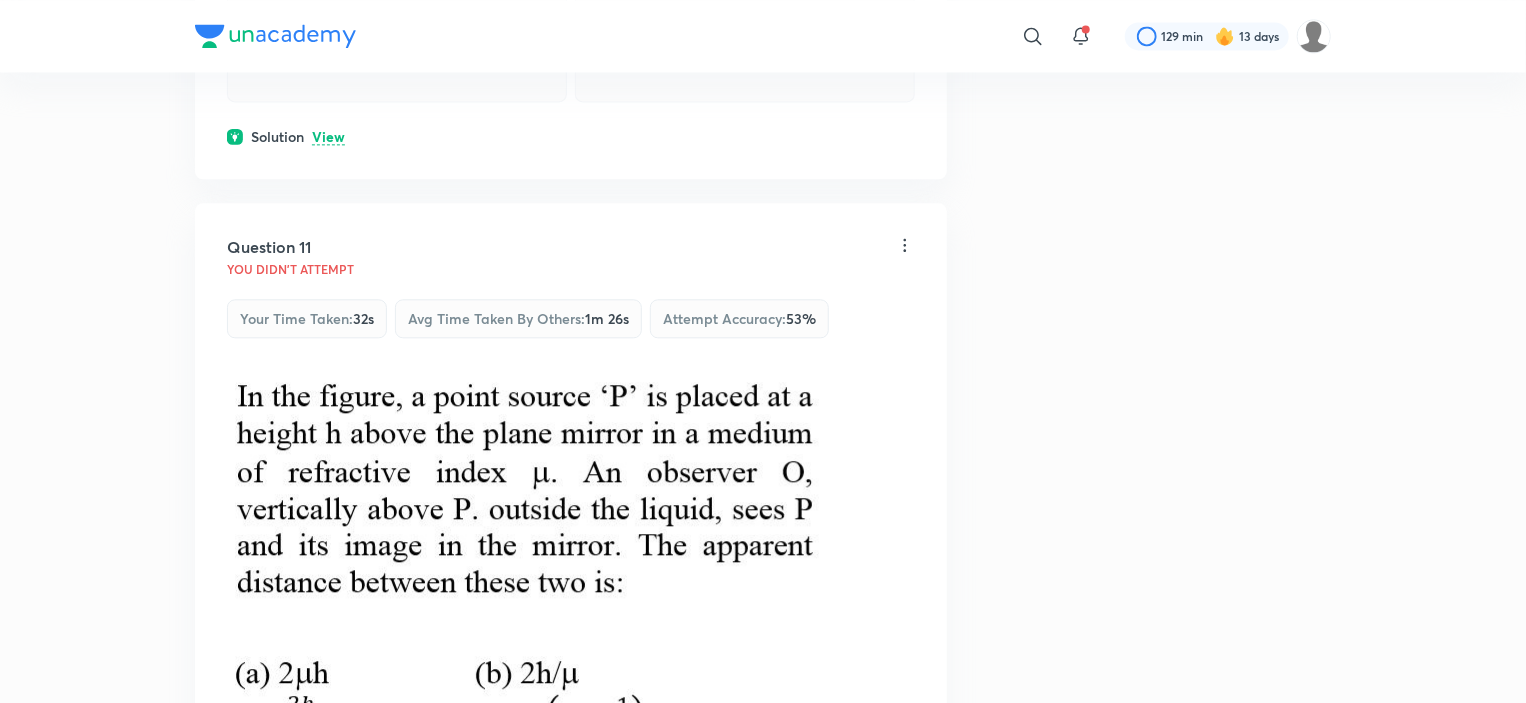 click on "View" at bounding box center (328, 137) 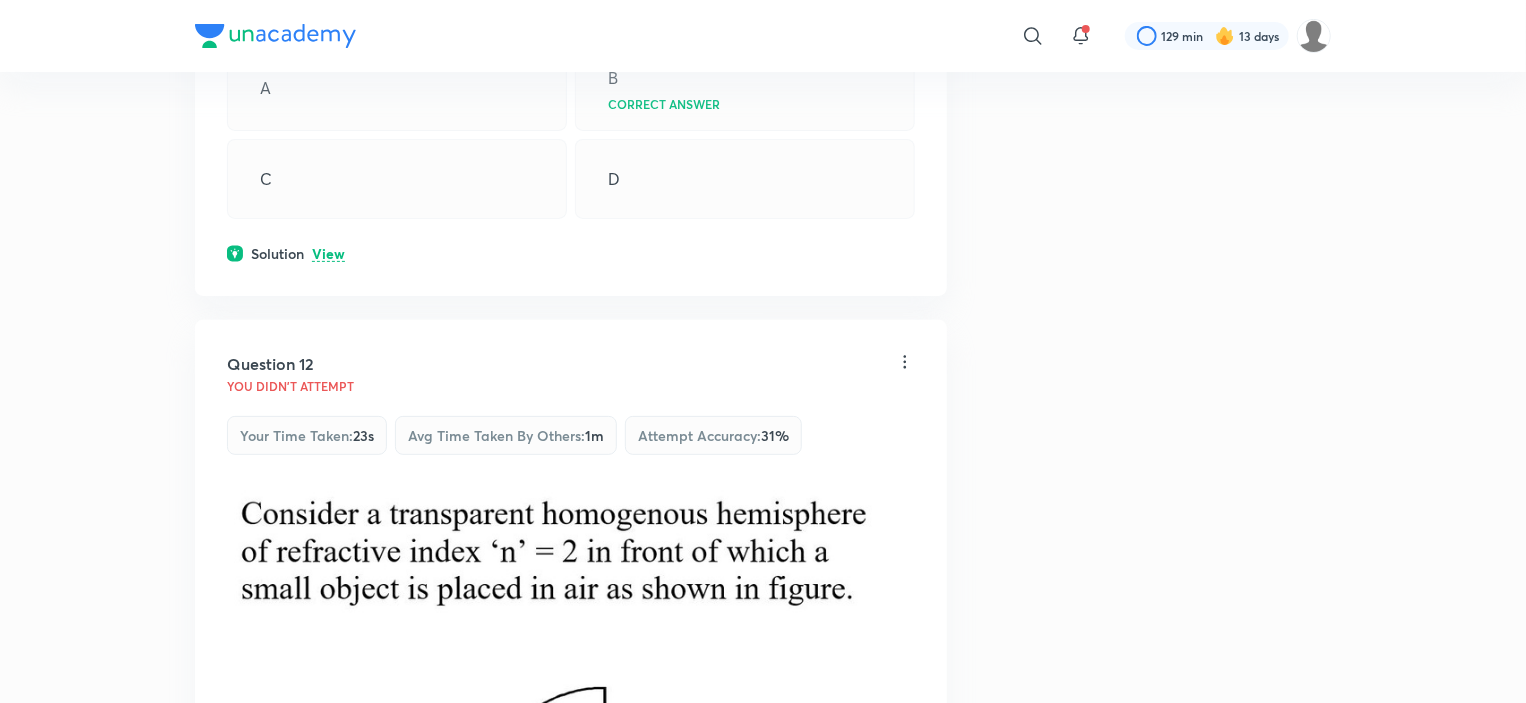 scroll, scrollTop: 15600, scrollLeft: 0, axis: vertical 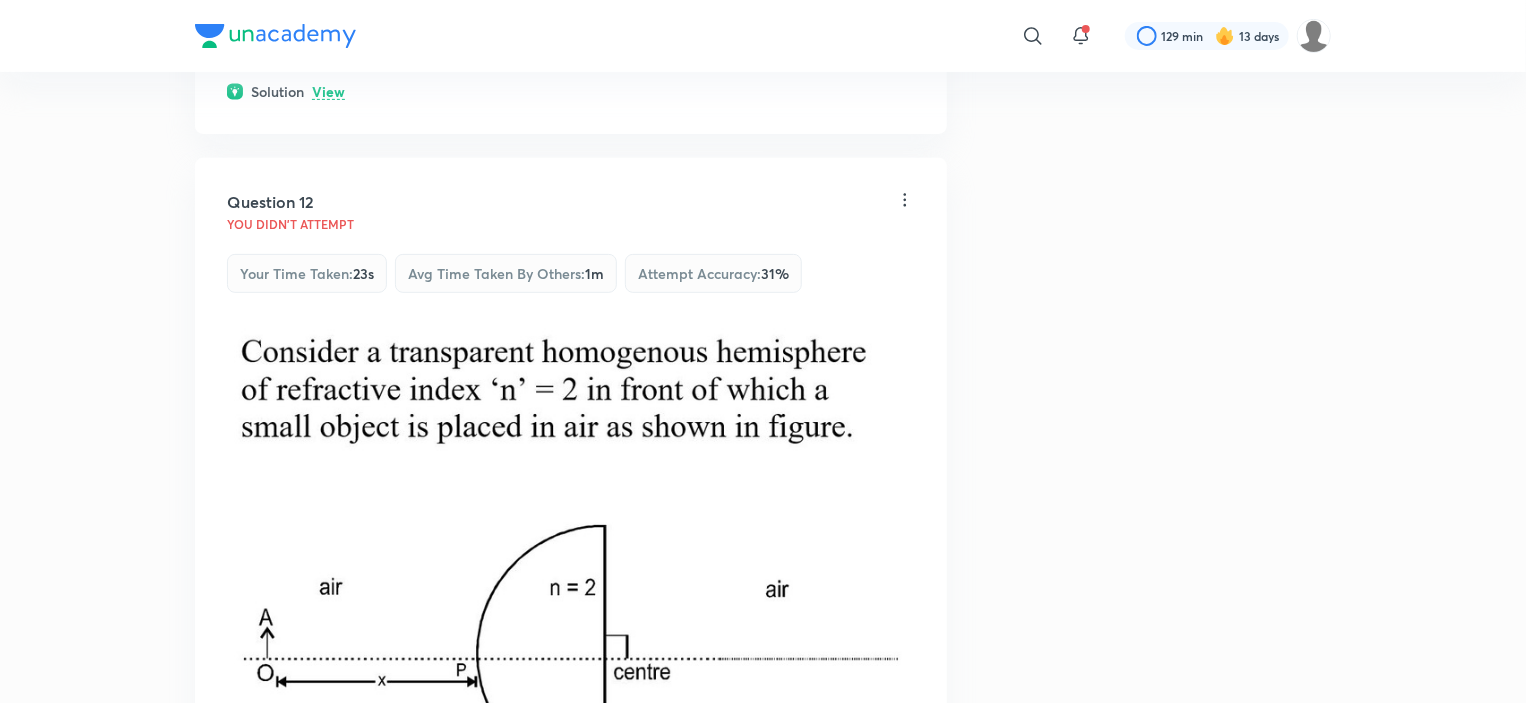 click on "View" at bounding box center (328, 92) 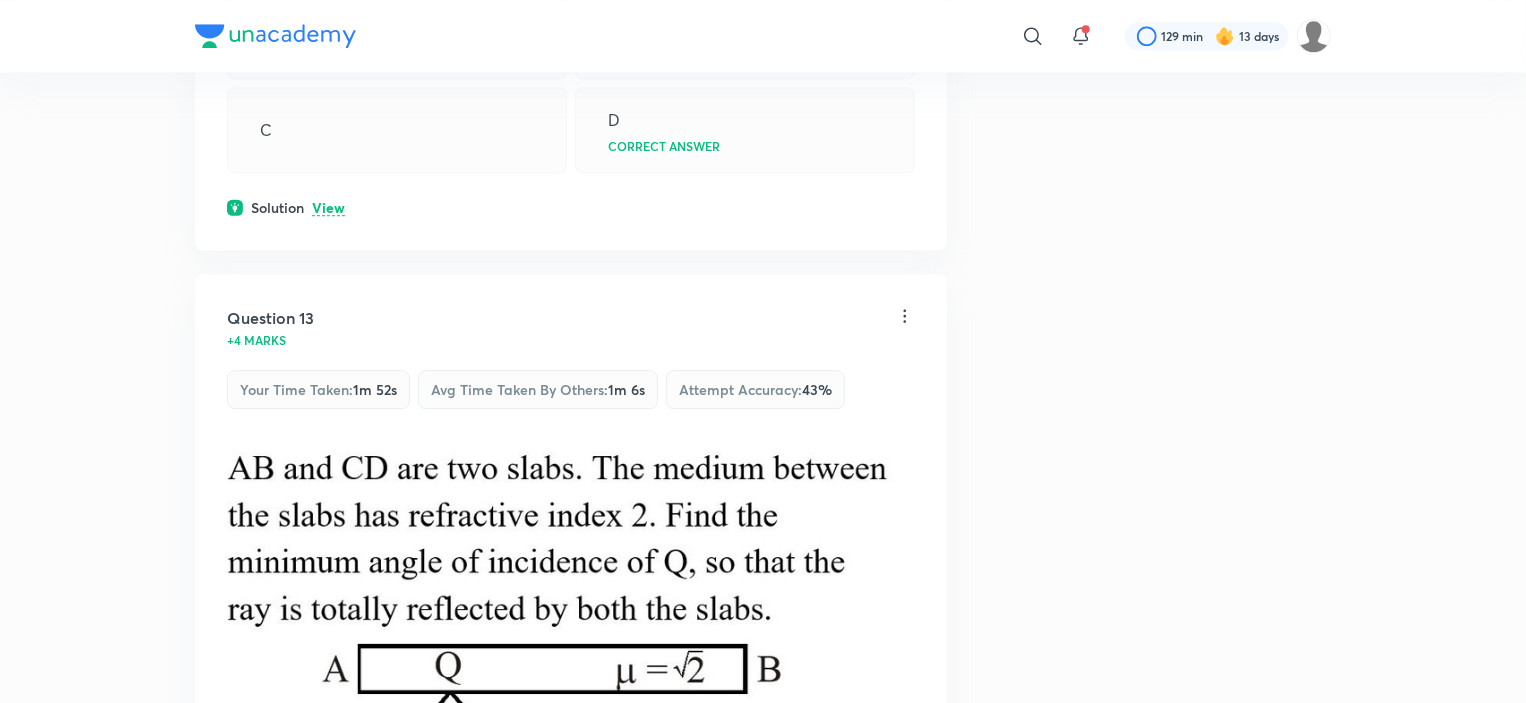 scroll, scrollTop: 18100, scrollLeft: 0, axis: vertical 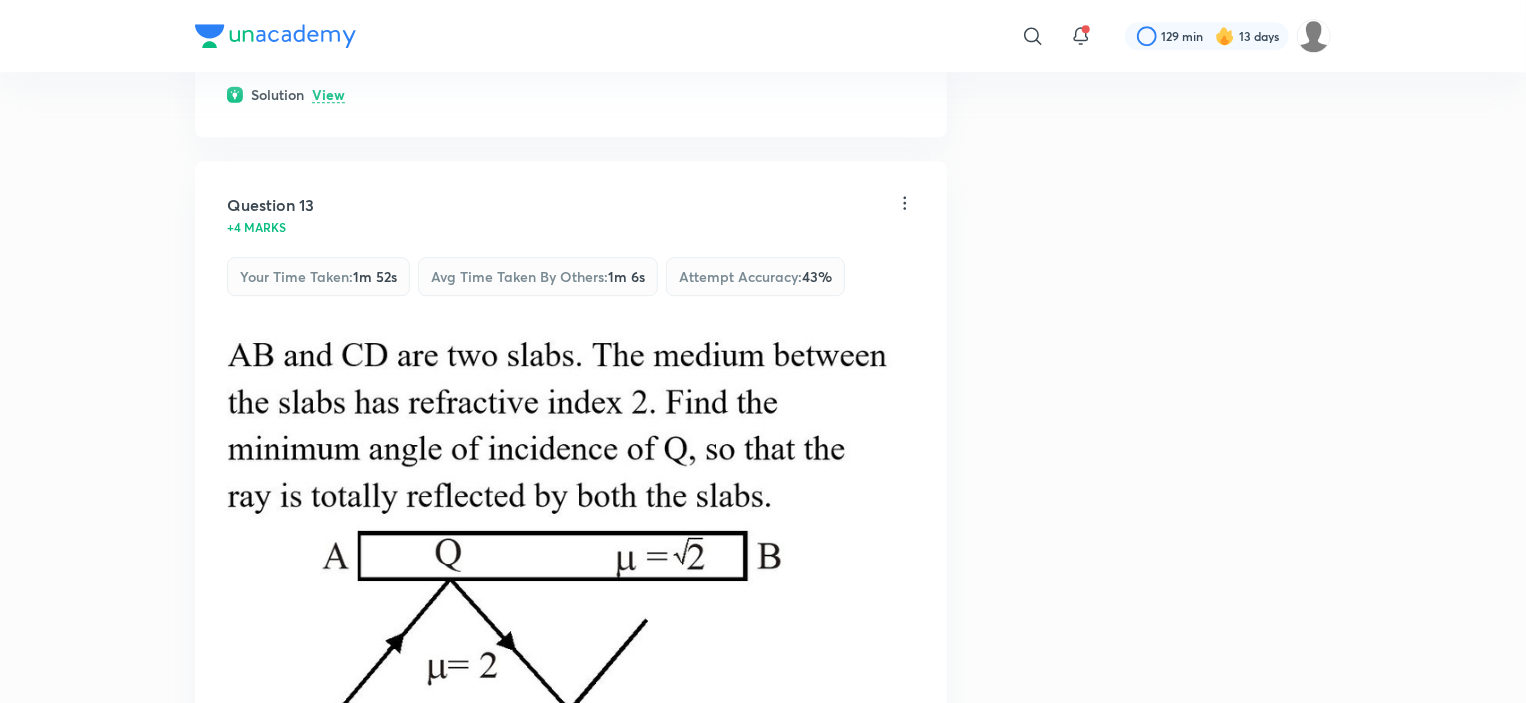 click on "View" at bounding box center (328, 95) 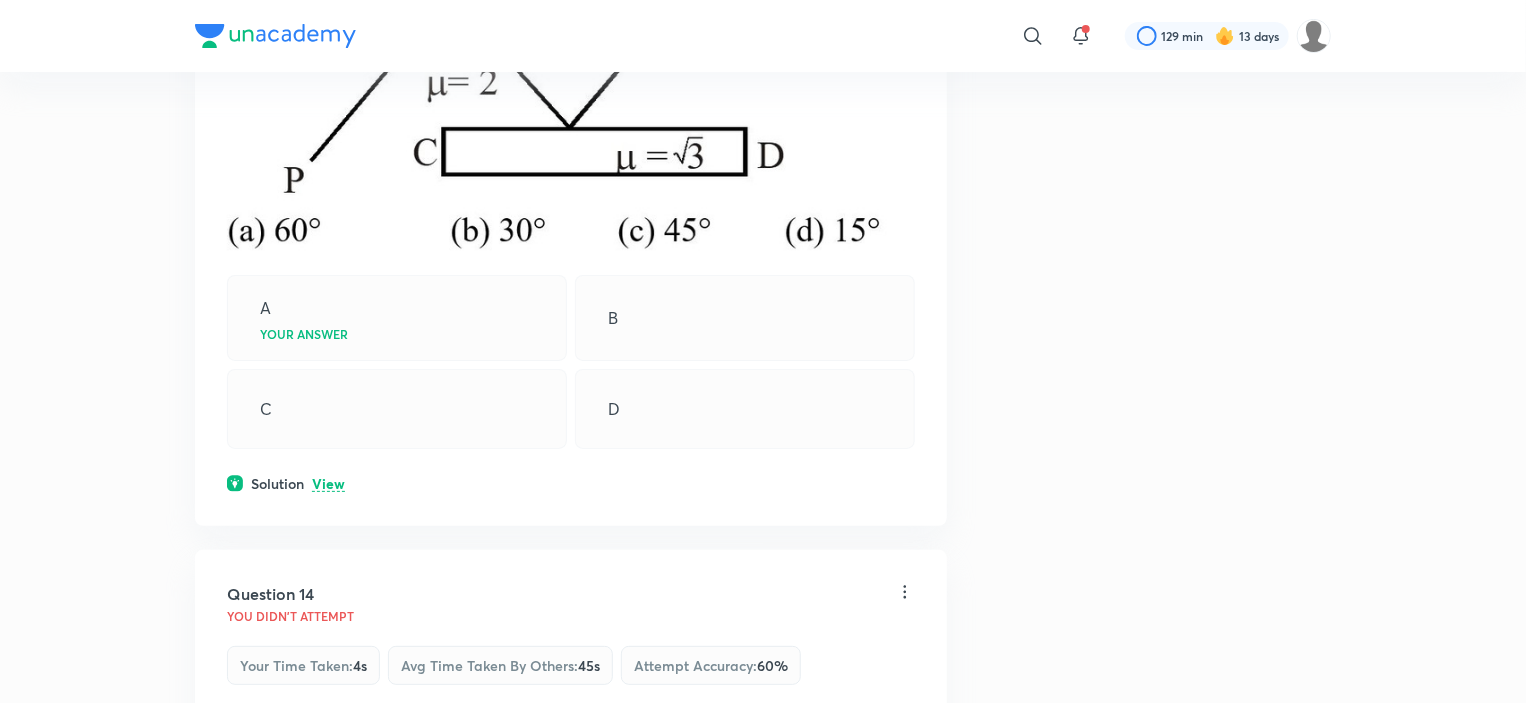 scroll, scrollTop: 19400, scrollLeft: 0, axis: vertical 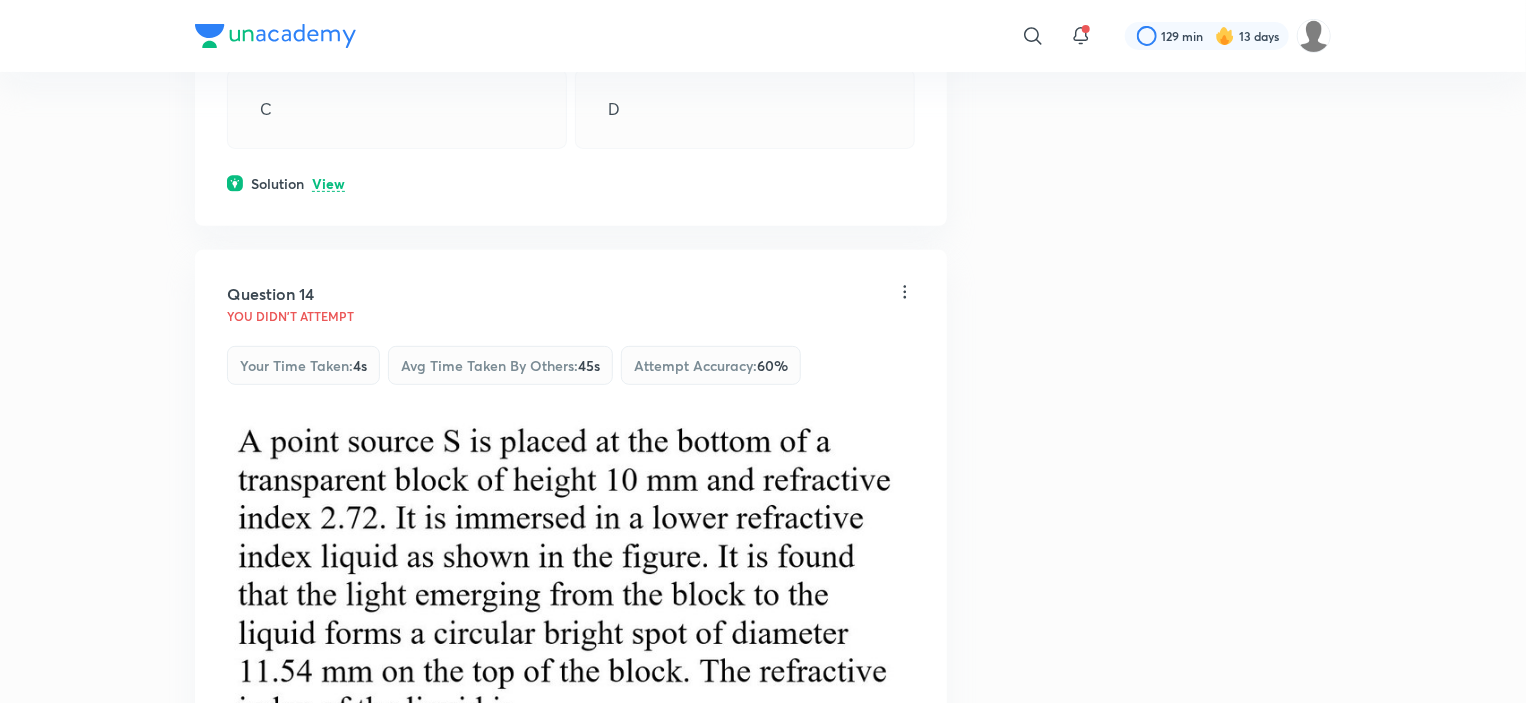 click on "View" at bounding box center (328, 184) 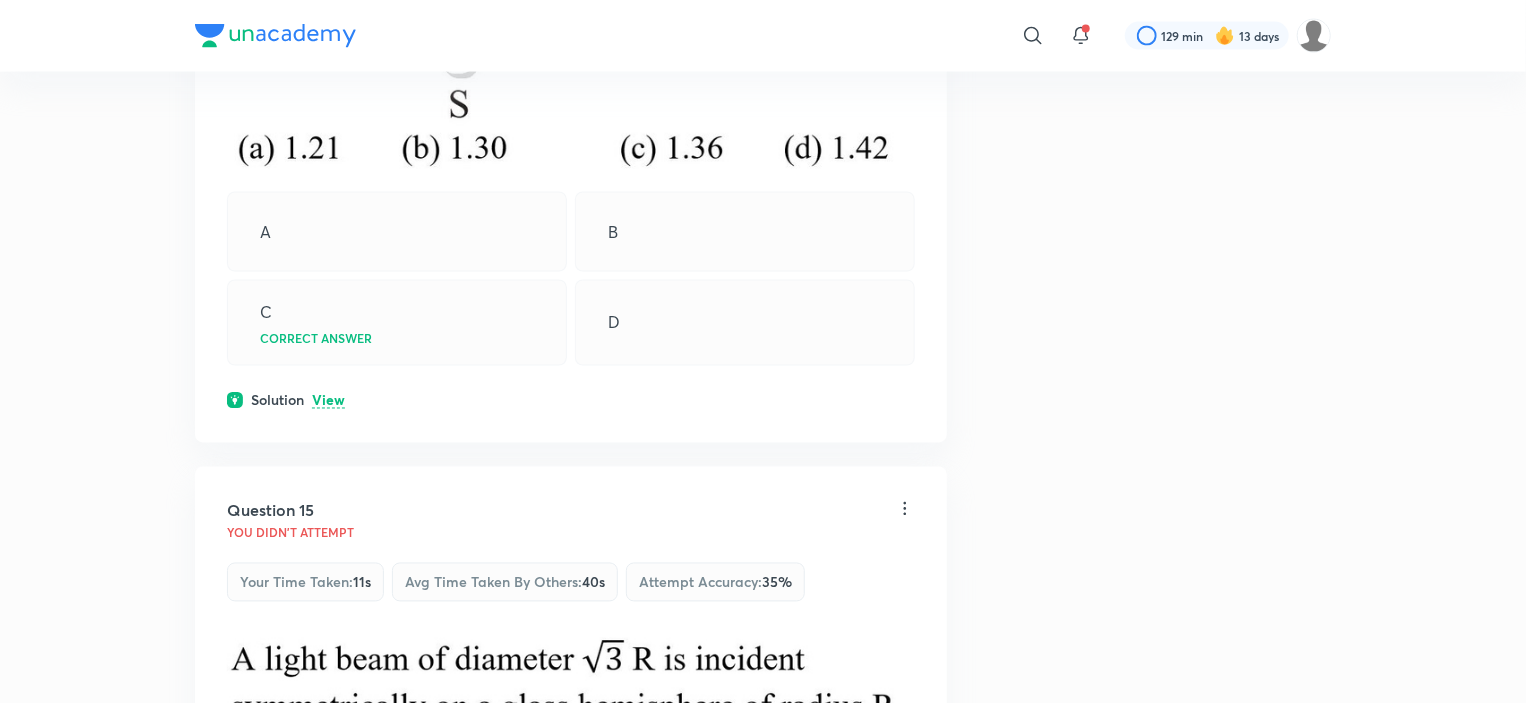 scroll, scrollTop: 21100, scrollLeft: 0, axis: vertical 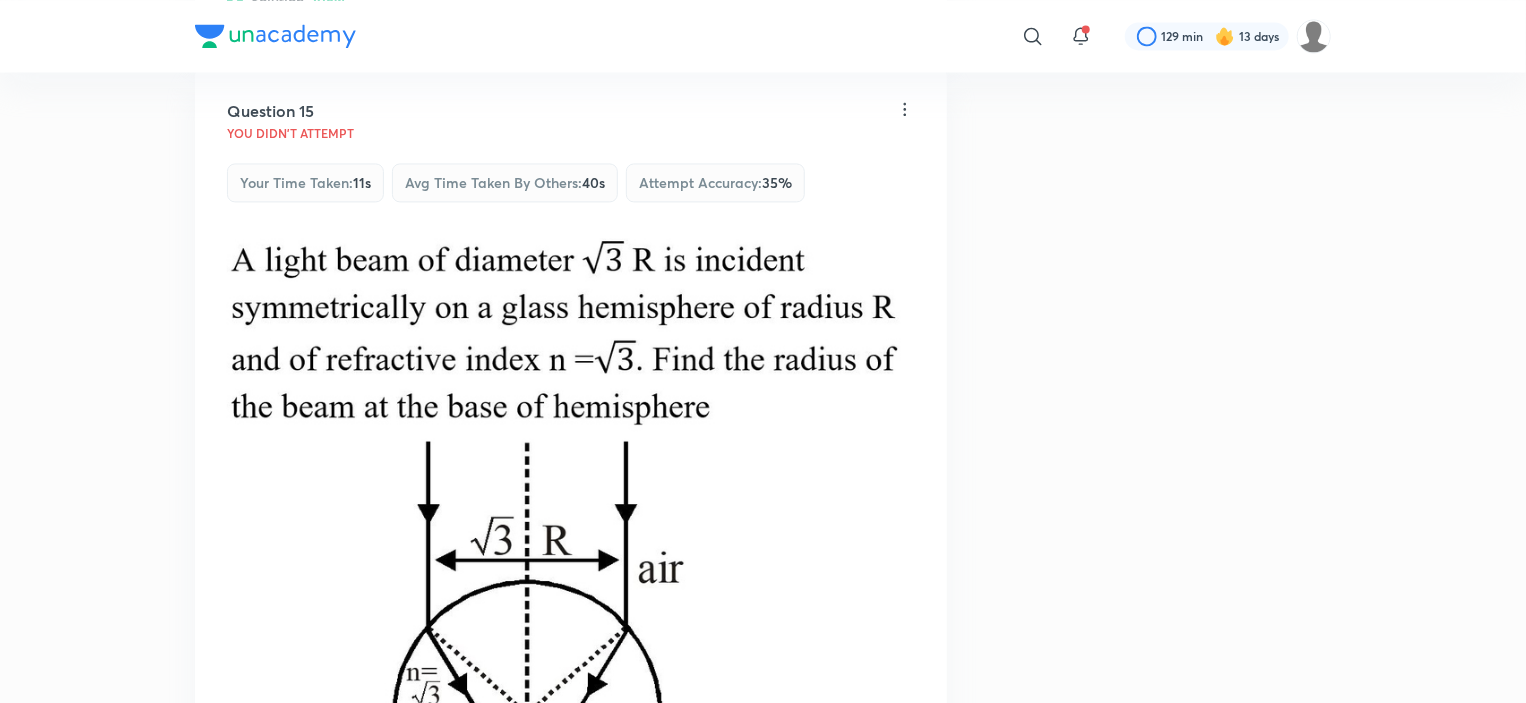 click on "View" at bounding box center (328, 1) 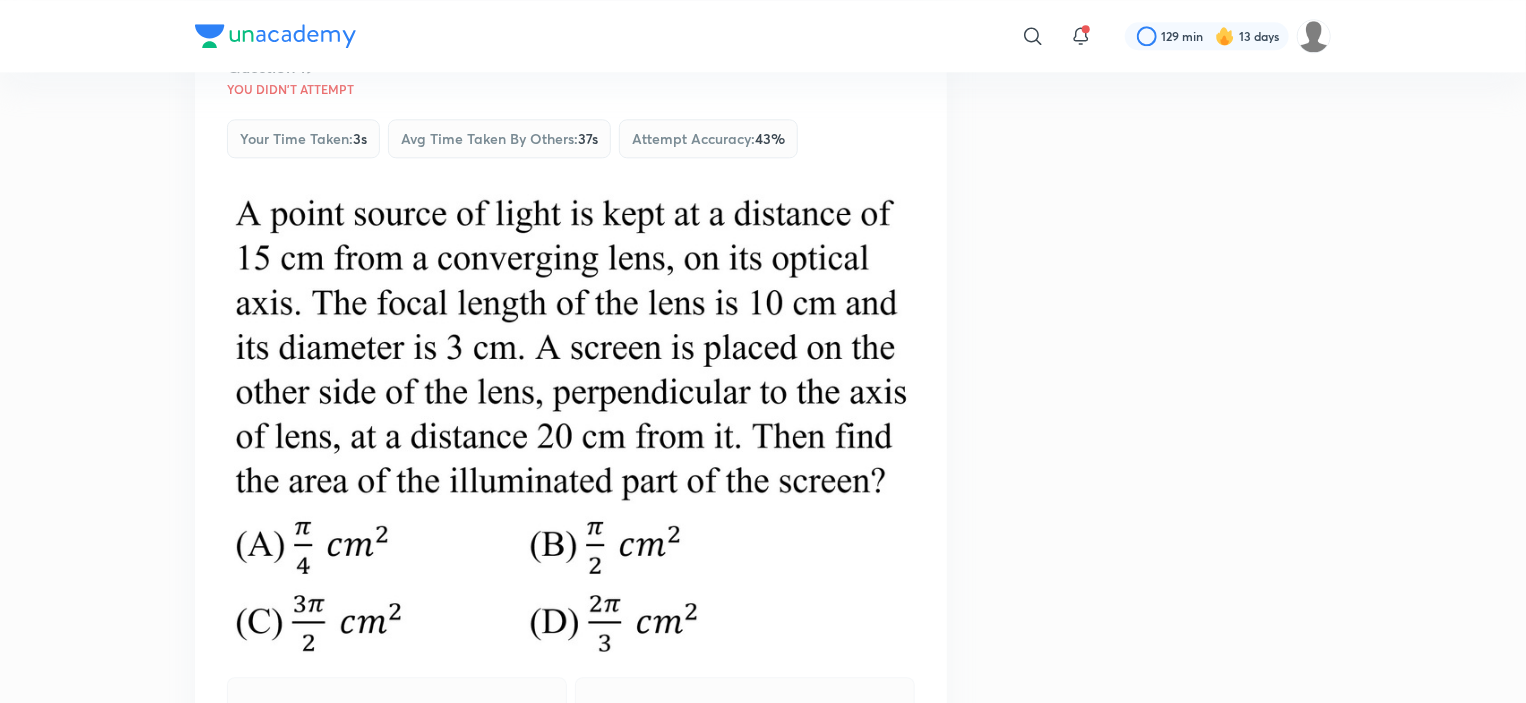 scroll, scrollTop: 25100, scrollLeft: 0, axis: vertical 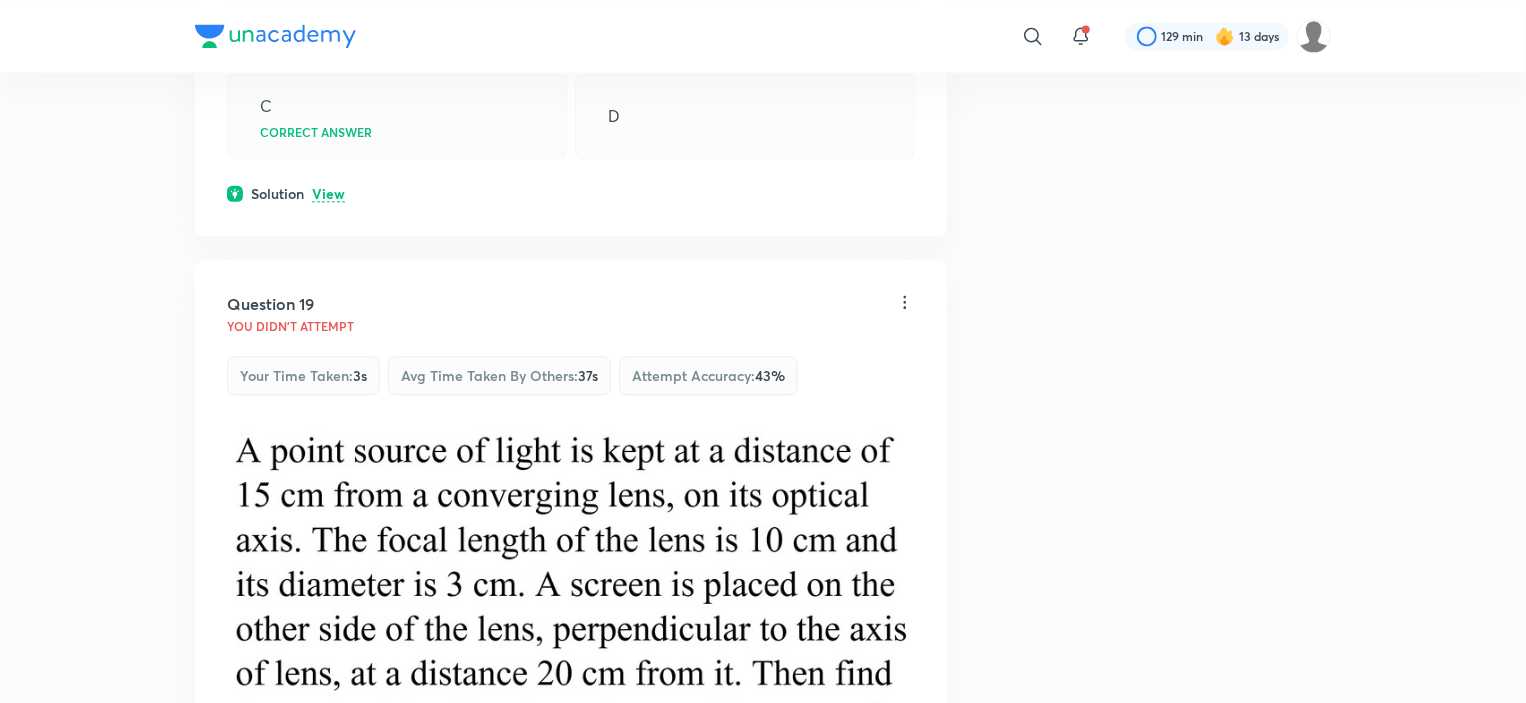 click on "View" at bounding box center (328, 194) 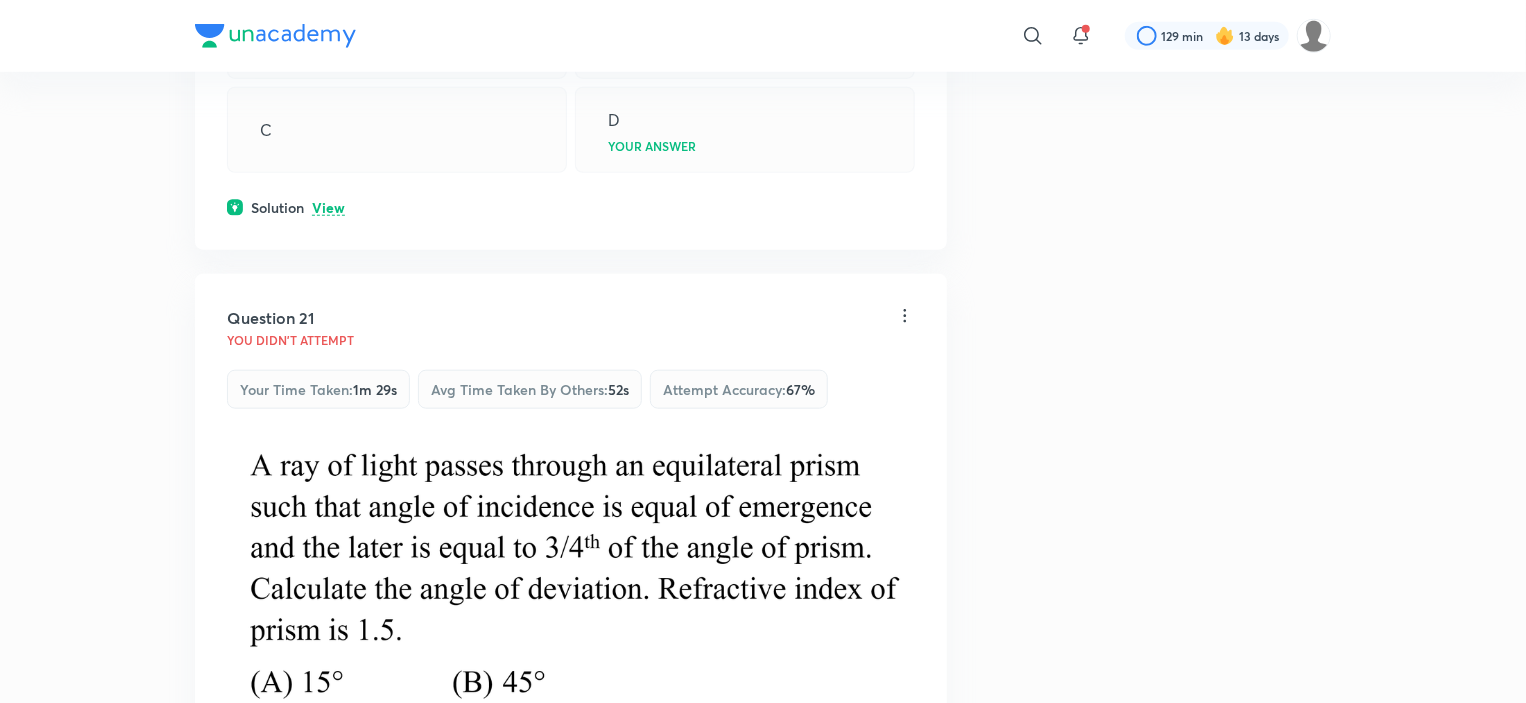 scroll, scrollTop: 27700, scrollLeft: 0, axis: vertical 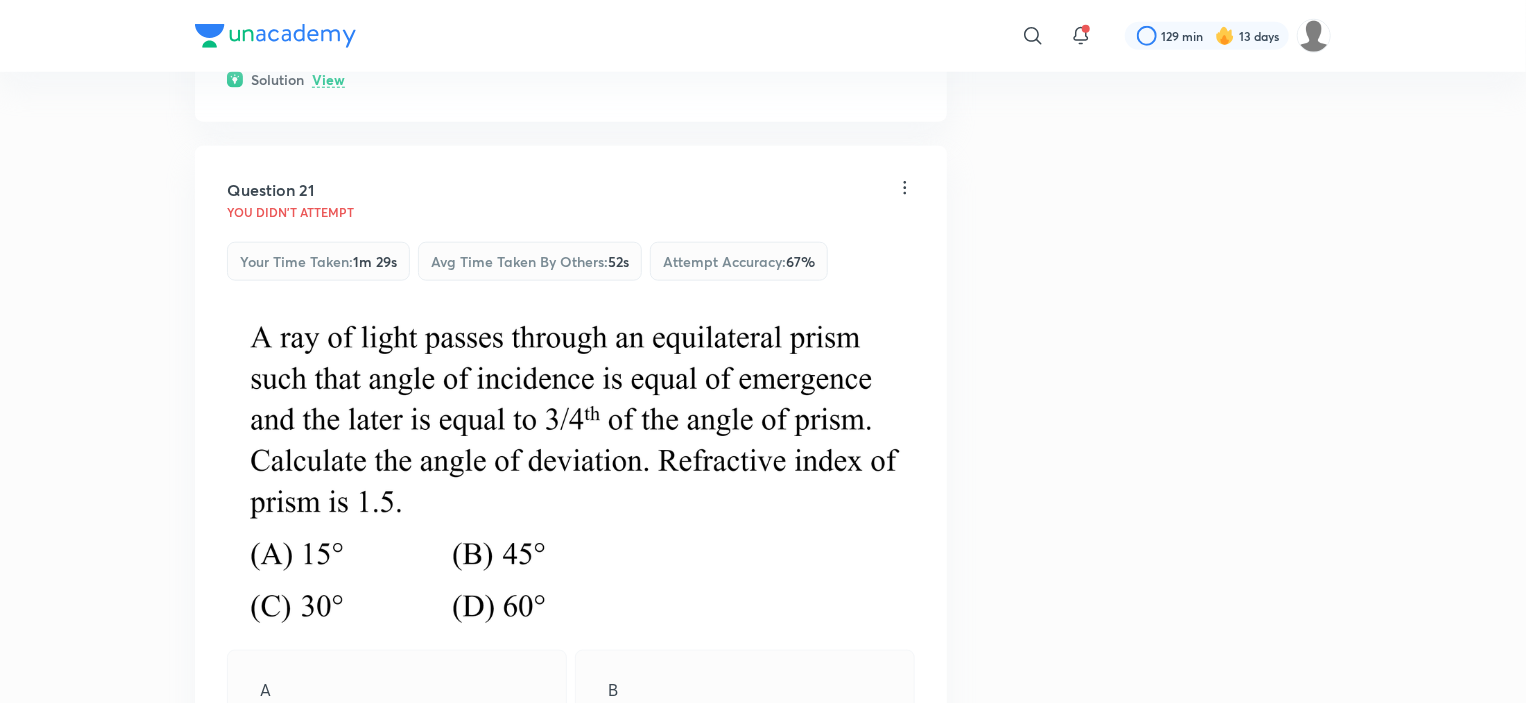 click on "View" at bounding box center [328, 80] 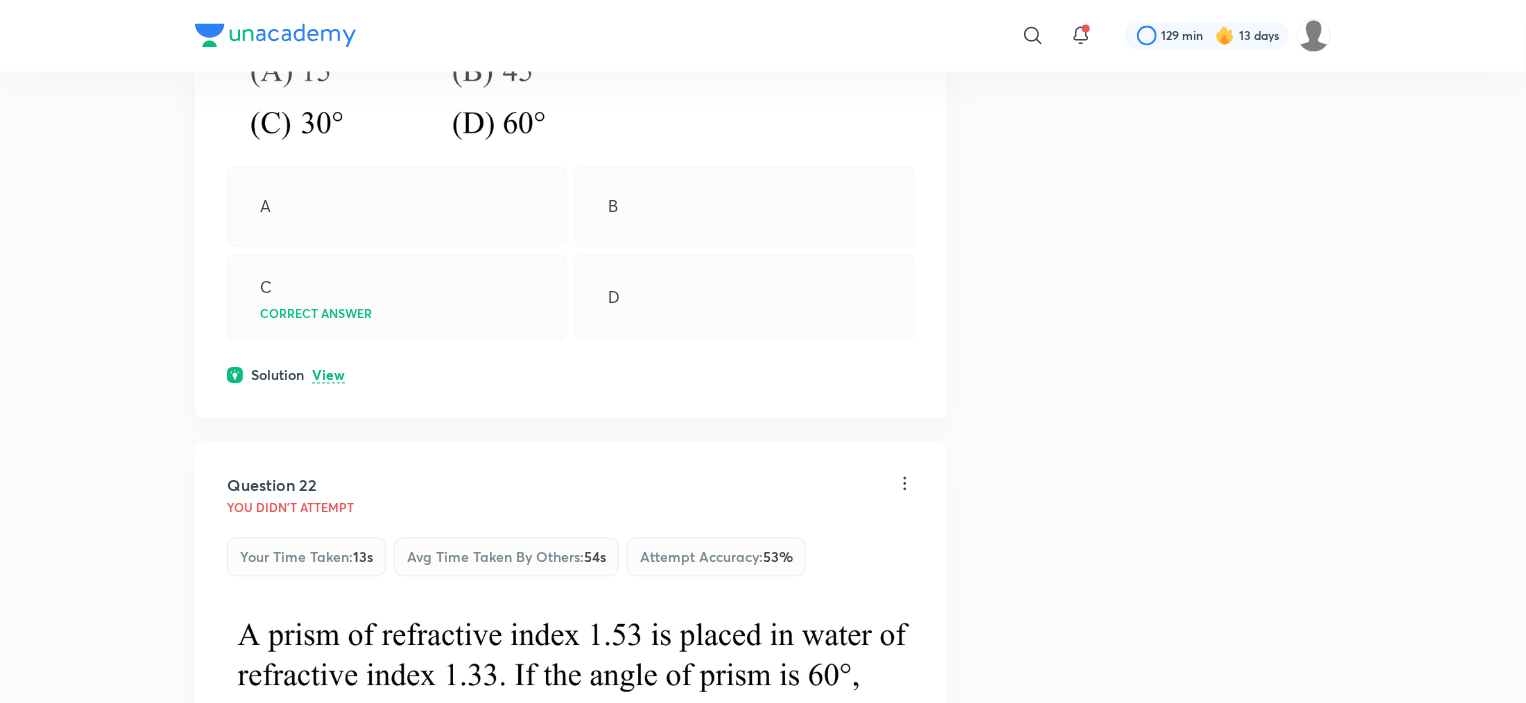 scroll, scrollTop: 29000, scrollLeft: 0, axis: vertical 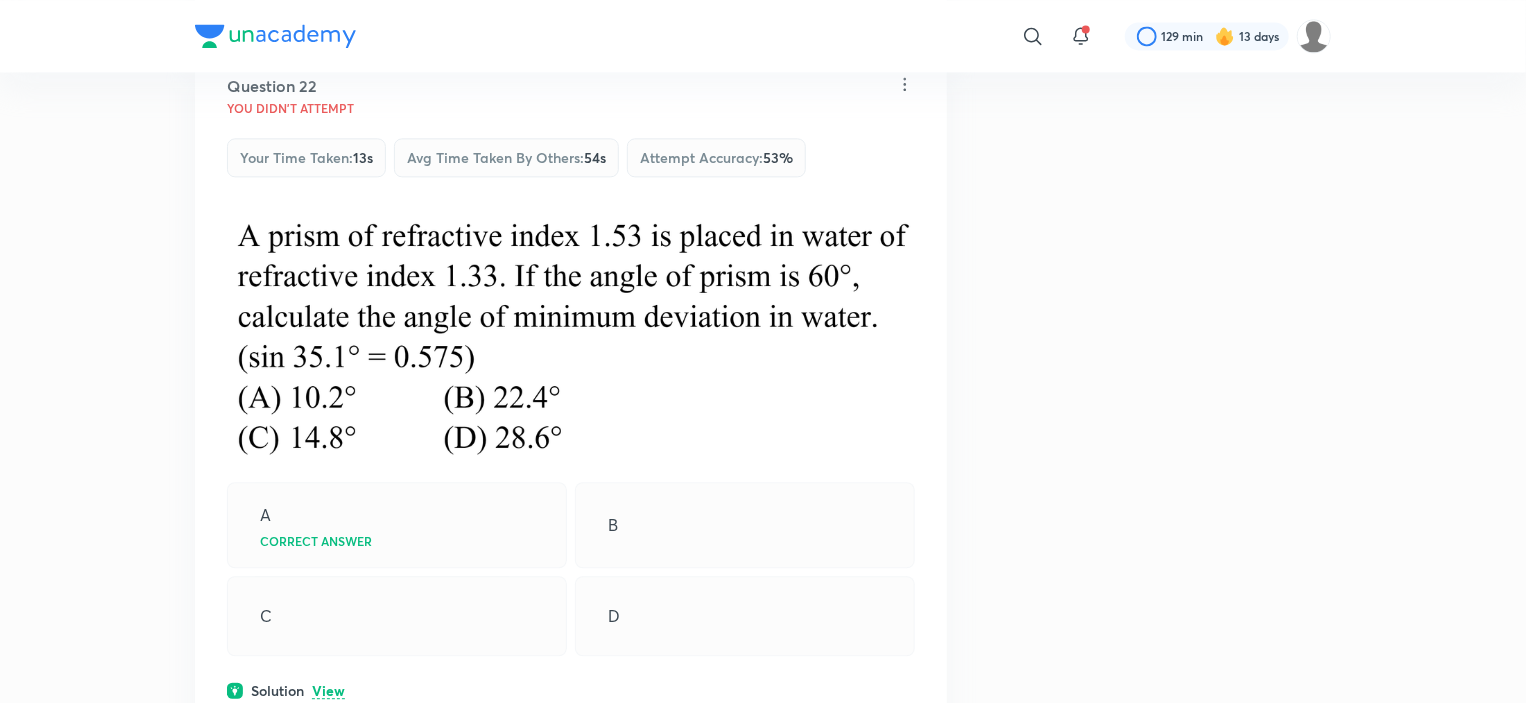 click on "Solution View" at bounding box center [571, -25] 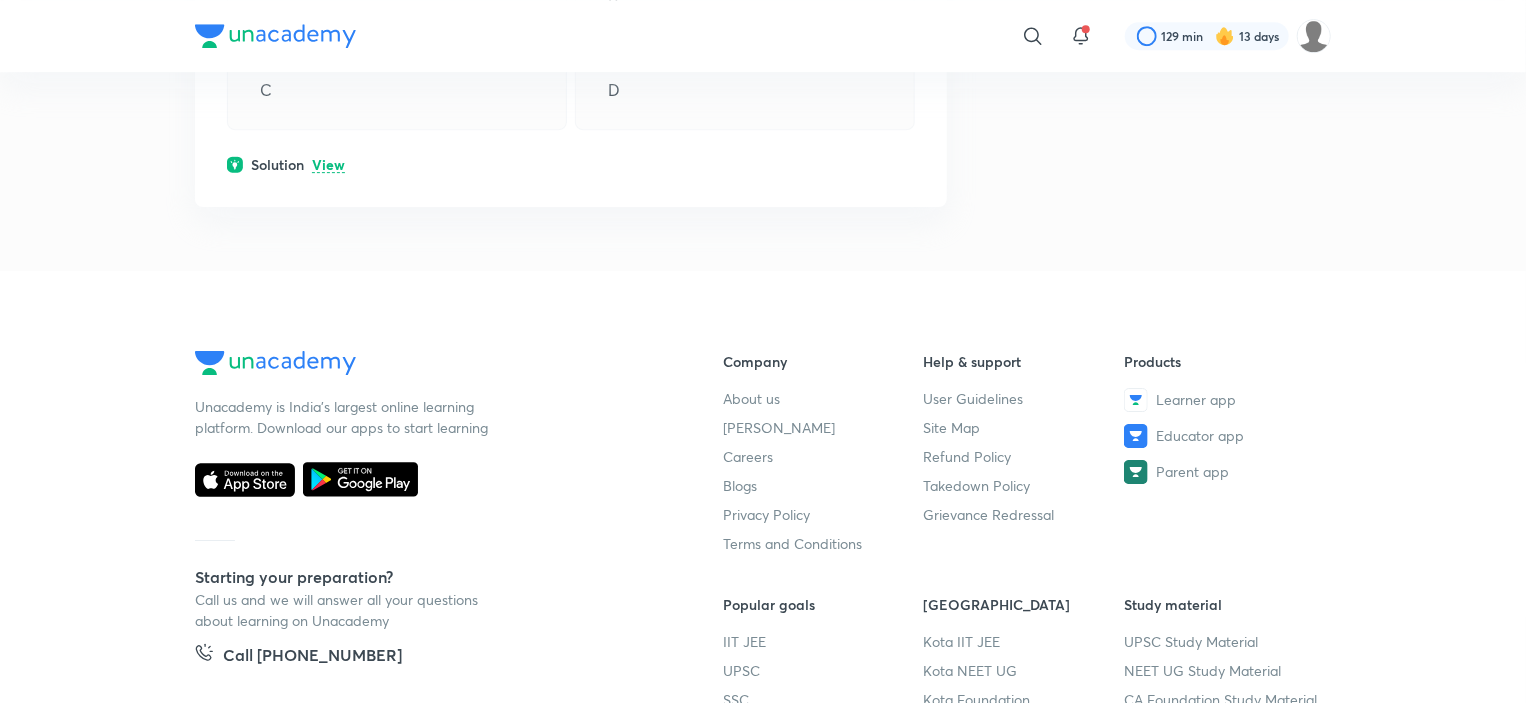 scroll, scrollTop: 29949, scrollLeft: 0, axis: vertical 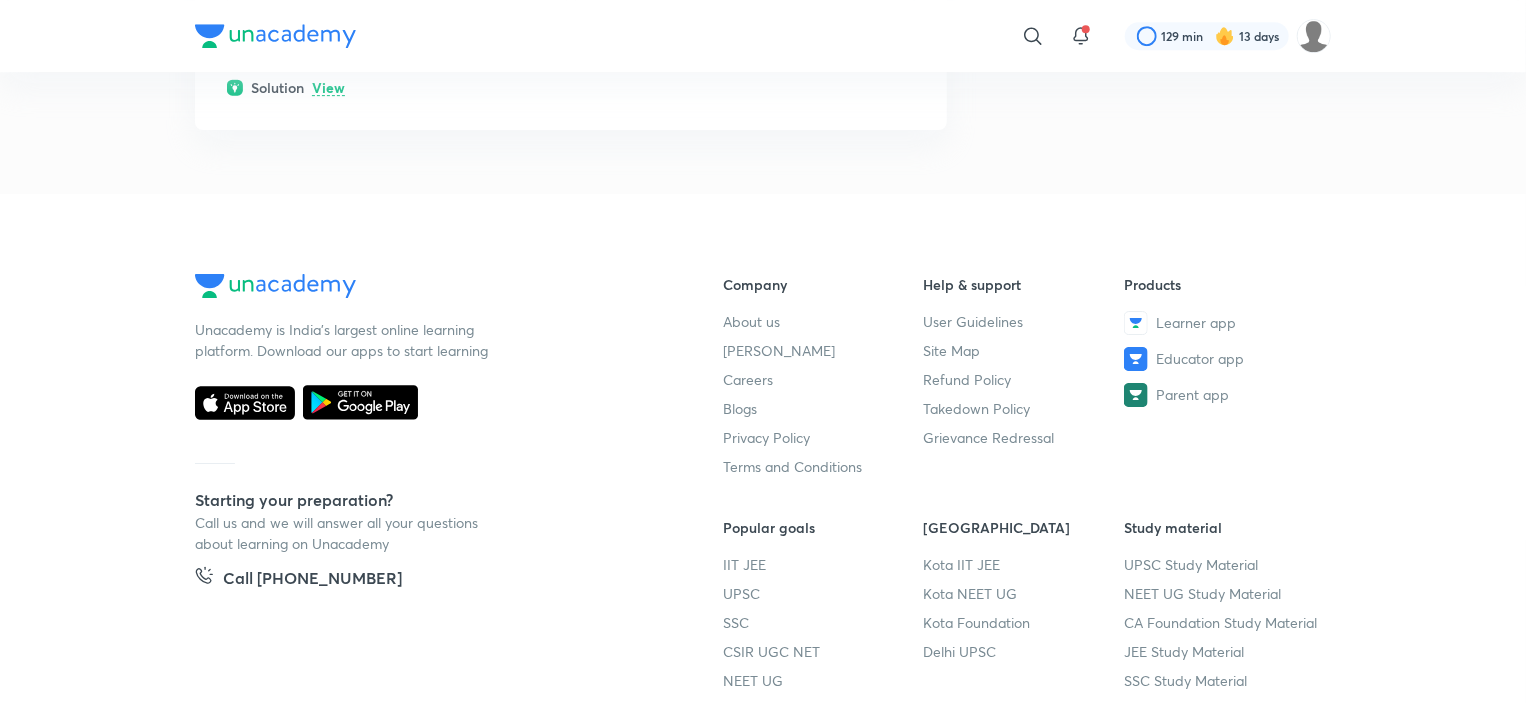 click on "View" at bounding box center [328, 88] 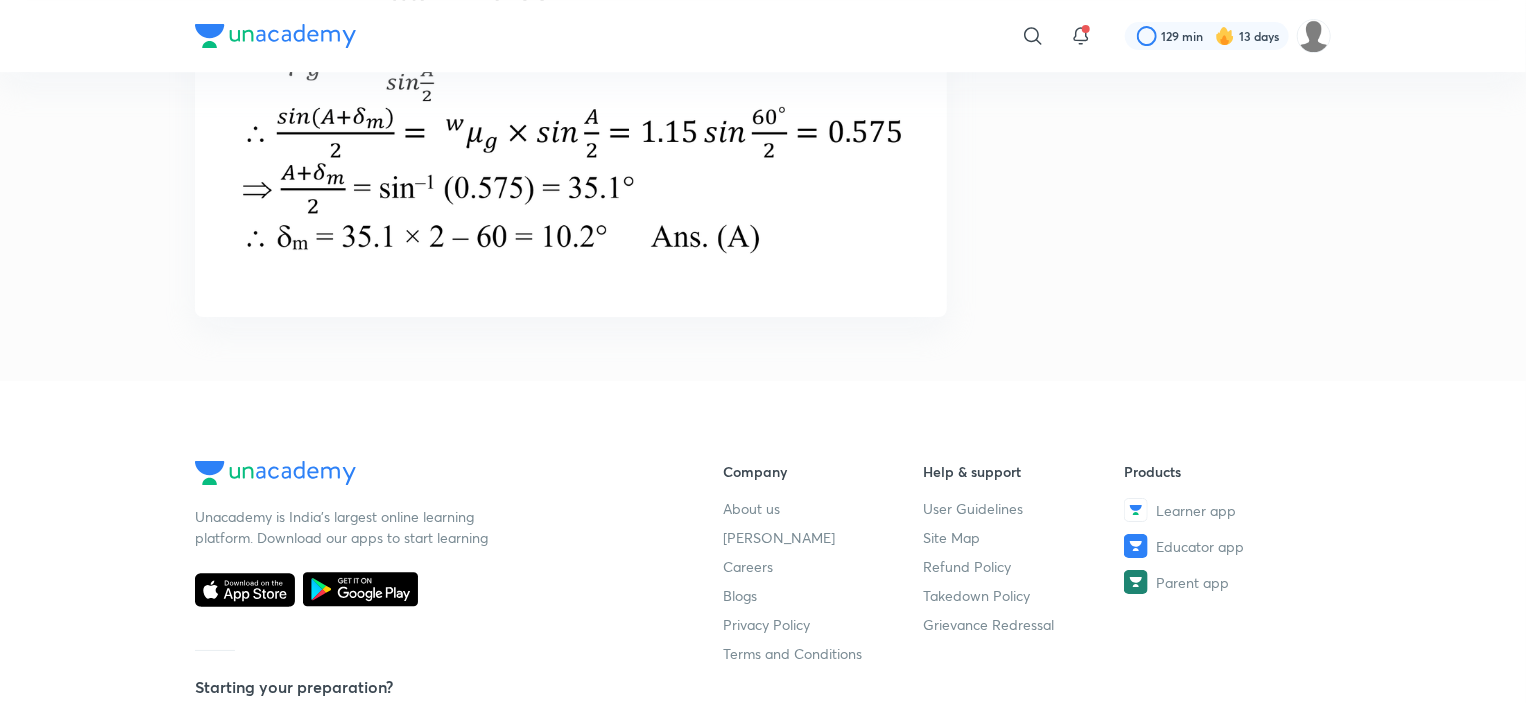 scroll, scrollTop: 30249, scrollLeft: 0, axis: vertical 